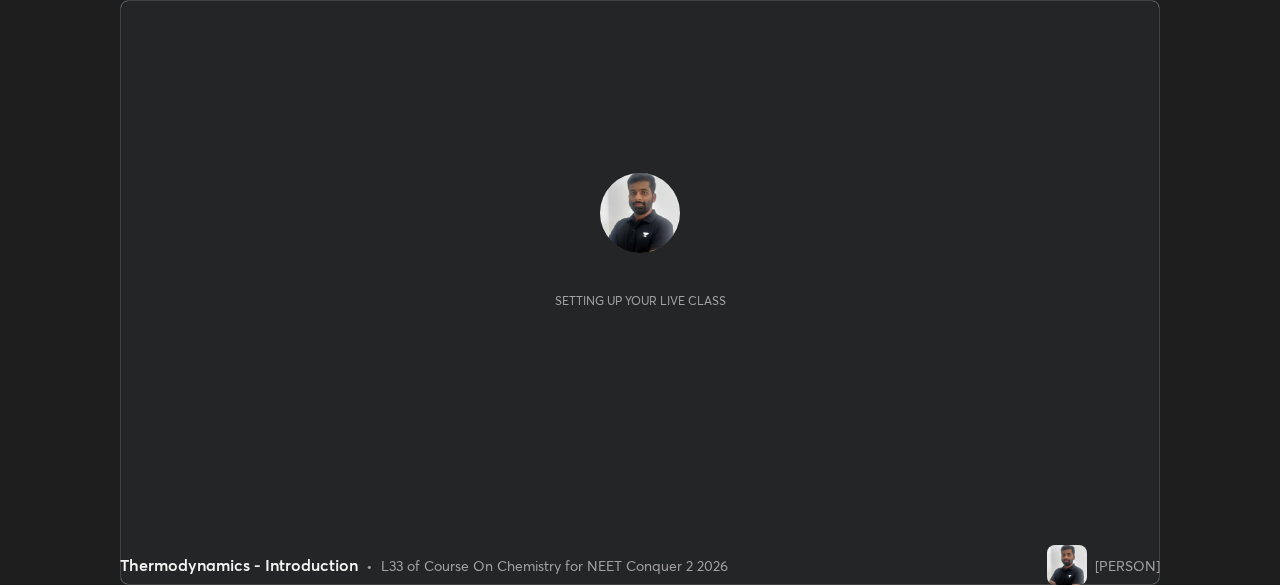 scroll, scrollTop: 0, scrollLeft: 0, axis: both 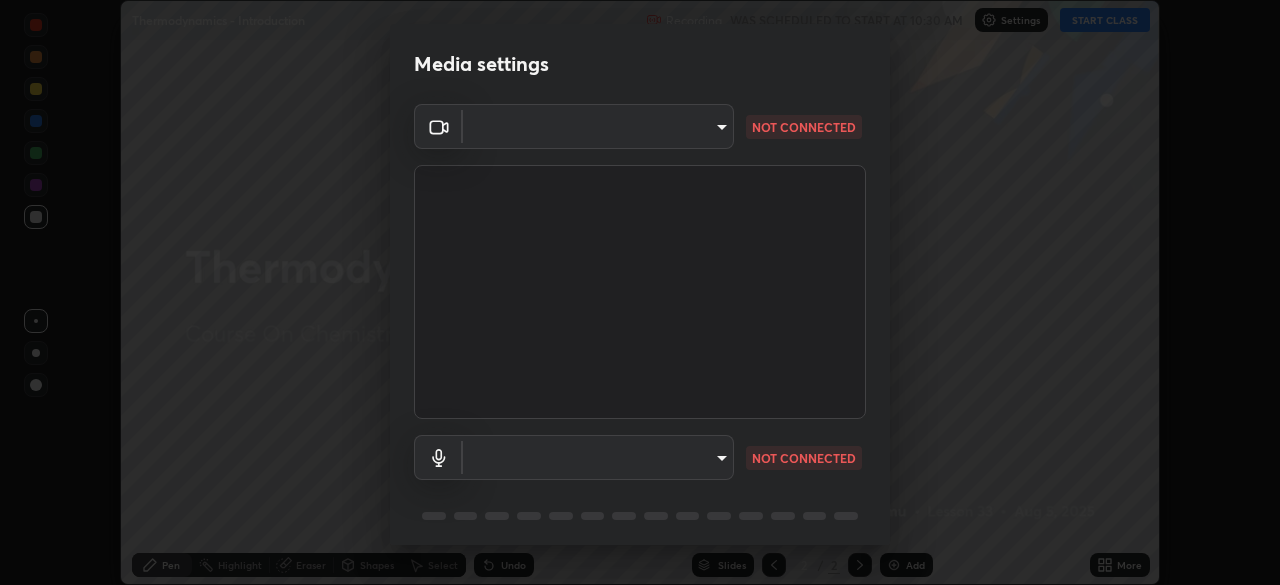 type on "0acba3b956650a6650c5664b97f3b396654fc9691dbf7dca78d34d57b57889b9" 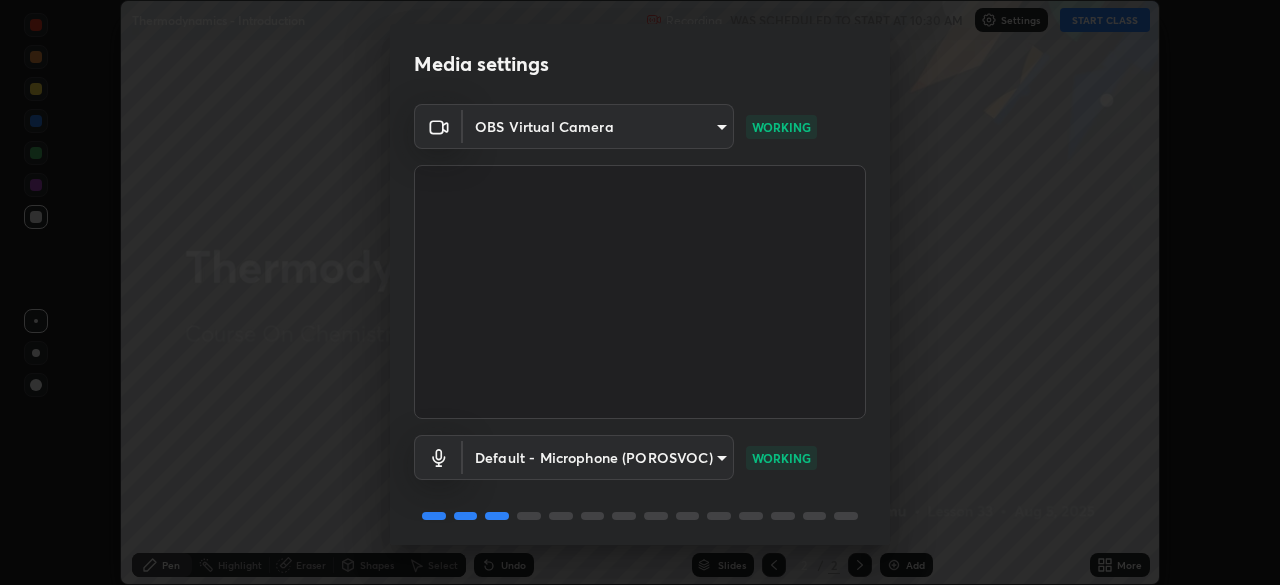 scroll, scrollTop: 71, scrollLeft: 0, axis: vertical 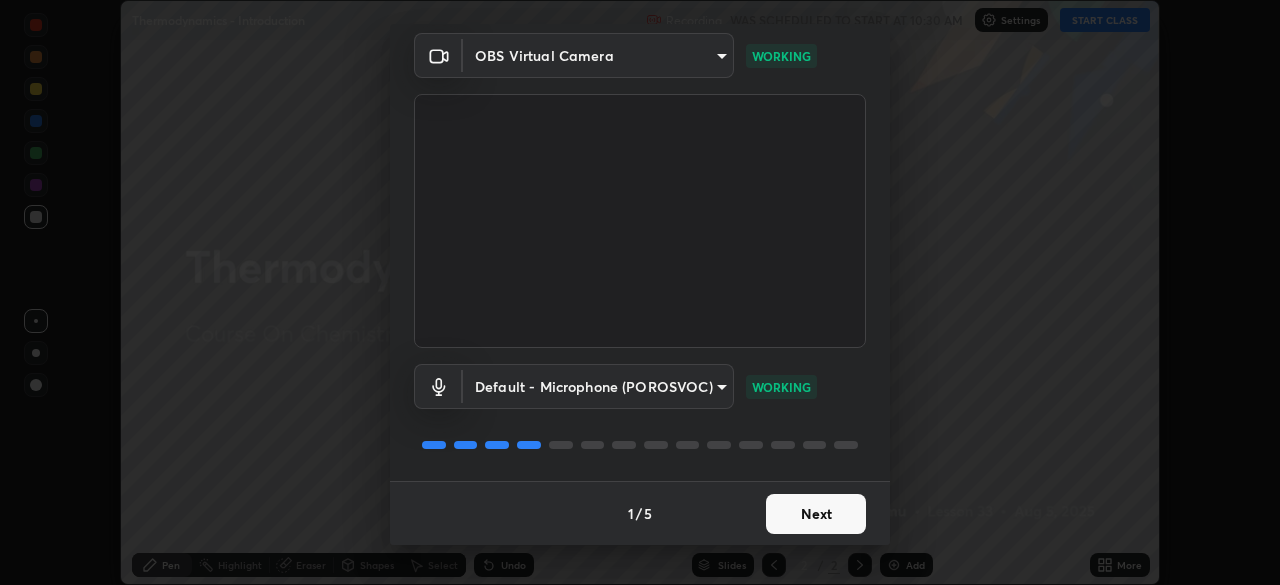 click on "Next" at bounding box center [816, 514] 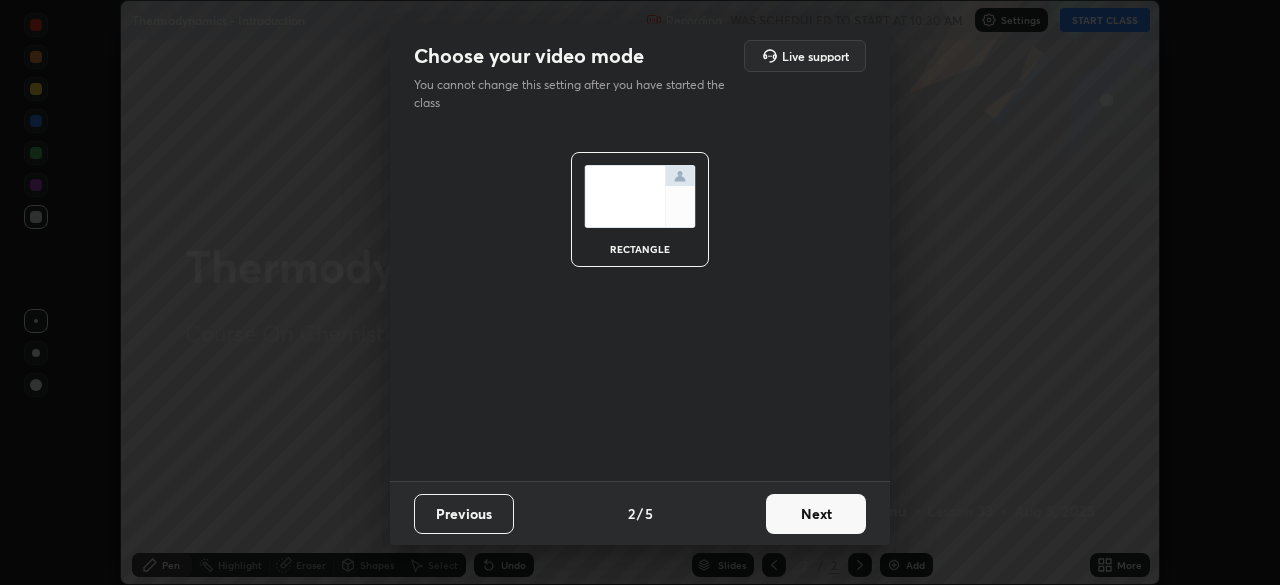 scroll, scrollTop: 0, scrollLeft: 0, axis: both 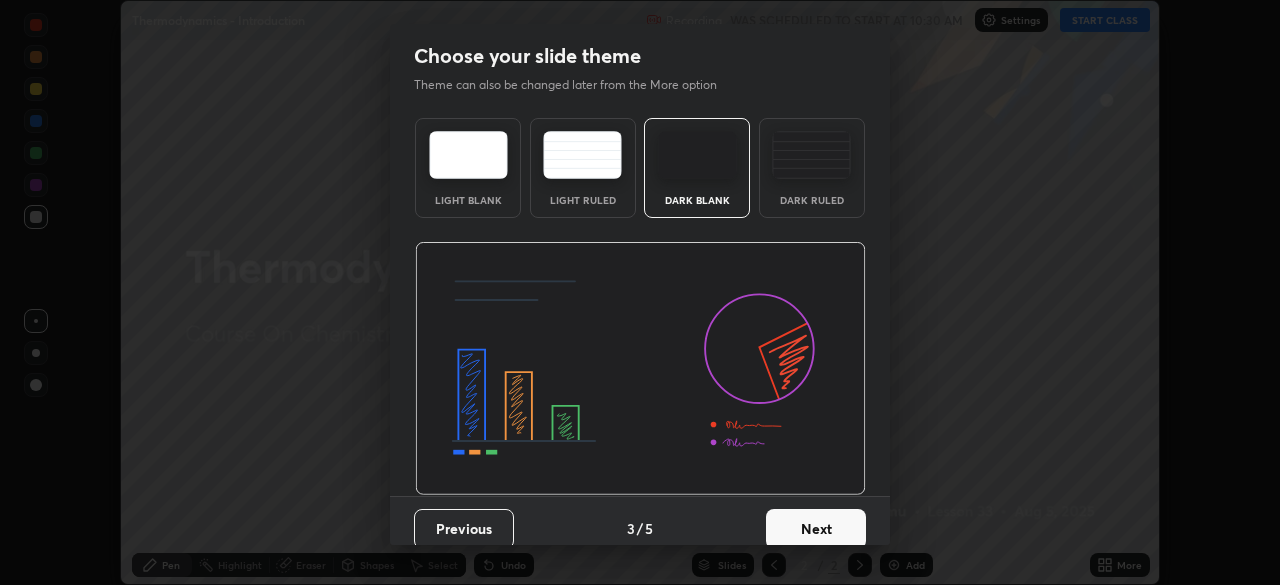 click on "Next" at bounding box center [816, 529] 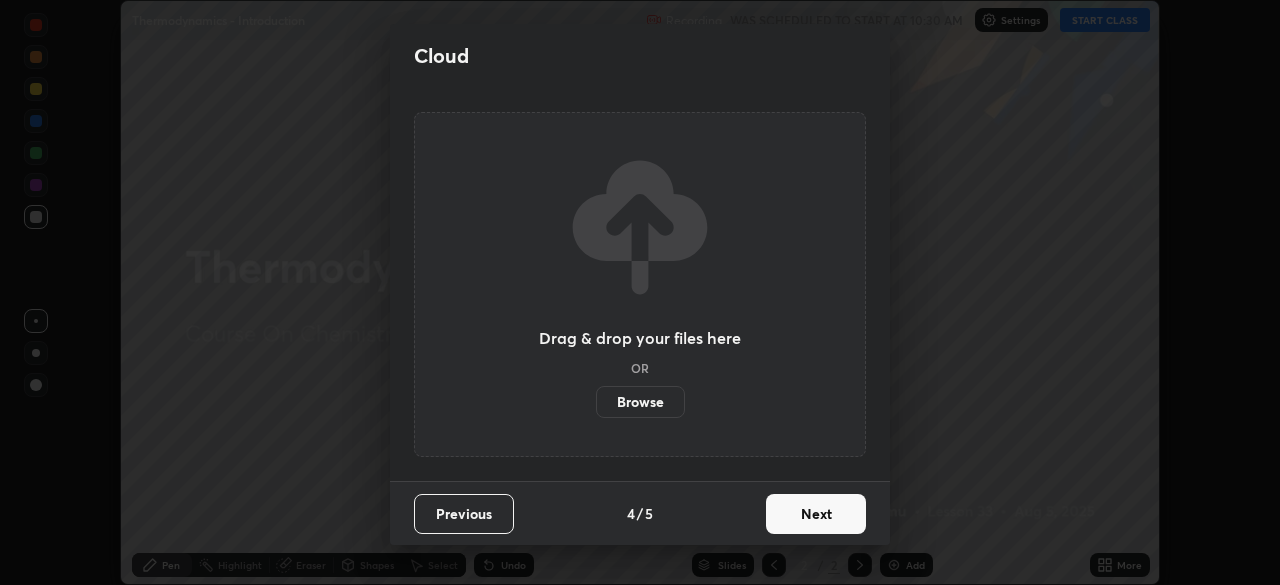 click on "Next" at bounding box center (816, 514) 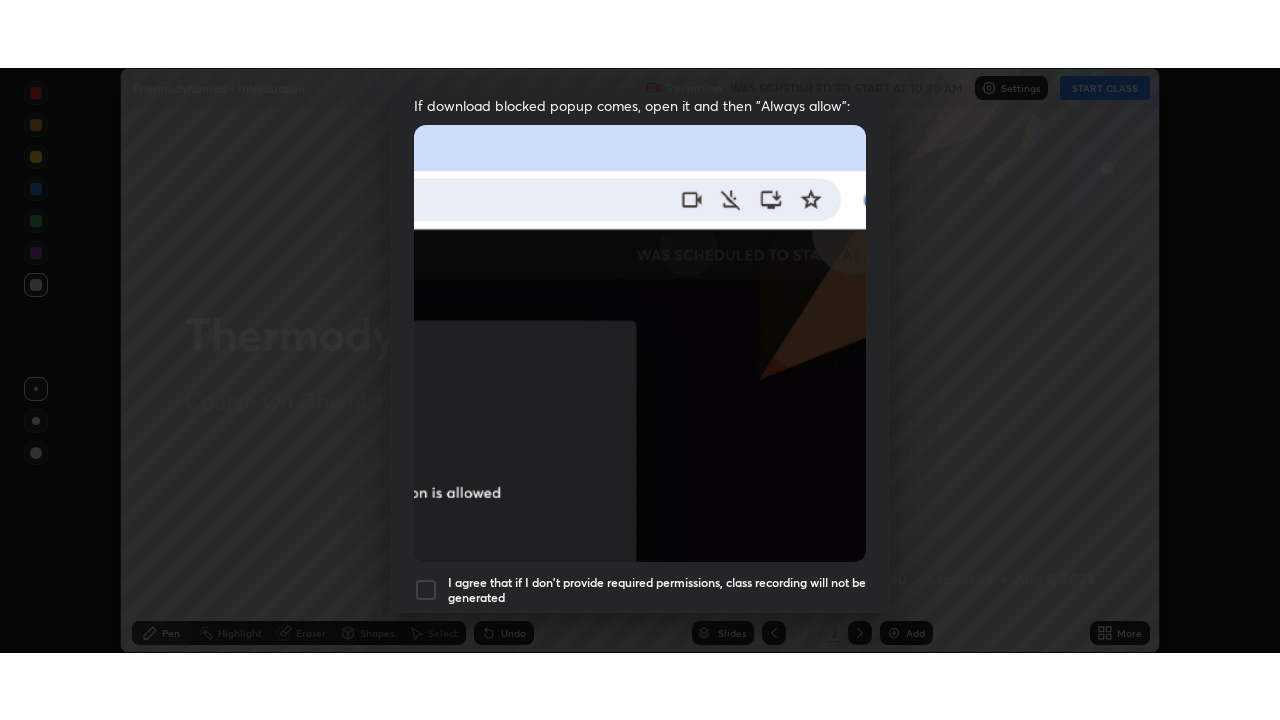 scroll, scrollTop: 479, scrollLeft: 0, axis: vertical 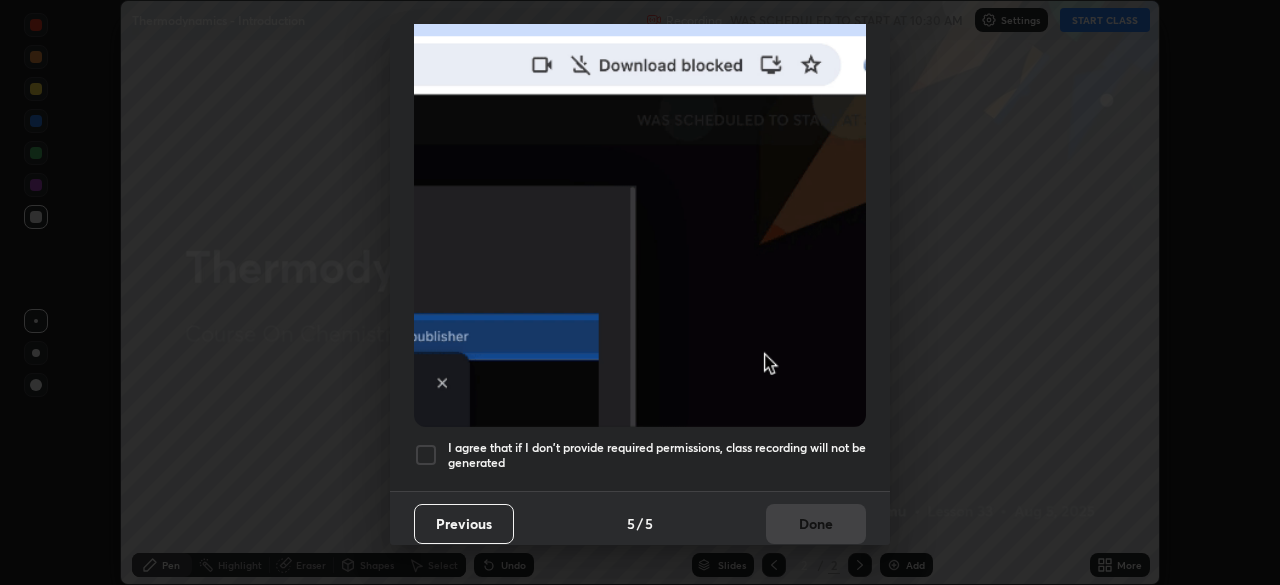 click on "I agree that if I don't provide required permissions, class recording will not be generated" at bounding box center [657, 455] 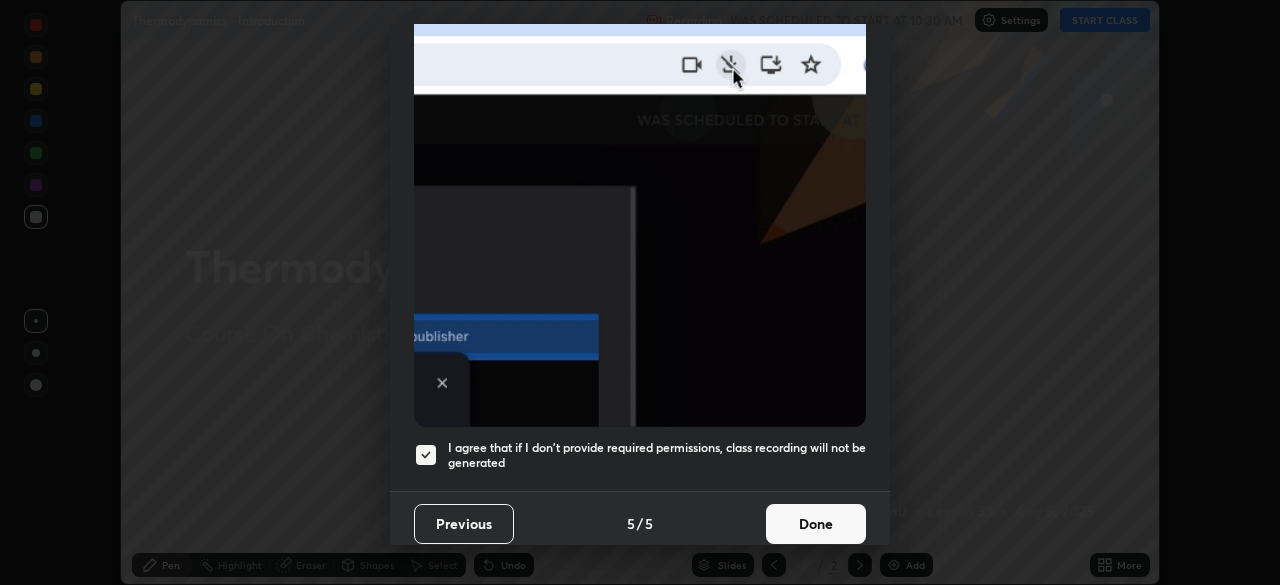 click on "Done" at bounding box center (816, 524) 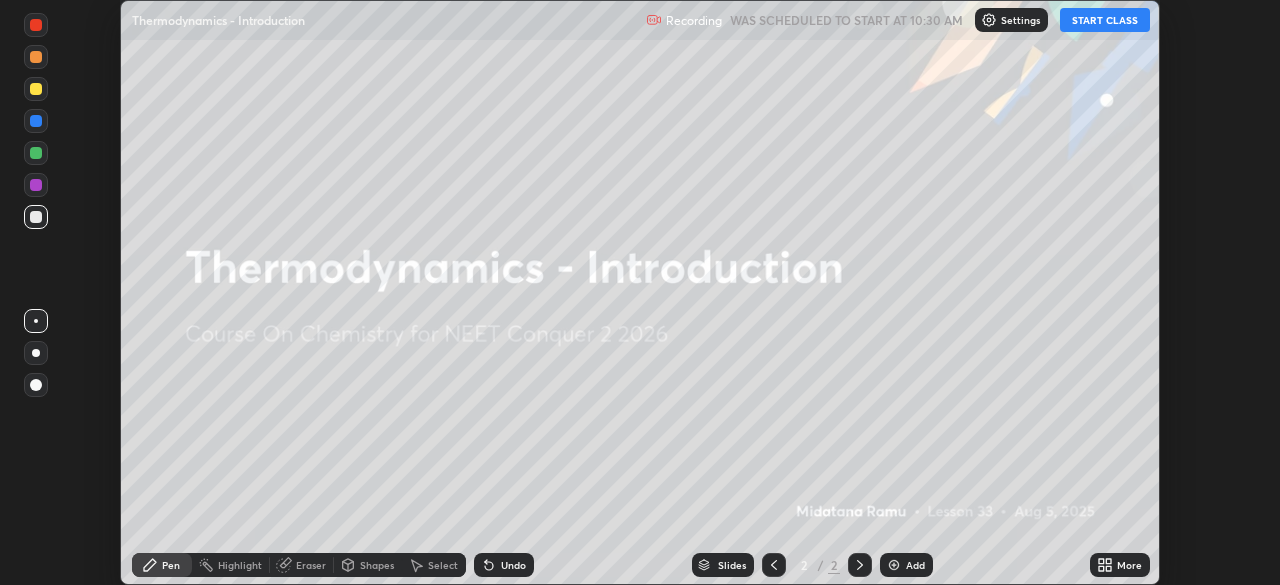 click on "START CLASS" at bounding box center (1105, 20) 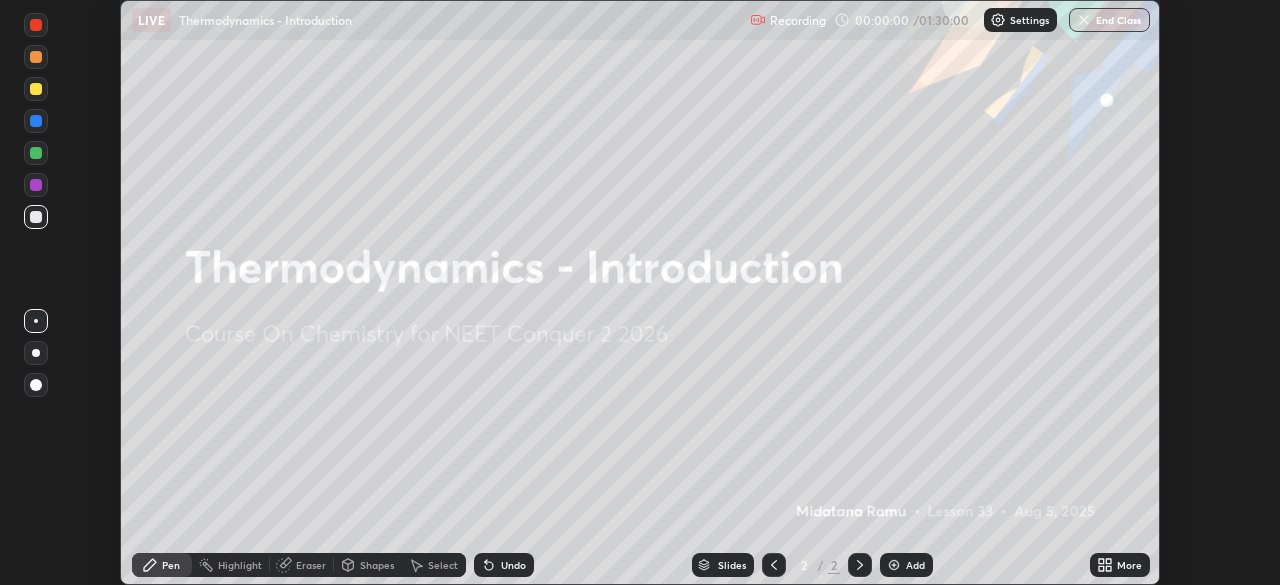 click 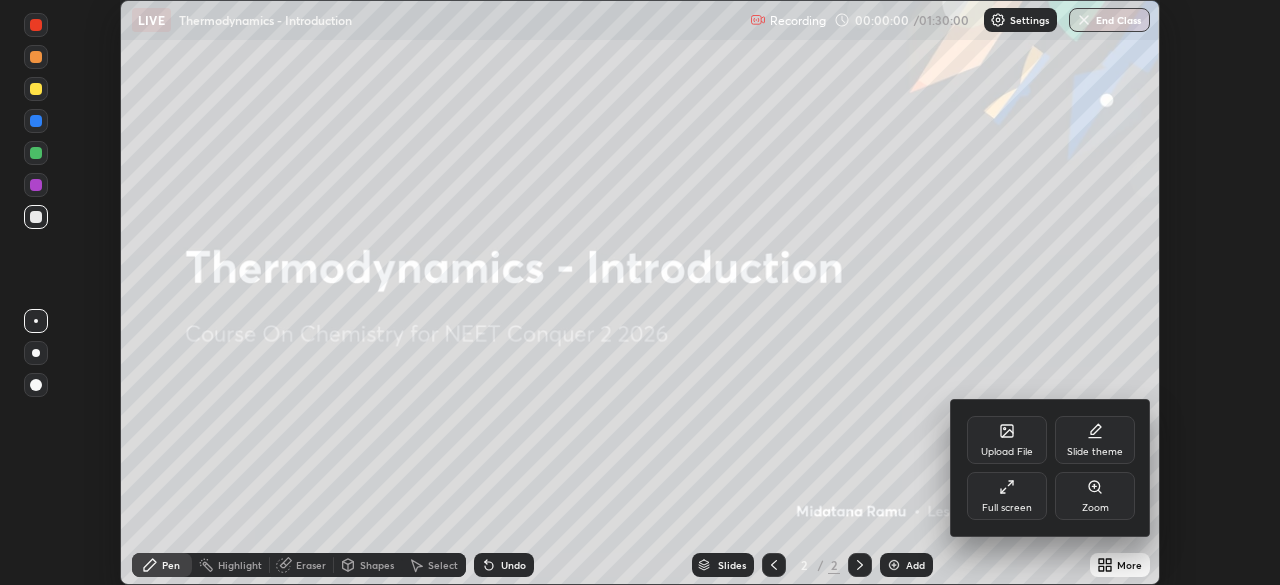 click on "Full screen" at bounding box center (1007, 496) 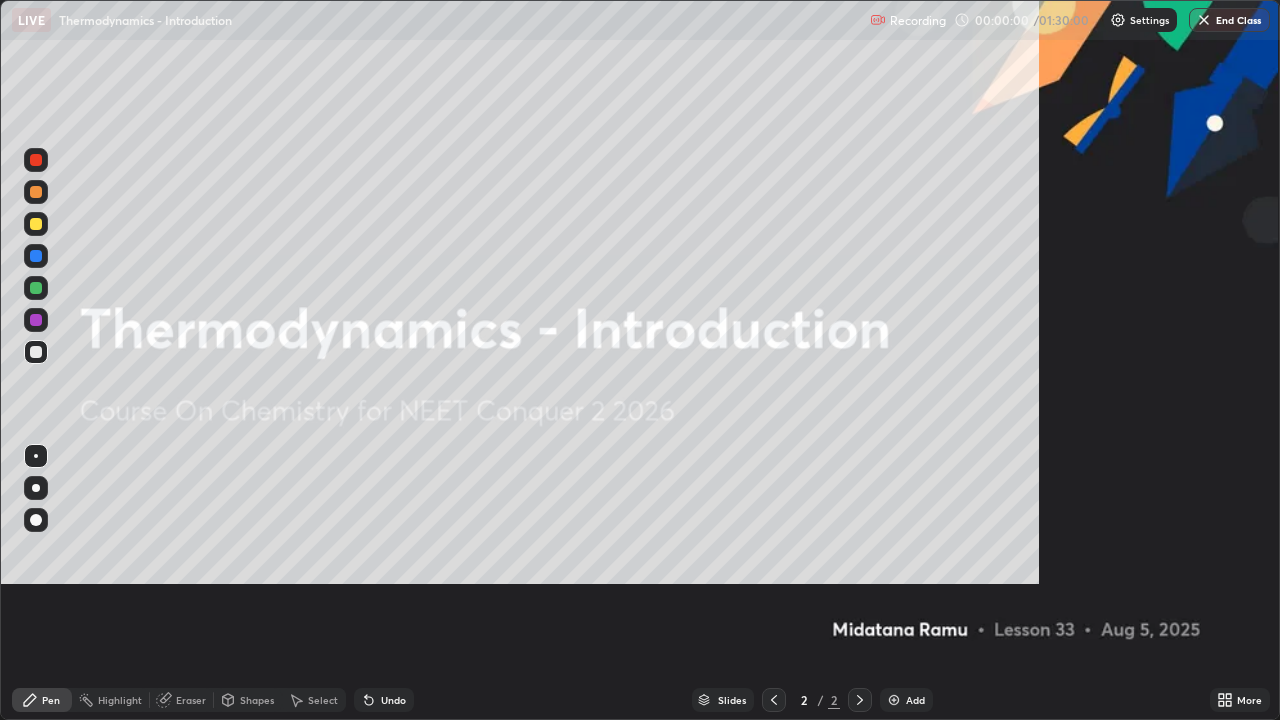 scroll, scrollTop: 99280, scrollLeft: 98720, axis: both 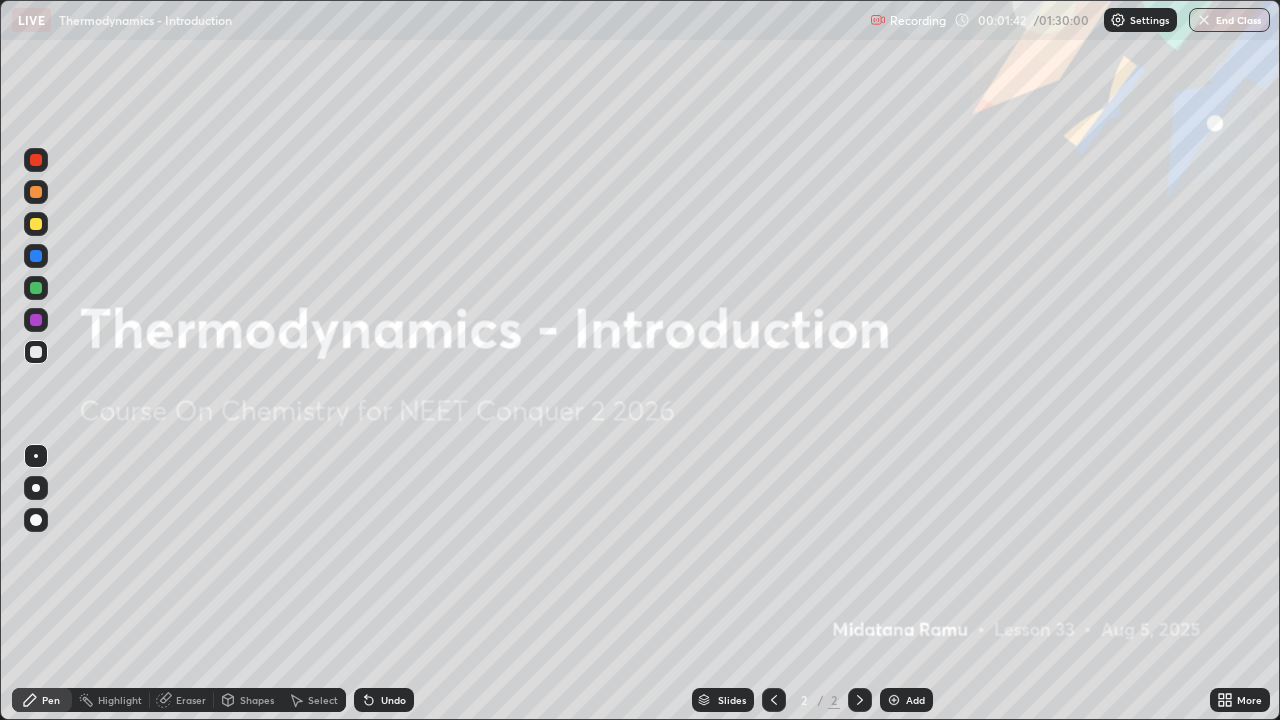 click at bounding box center [36, 488] 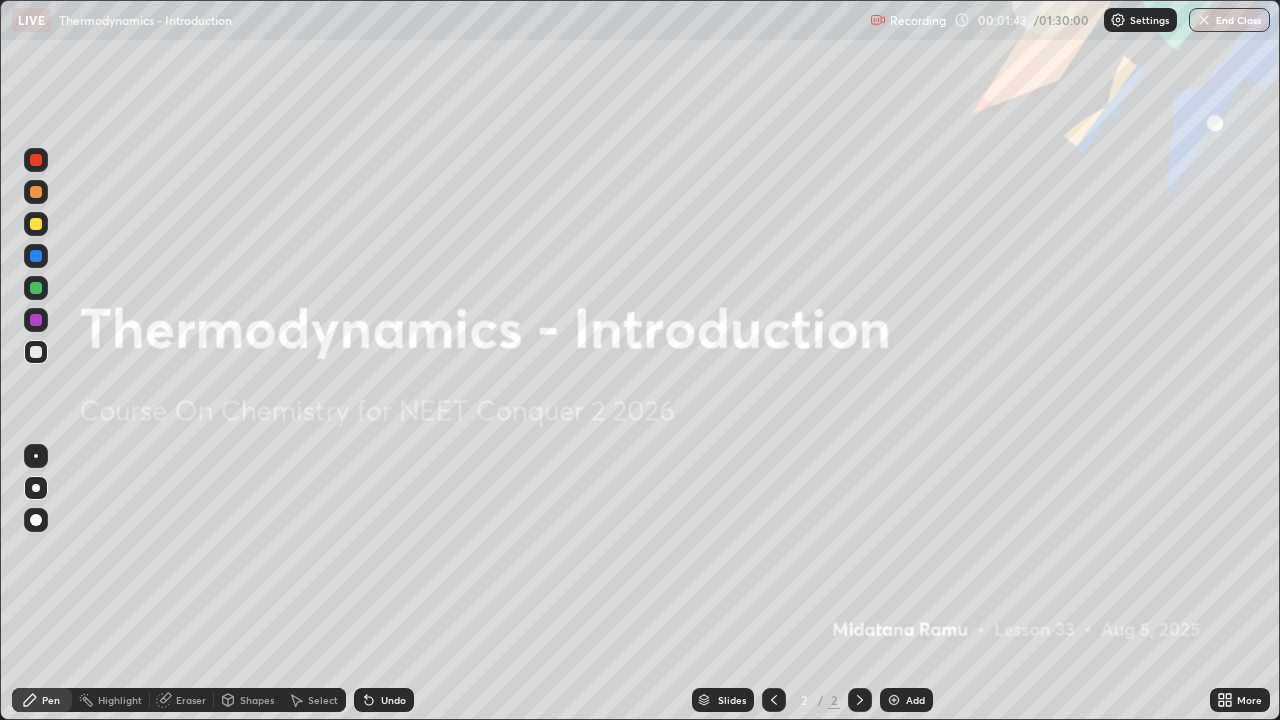 click at bounding box center [36, 192] 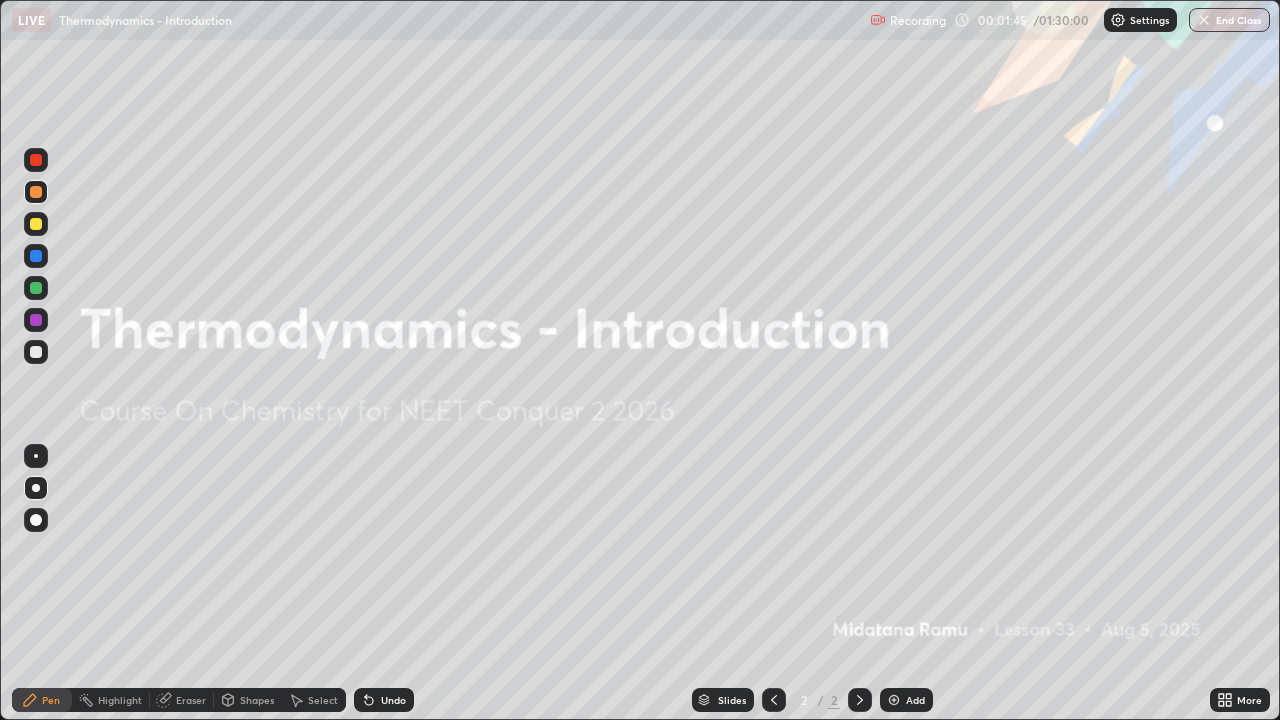 click at bounding box center [894, 700] 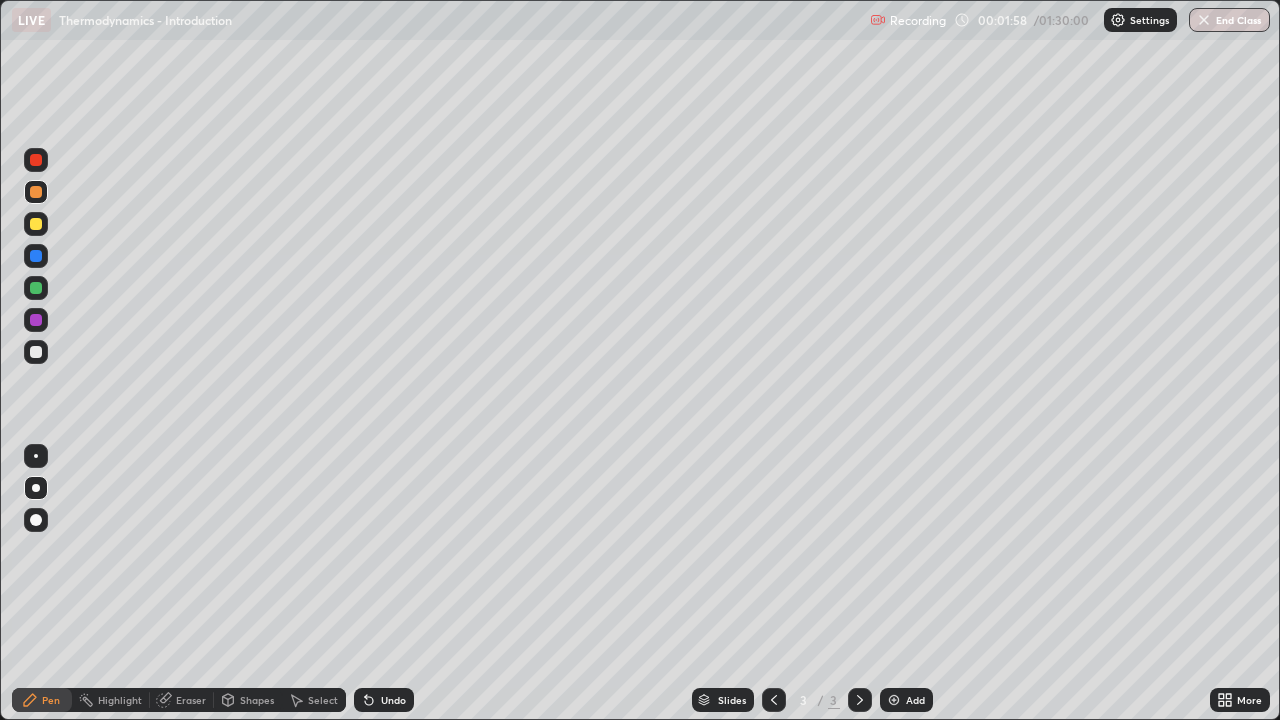 click at bounding box center [36, 288] 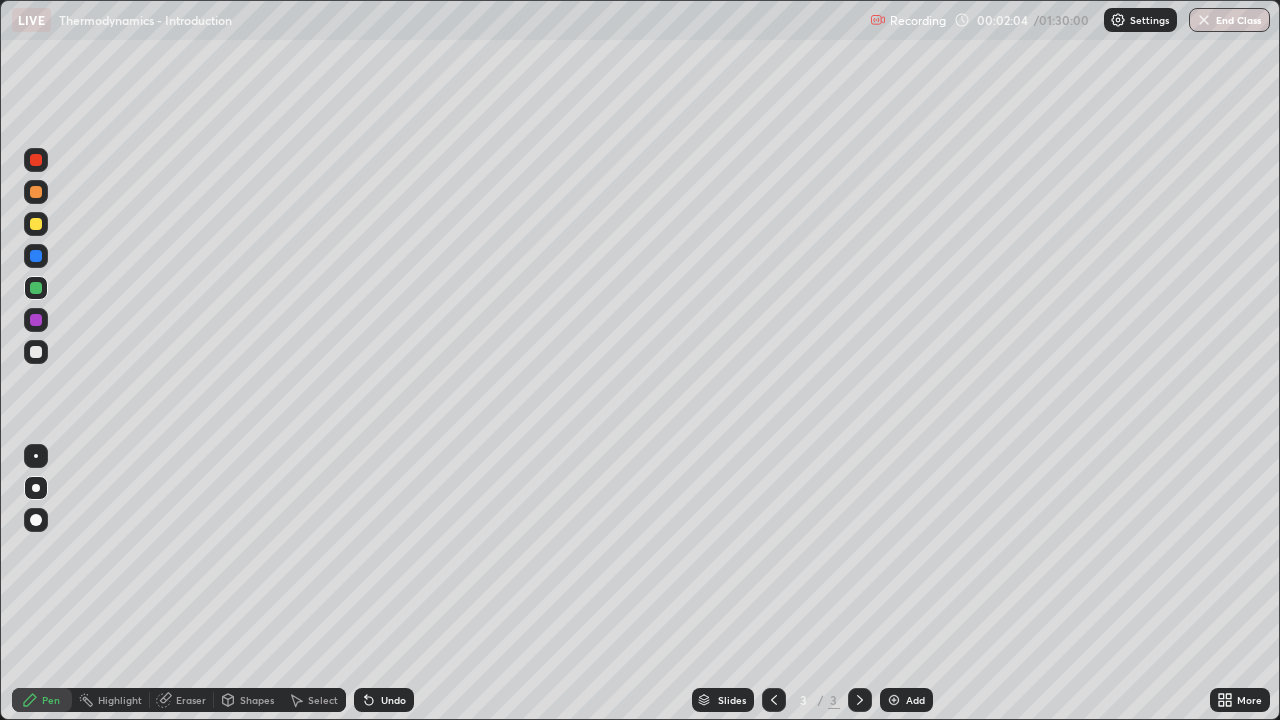 click at bounding box center [36, 352] 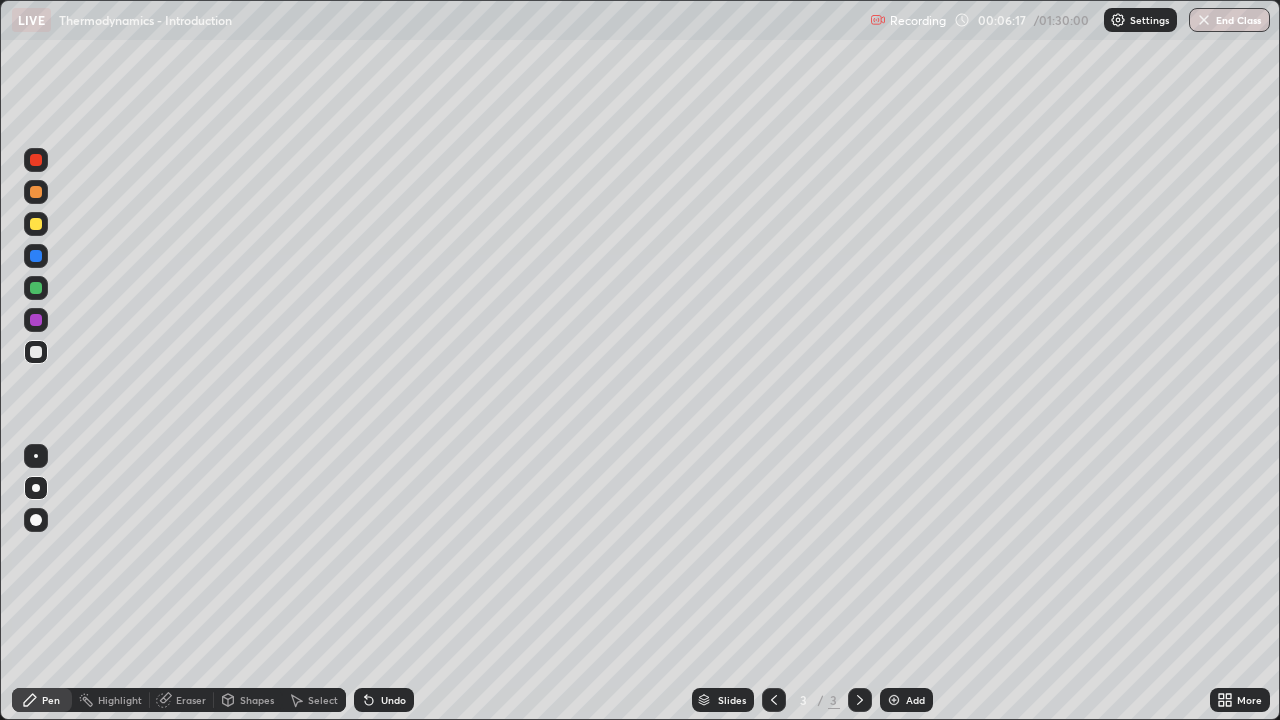 click at bounding box center (36, 224) 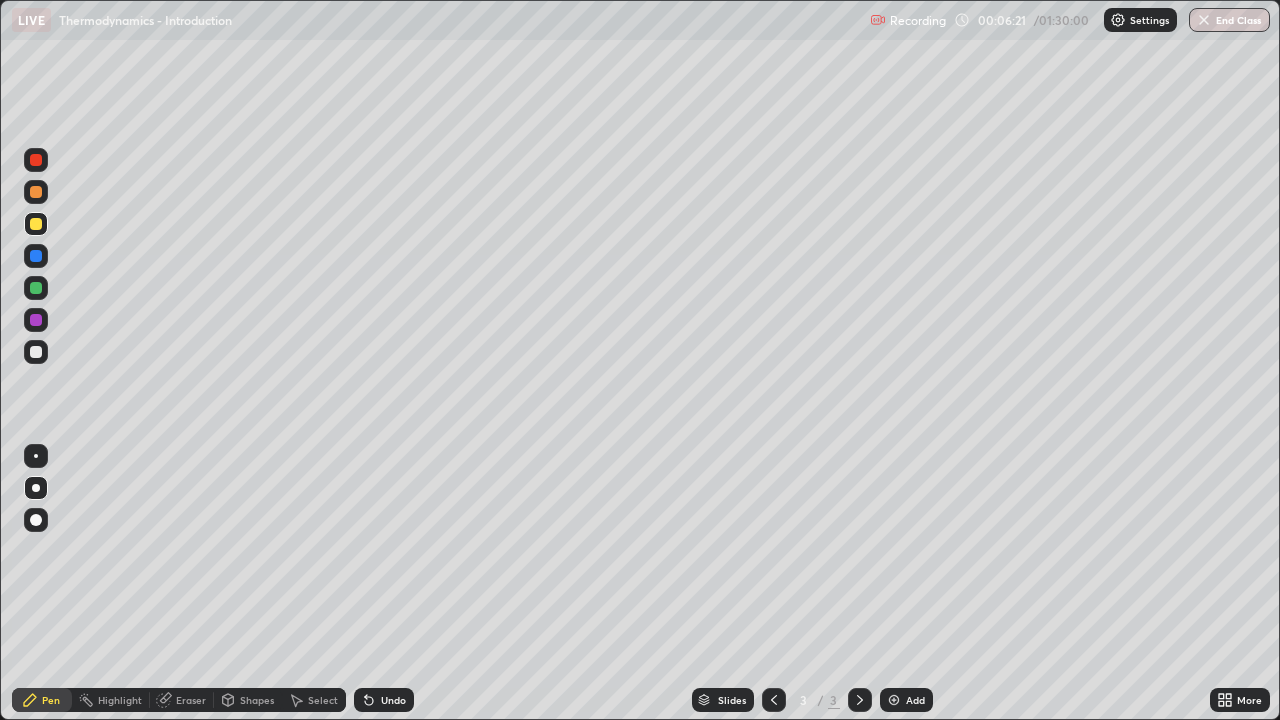 click at bounding box center [36, 352] 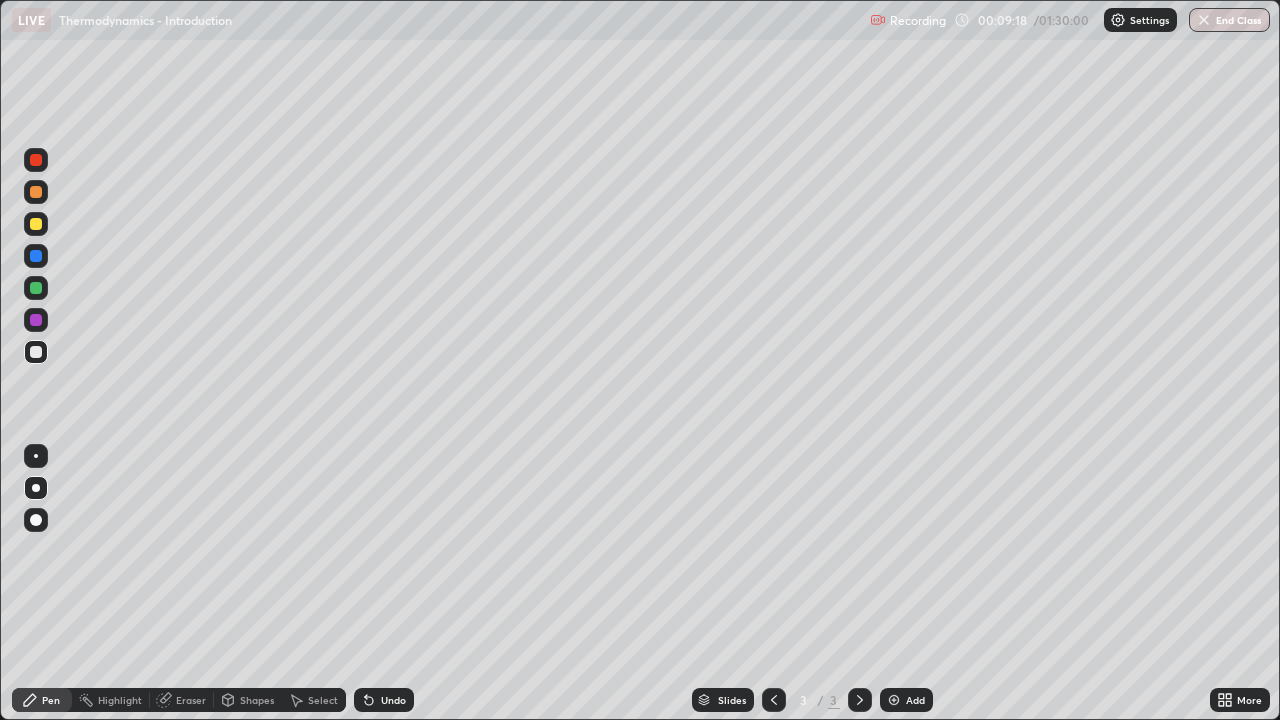 click on "Eraser" at bounding box center [191, 700] 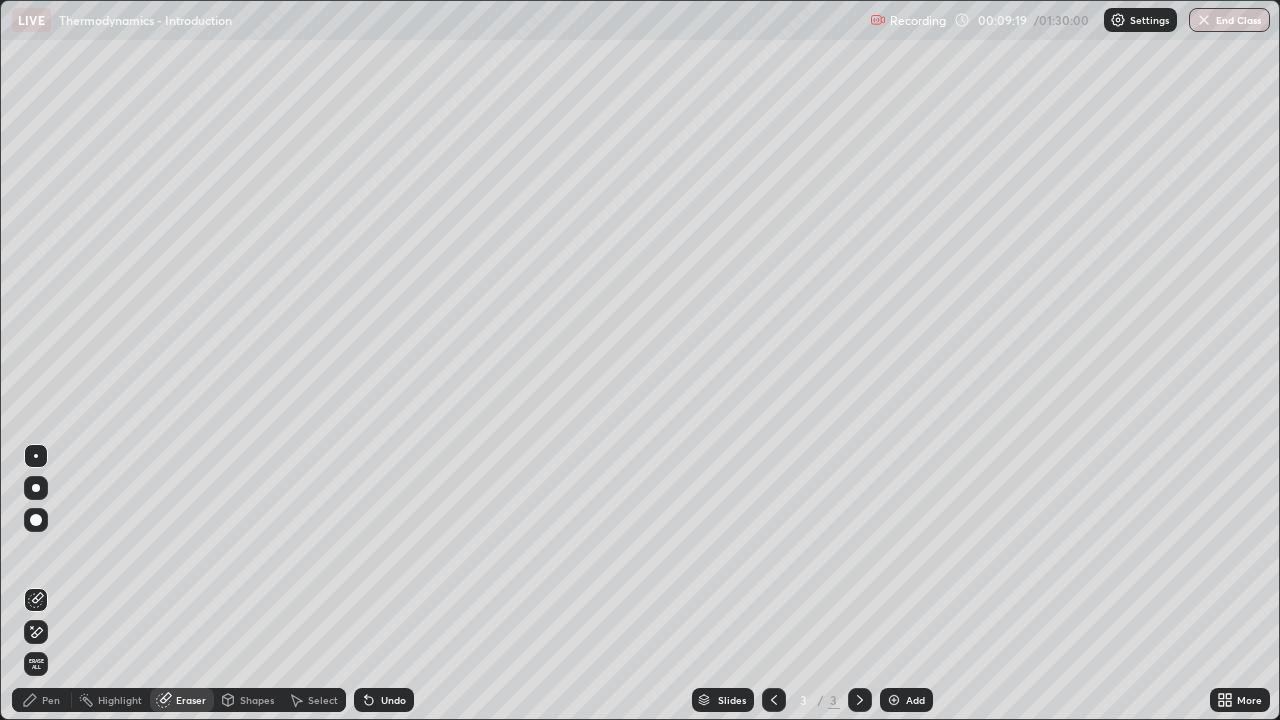 click on "Pen" at bounding box center (51, 700) 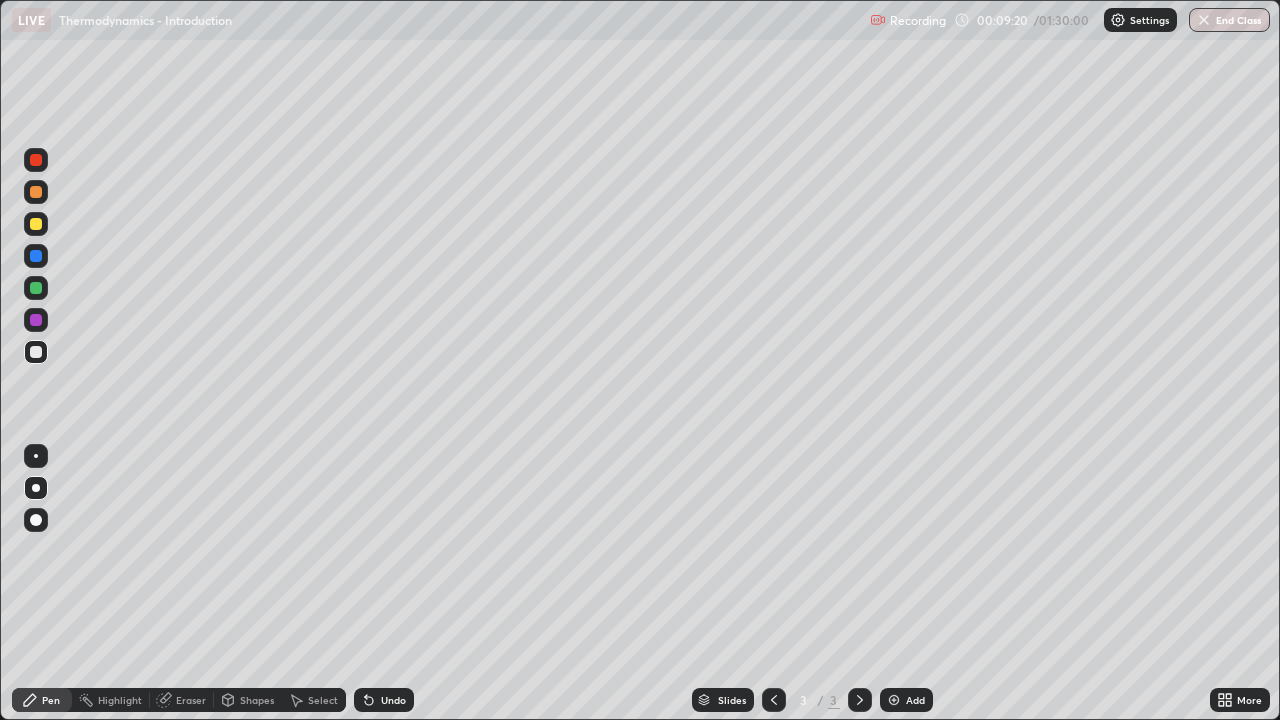 click at bounding box center [36, 320] 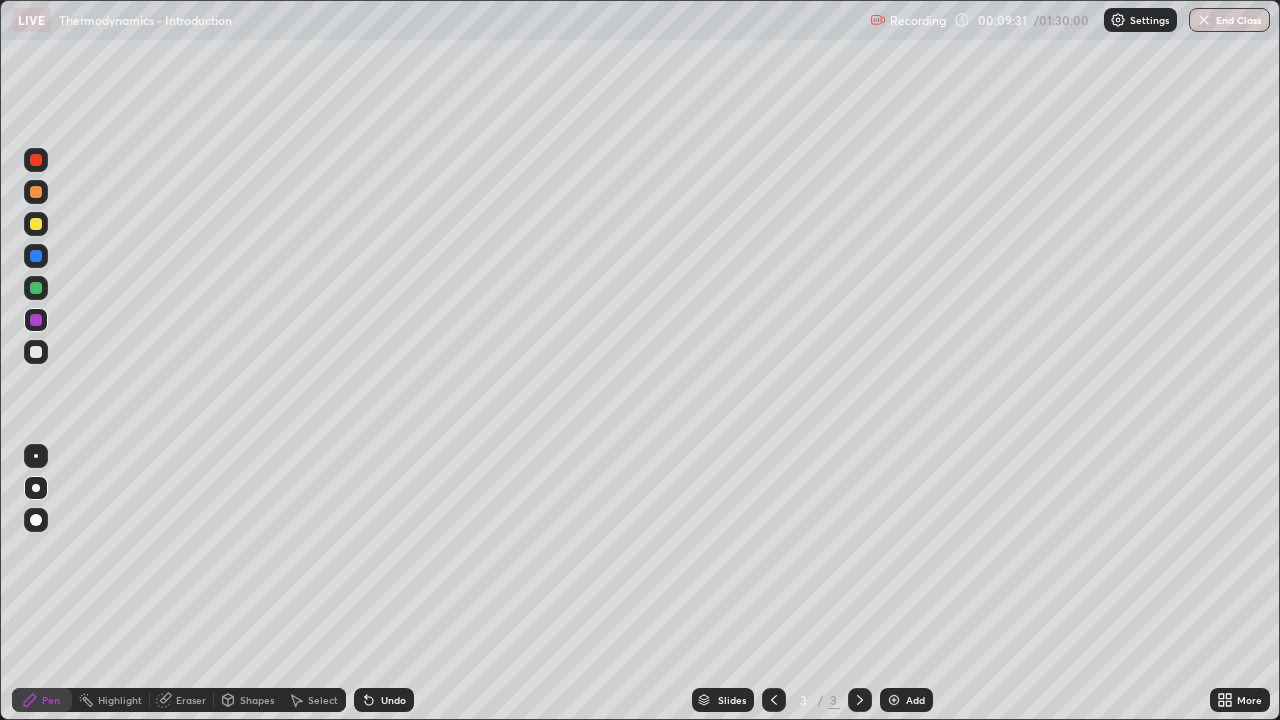 click at bounding box center (36, 352) 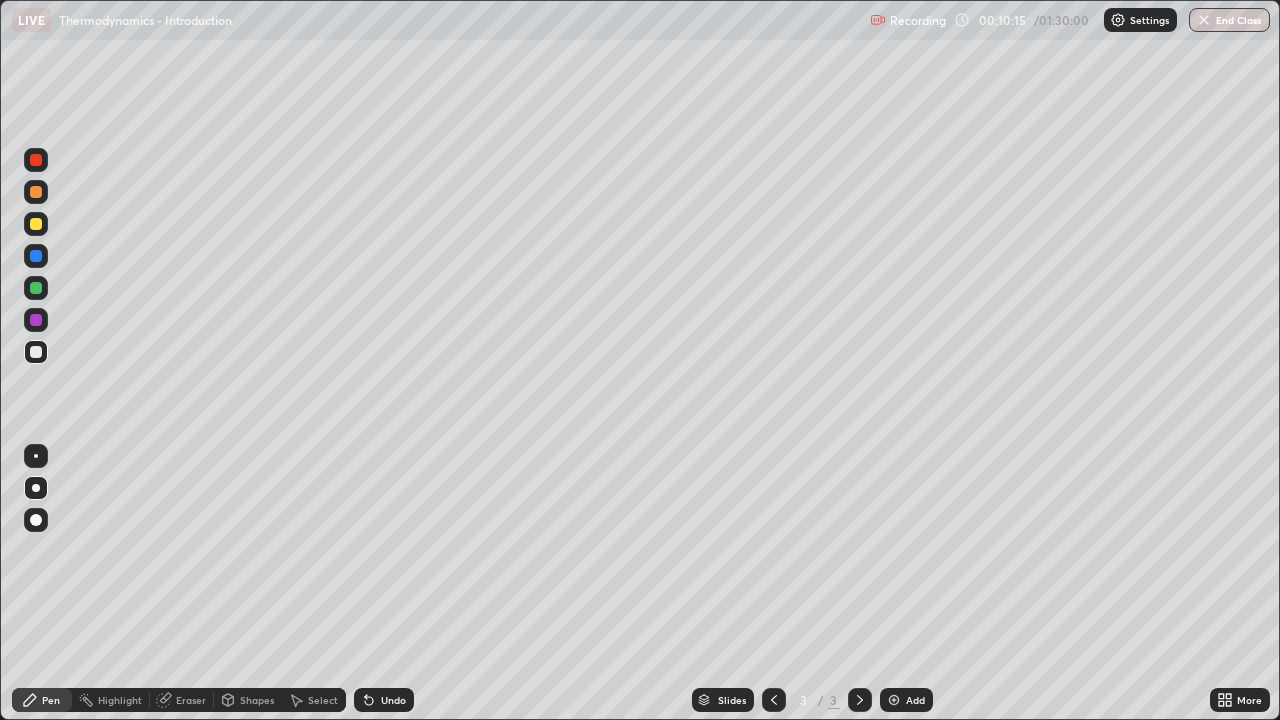 click at bounding box center [36, 320] 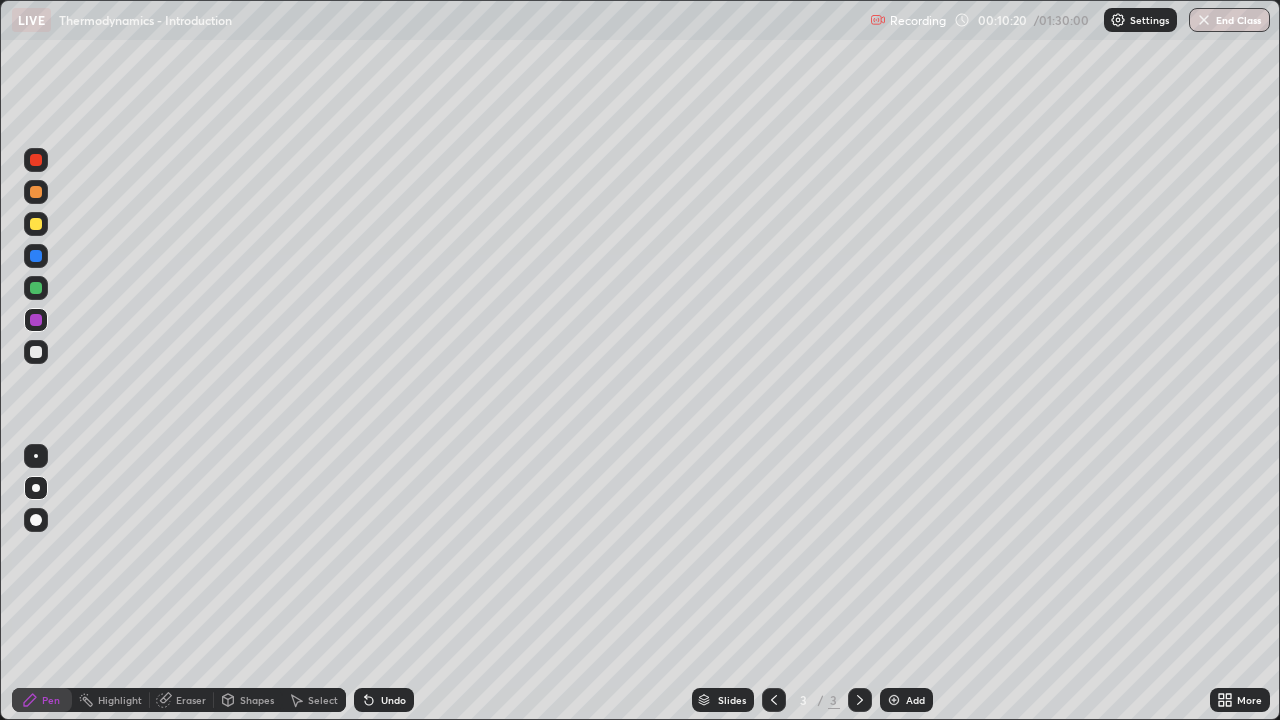 click at bounding box center [36, 352] 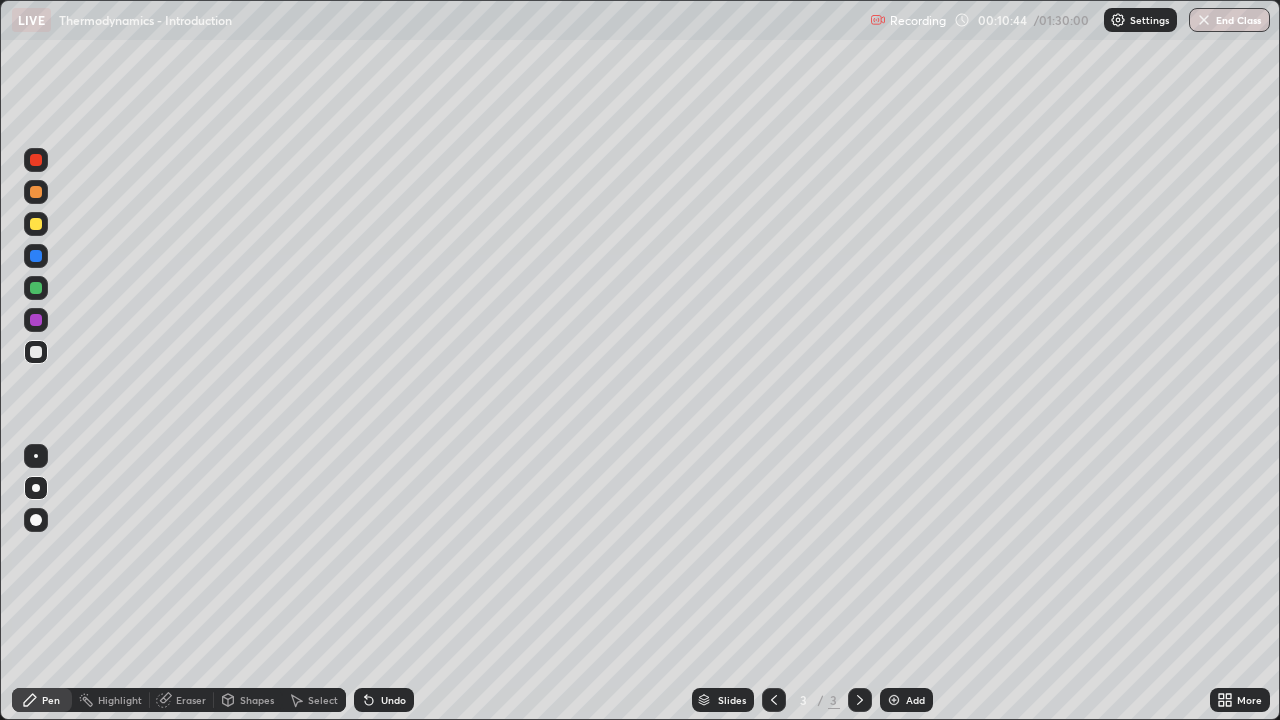 click at bounding box center [36, 320] 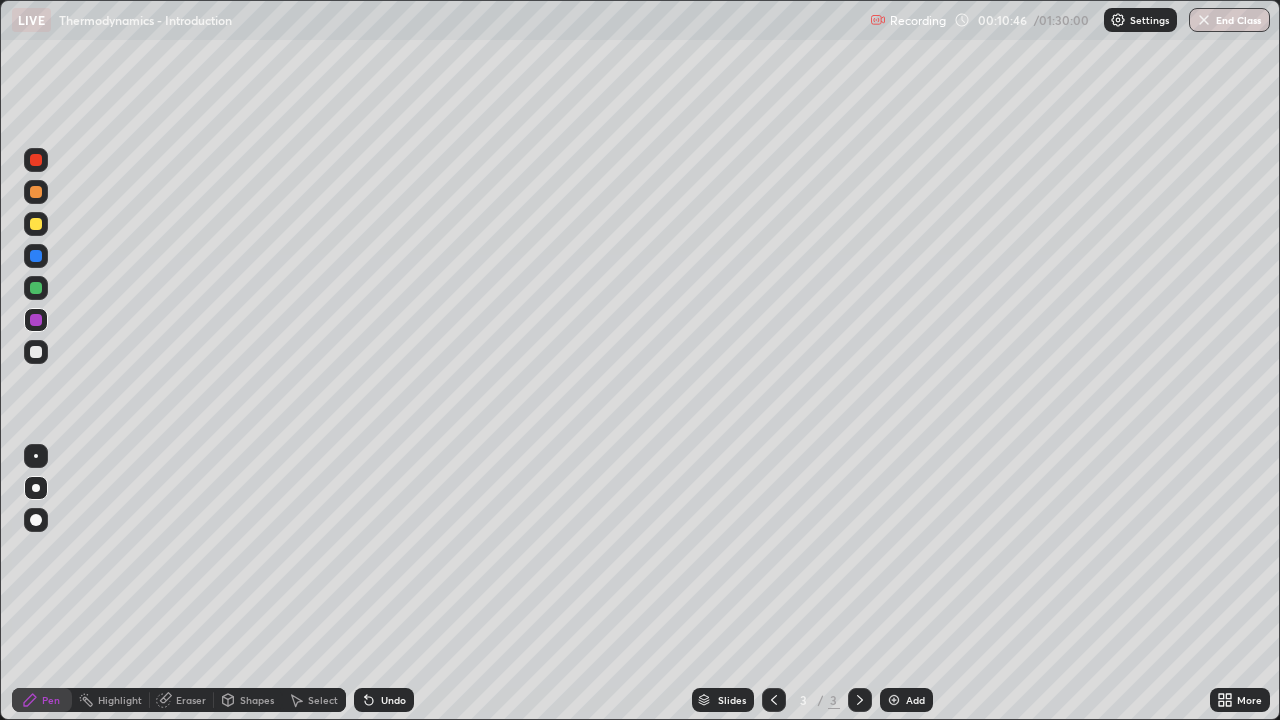 click at bounding box center (36, 352) 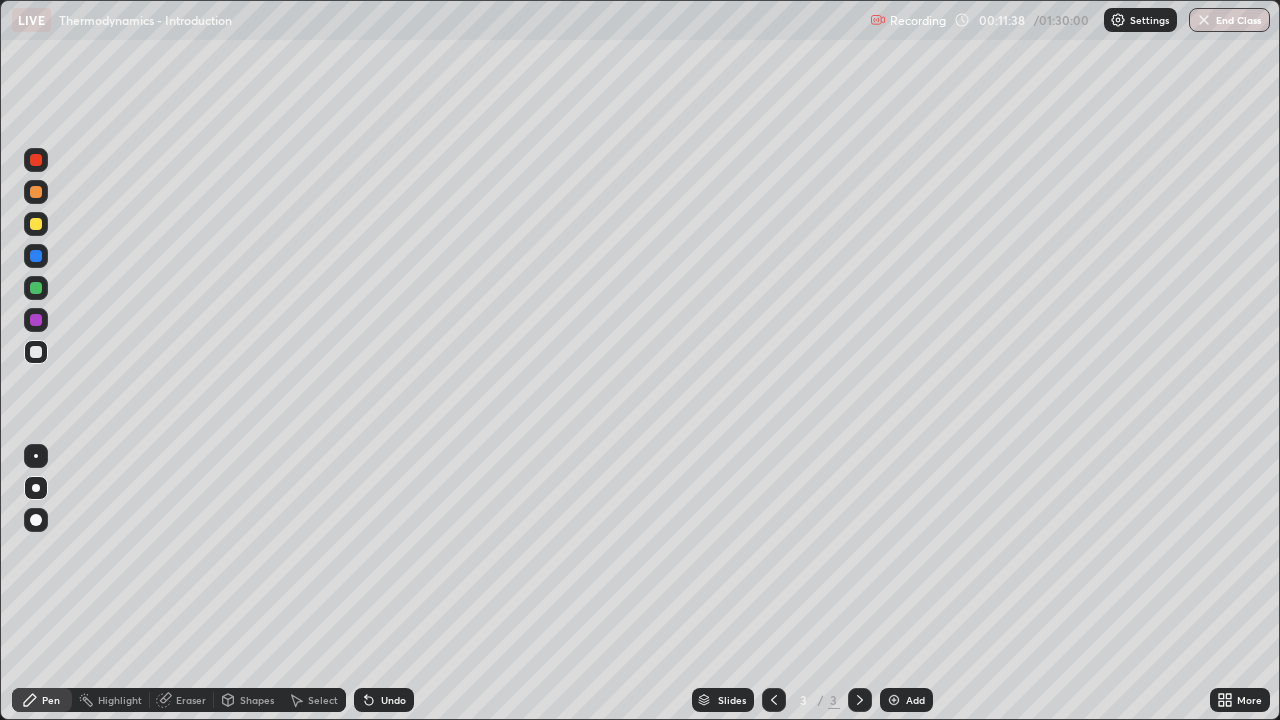 click at bounding box center [36, 320] 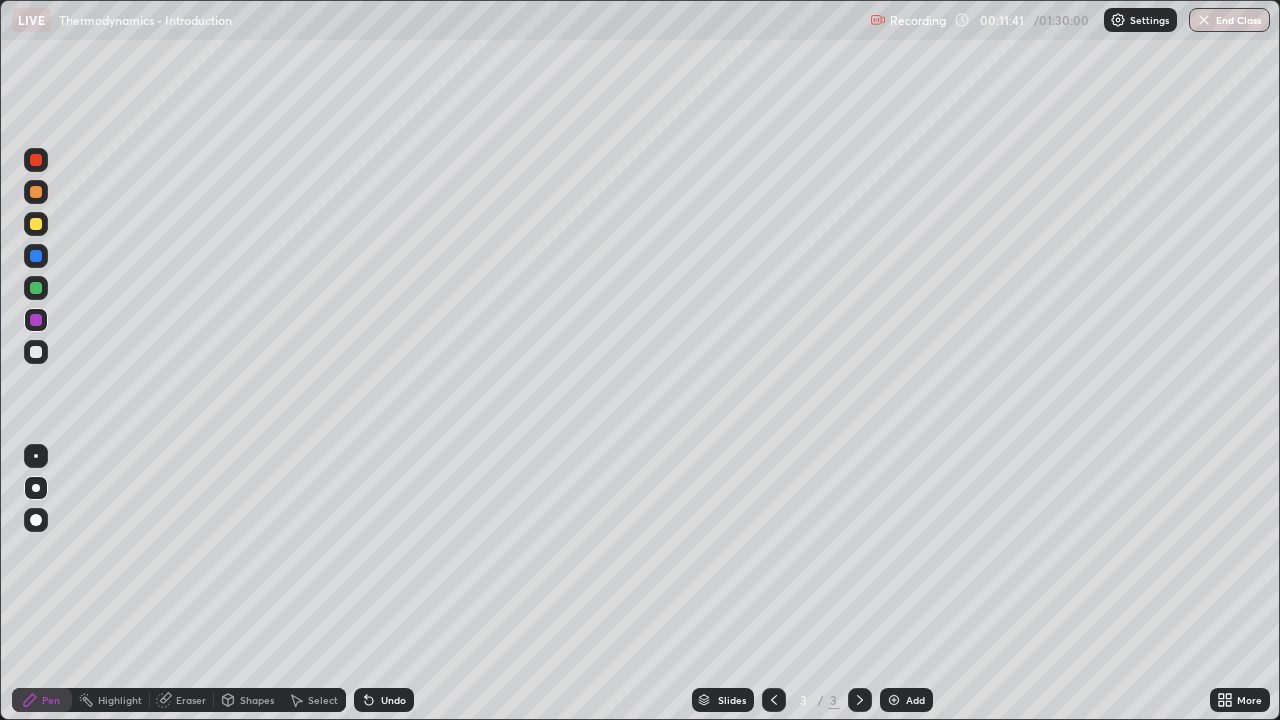click at bounding box center (36, 352) 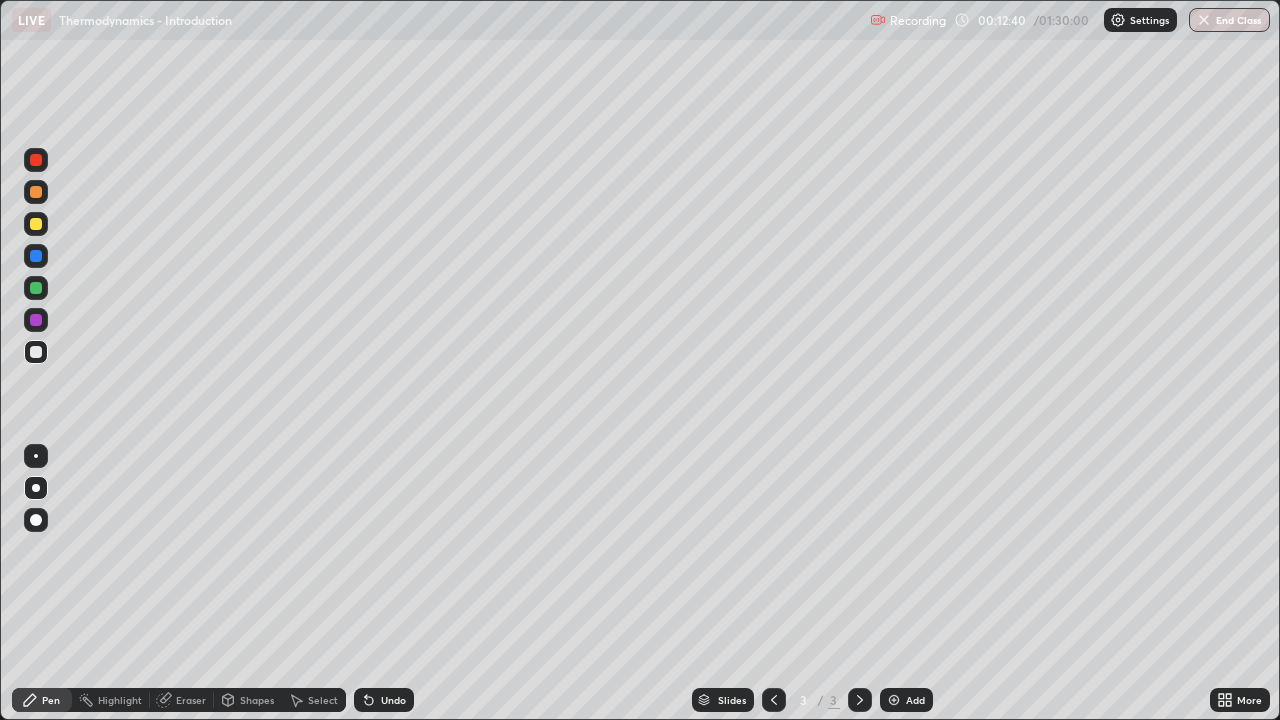 click on "Undo" at bounding box center [393, 700] 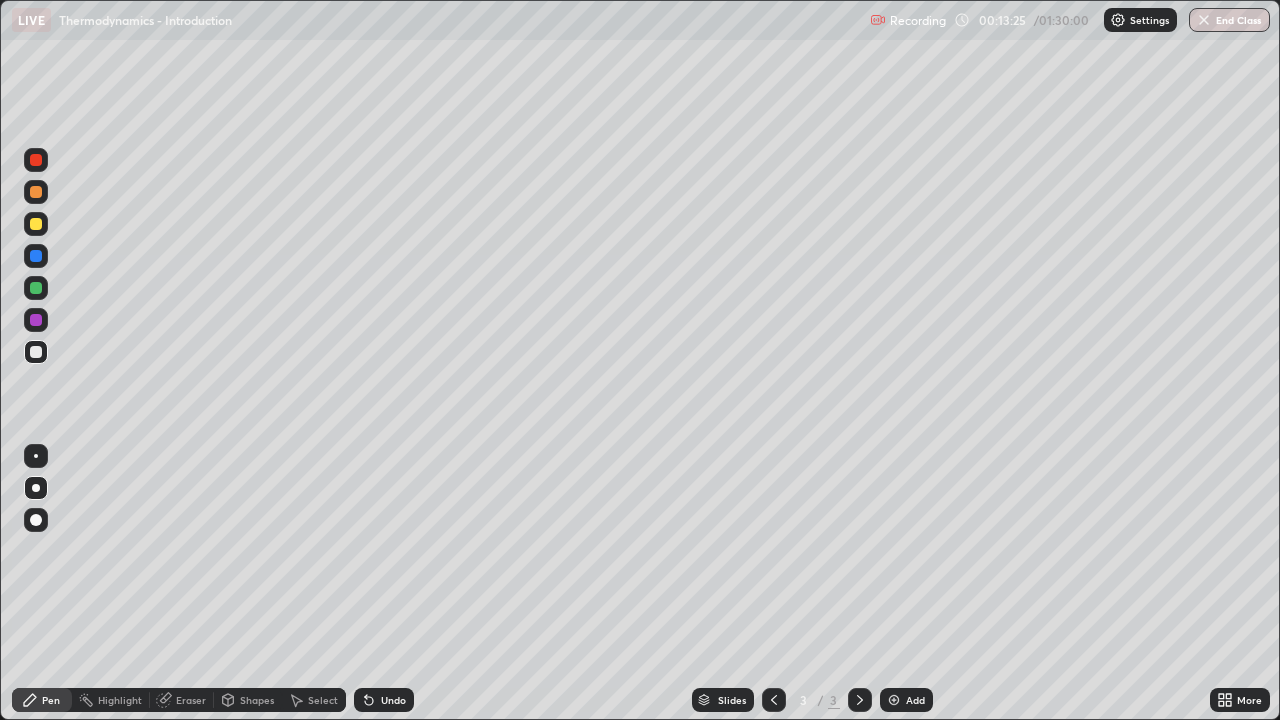 click on "Eraser" at bounding box center [182, 700] 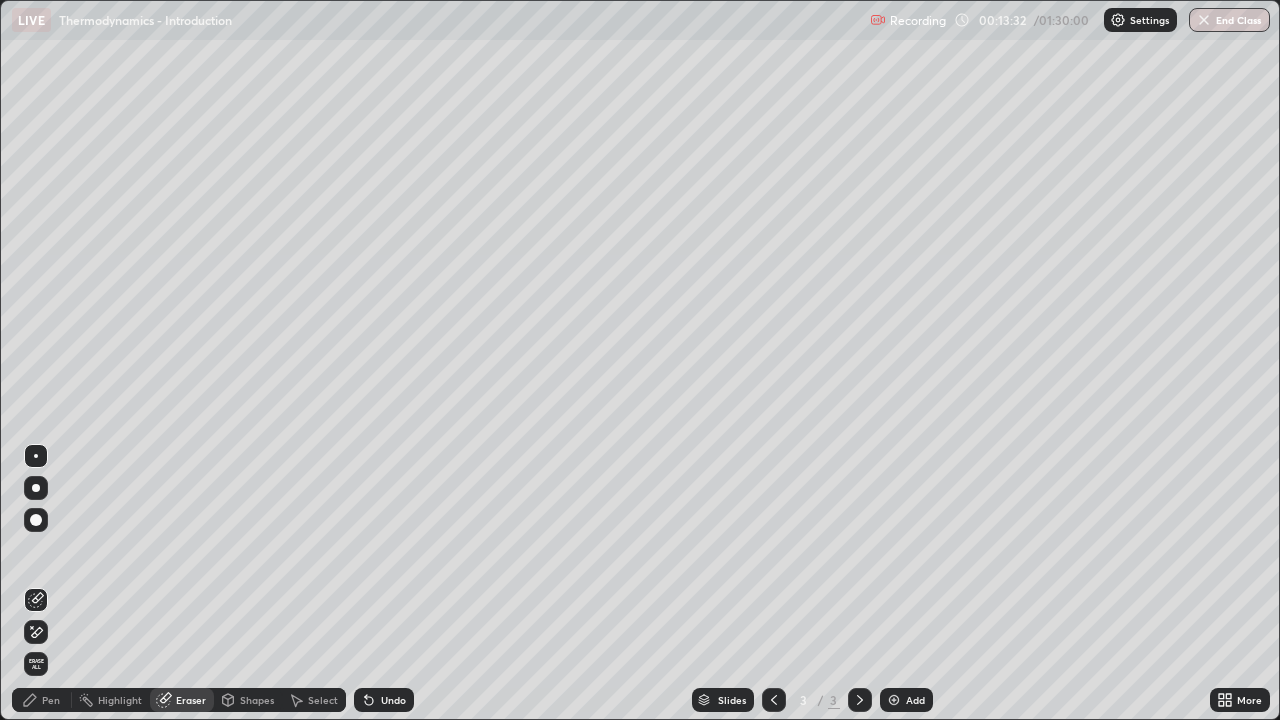 click on "Pen" at bounding box center (51, 700) 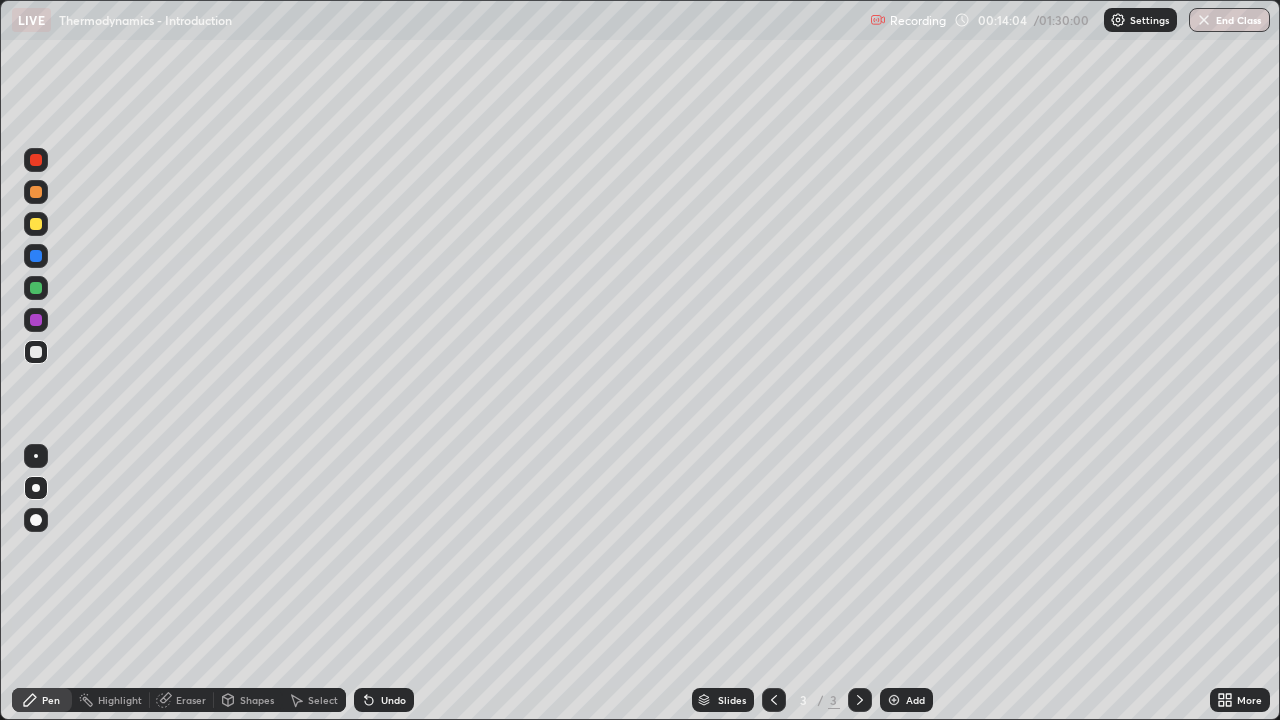 click on "Undo" at bounding box center (393, 700) 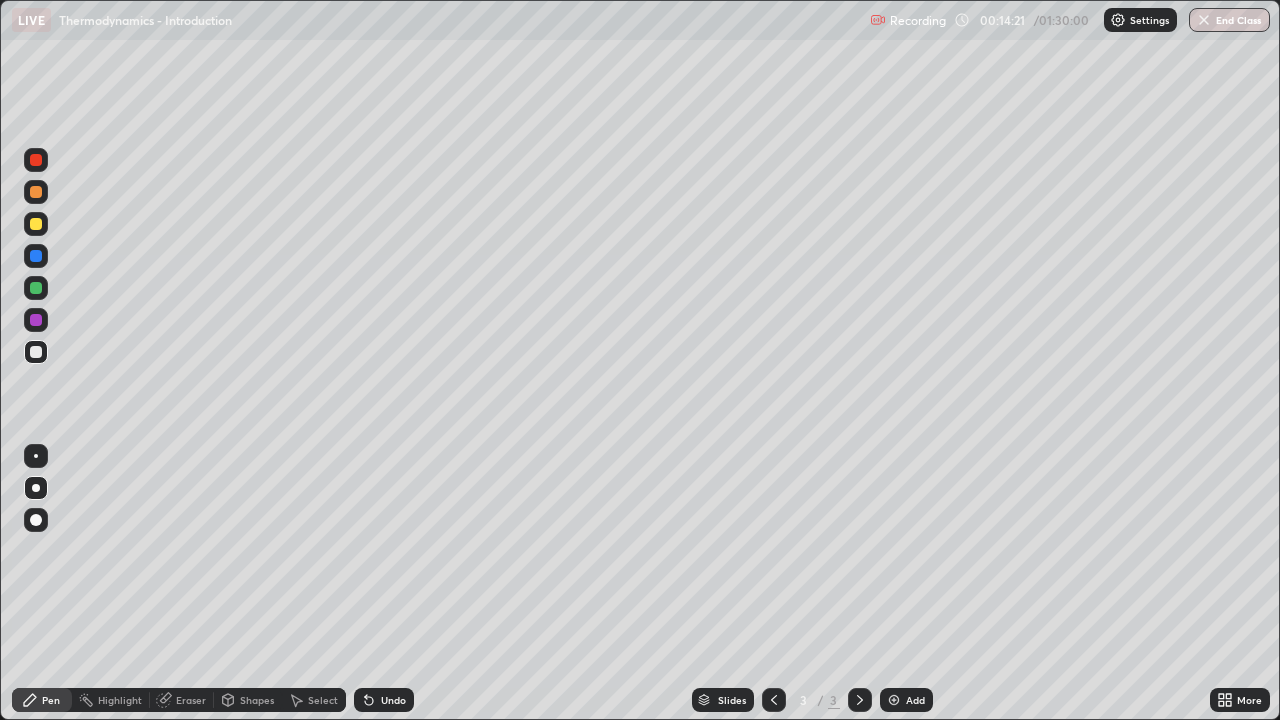 click at bounding box center [36, 320] 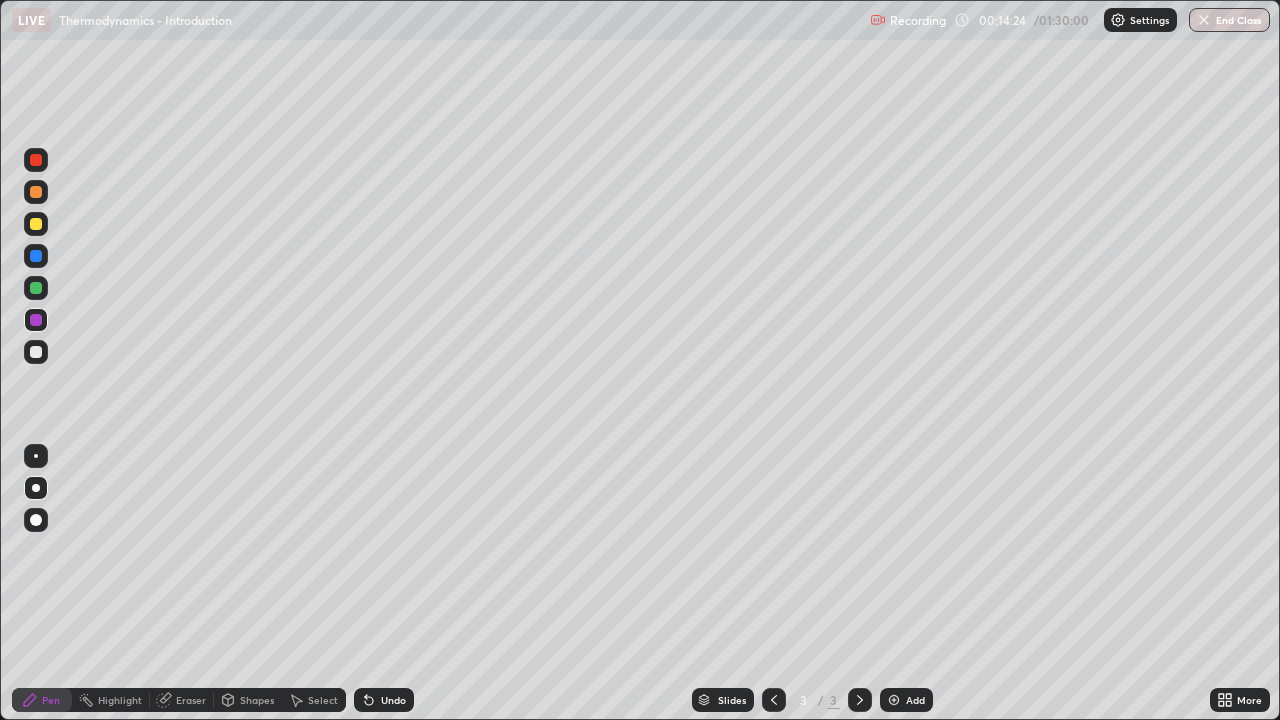 click at bounding box center (36, 352) 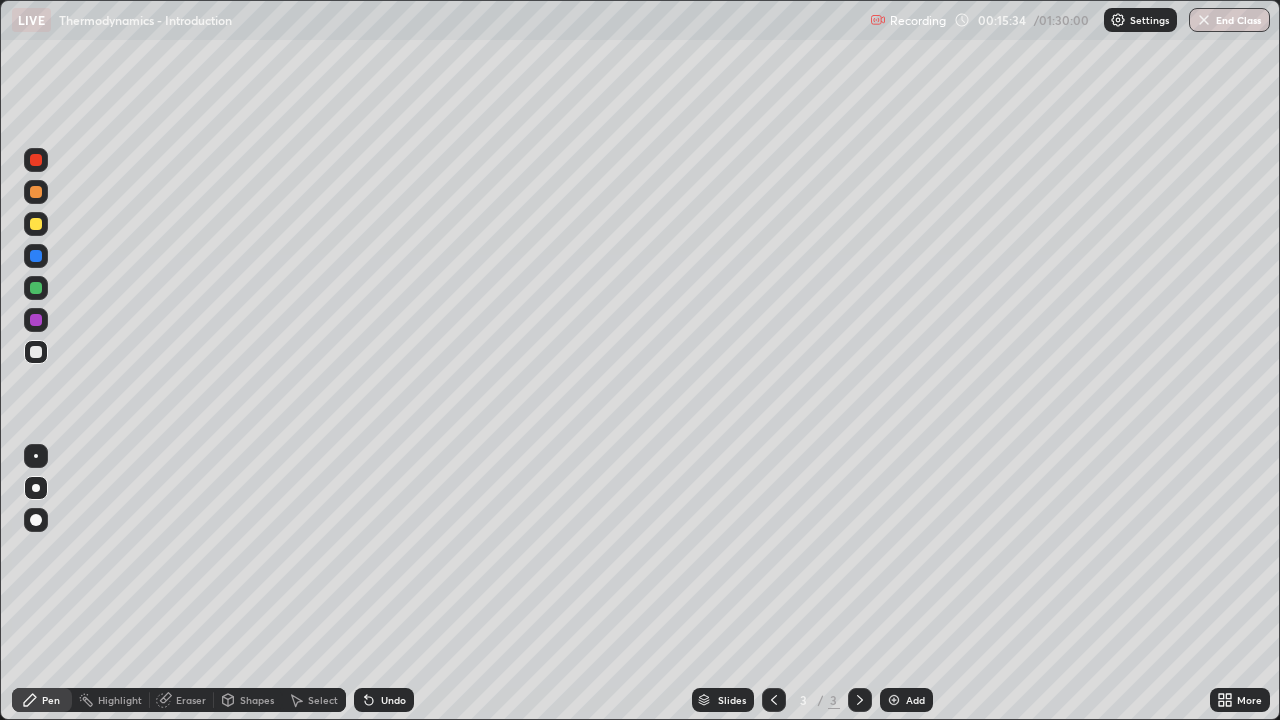 click on "Undo" at bounding box center (384, 700) 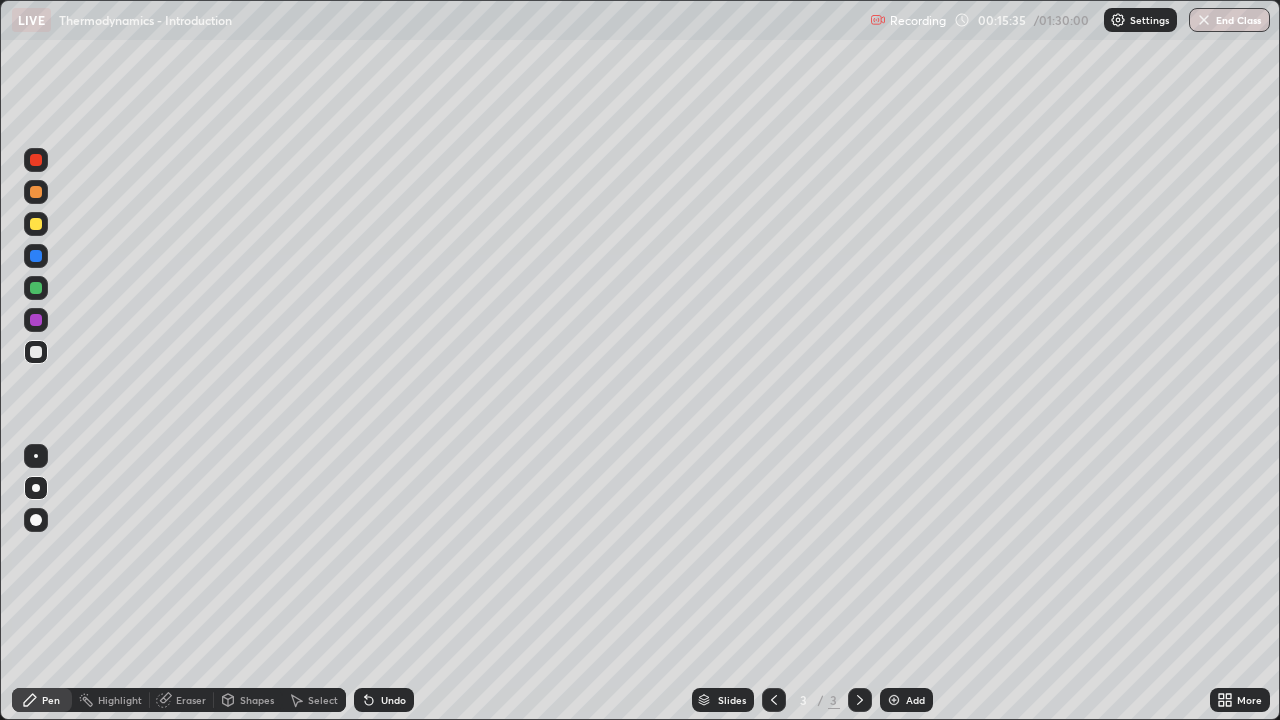 click on "Undo" at bounding box center [384, 700] 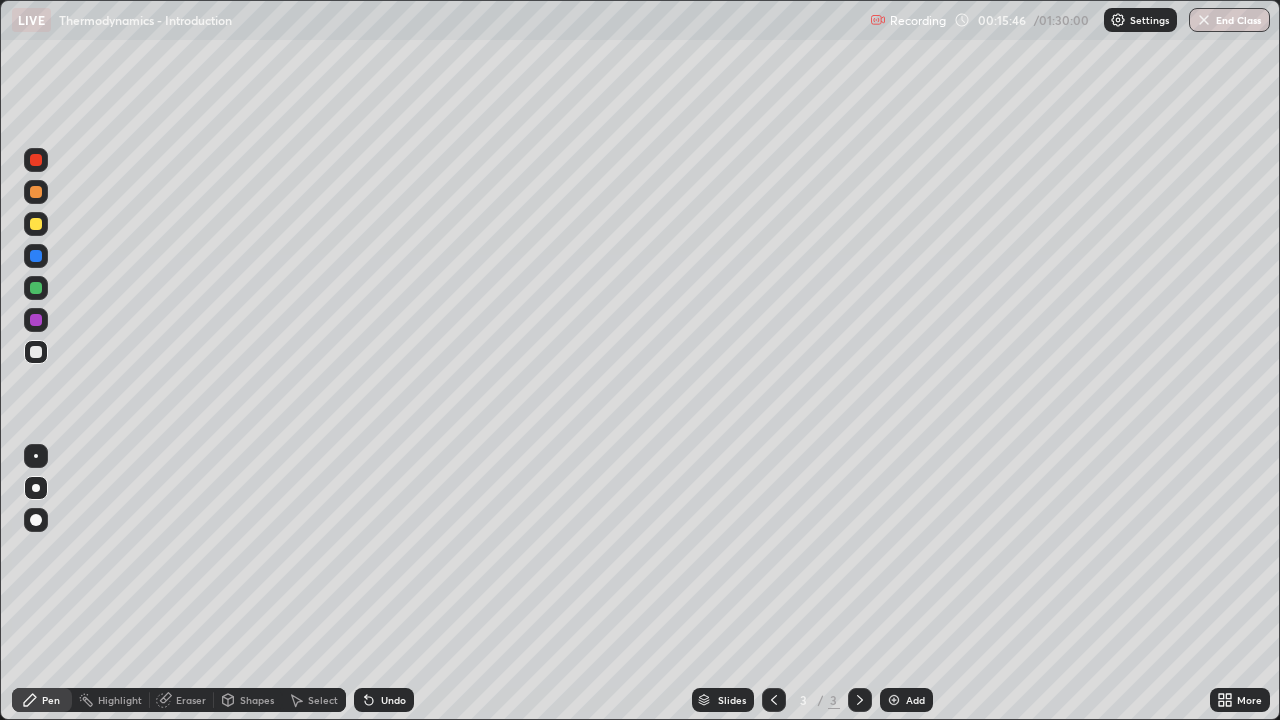 click on "Undo" at bounding box center [393, 700] 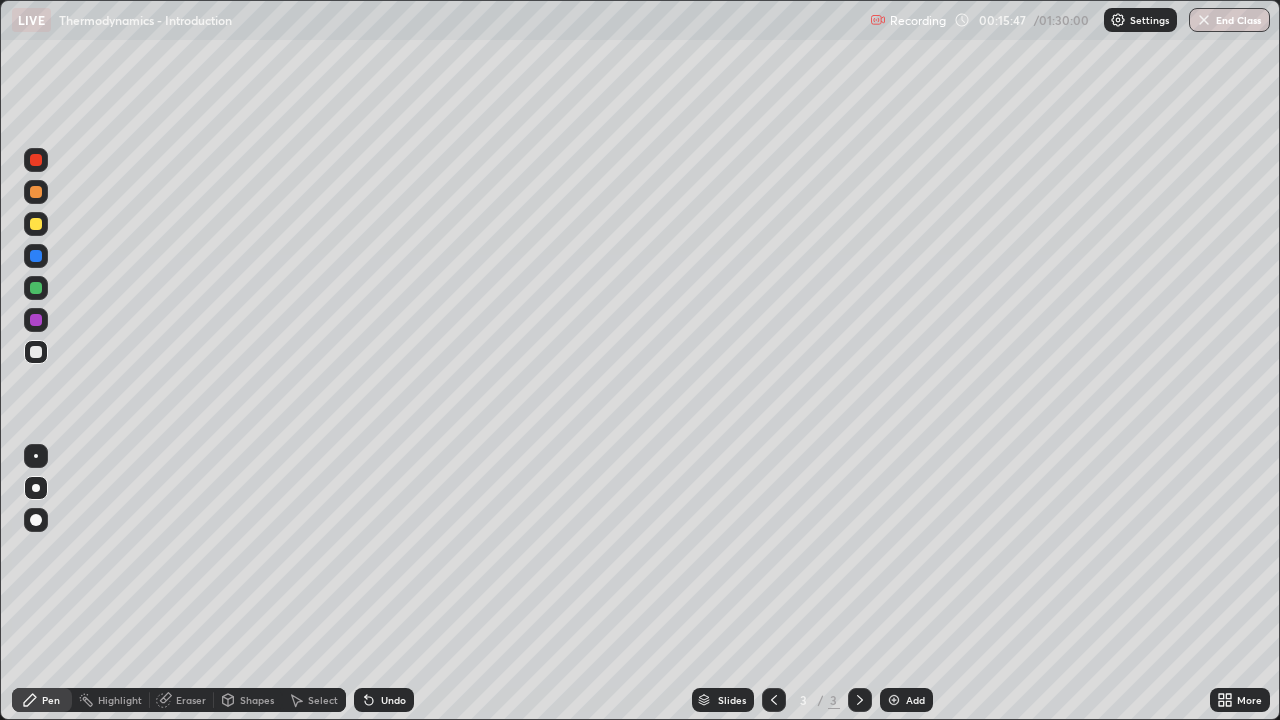 click on "Undo" at bounding box center (384, 700) 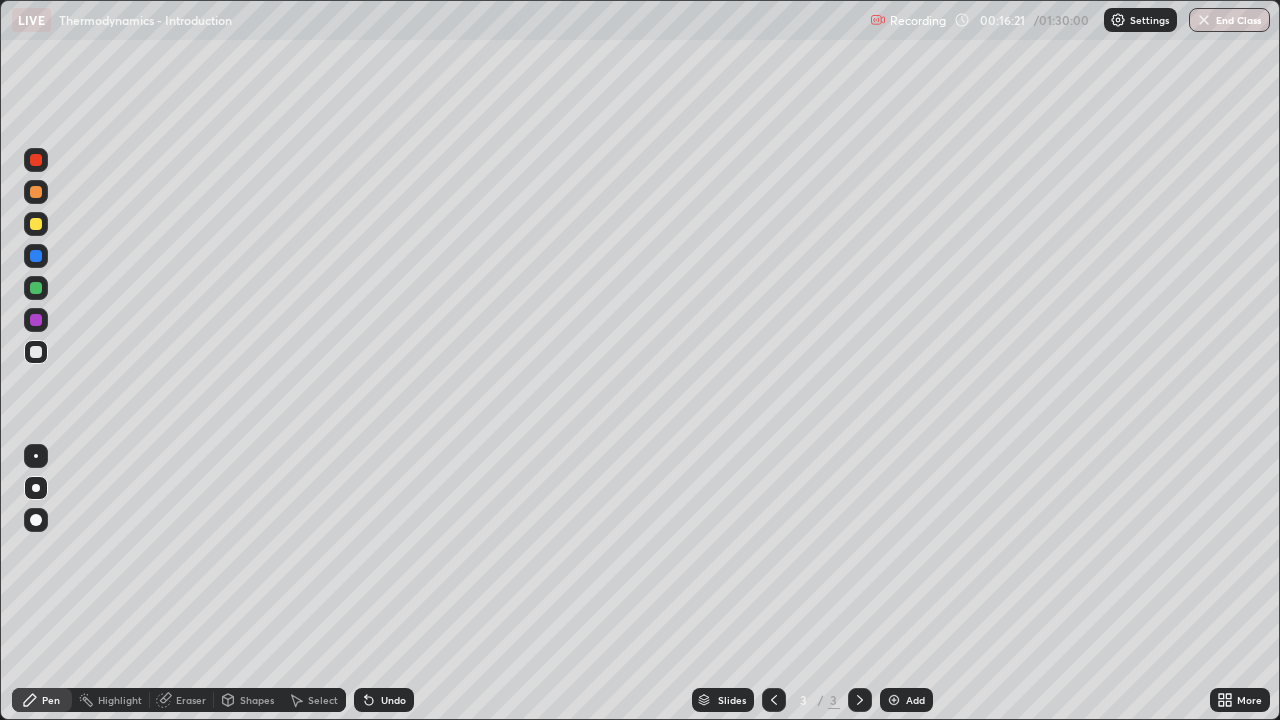 click at bounding box center [36, 224] 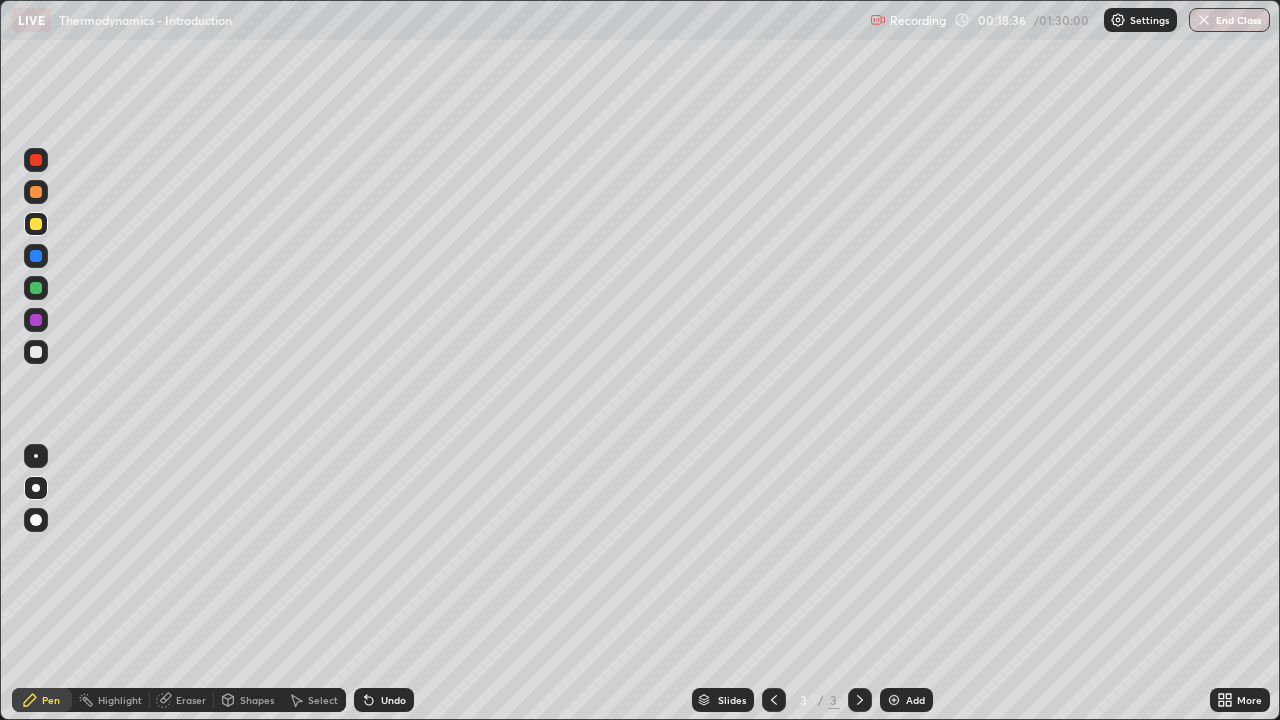 click at bounding box center (36, 288) 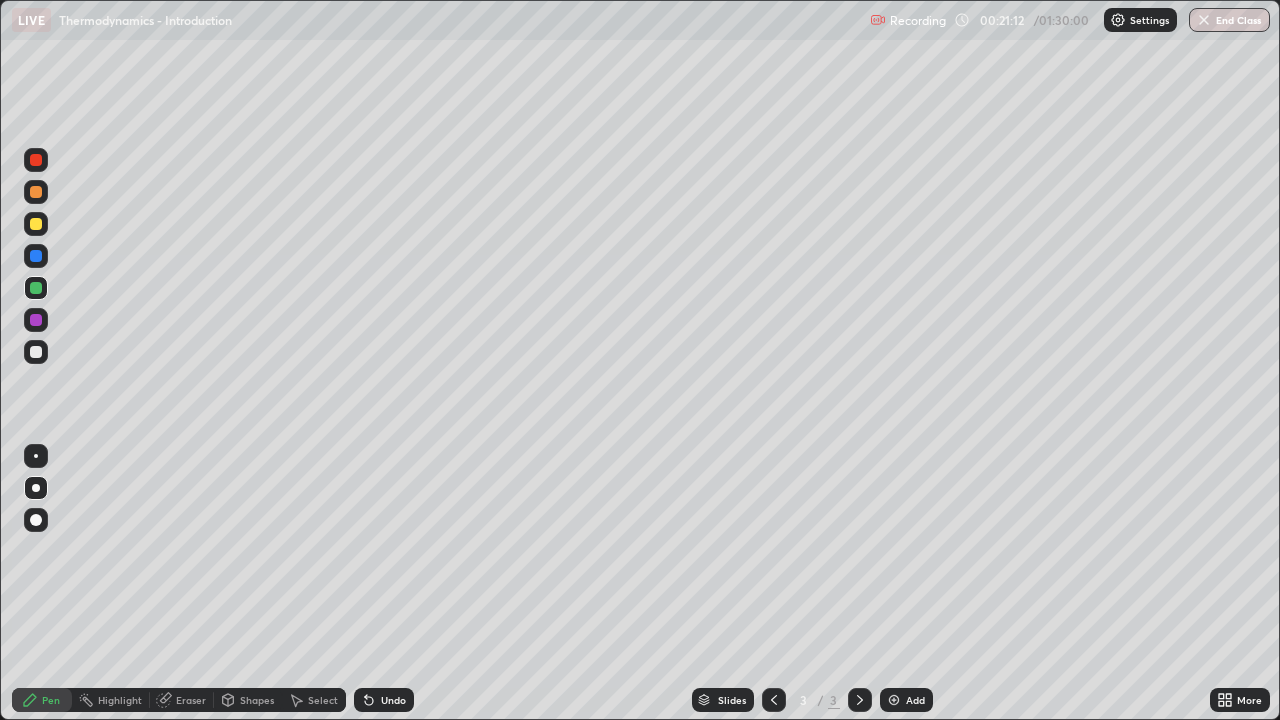 click 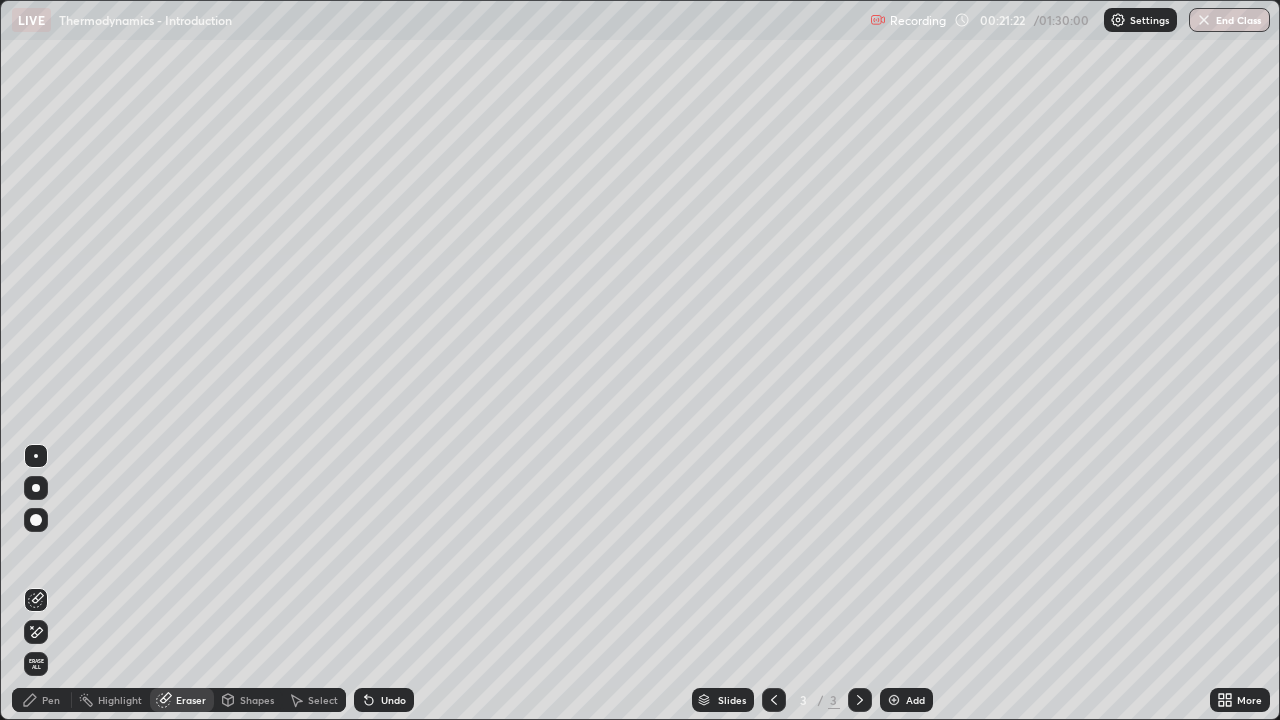click on "Pen" at bounding box center (51, 700) 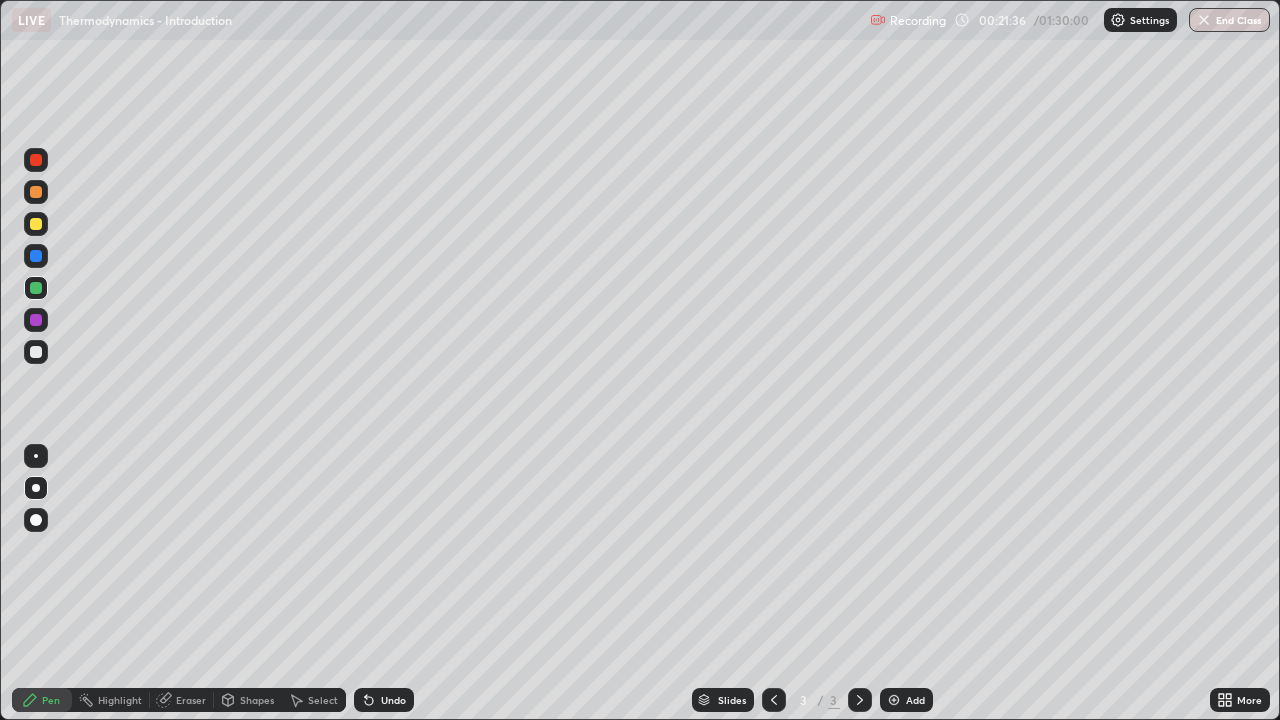 click at bounding box center [894, 700] 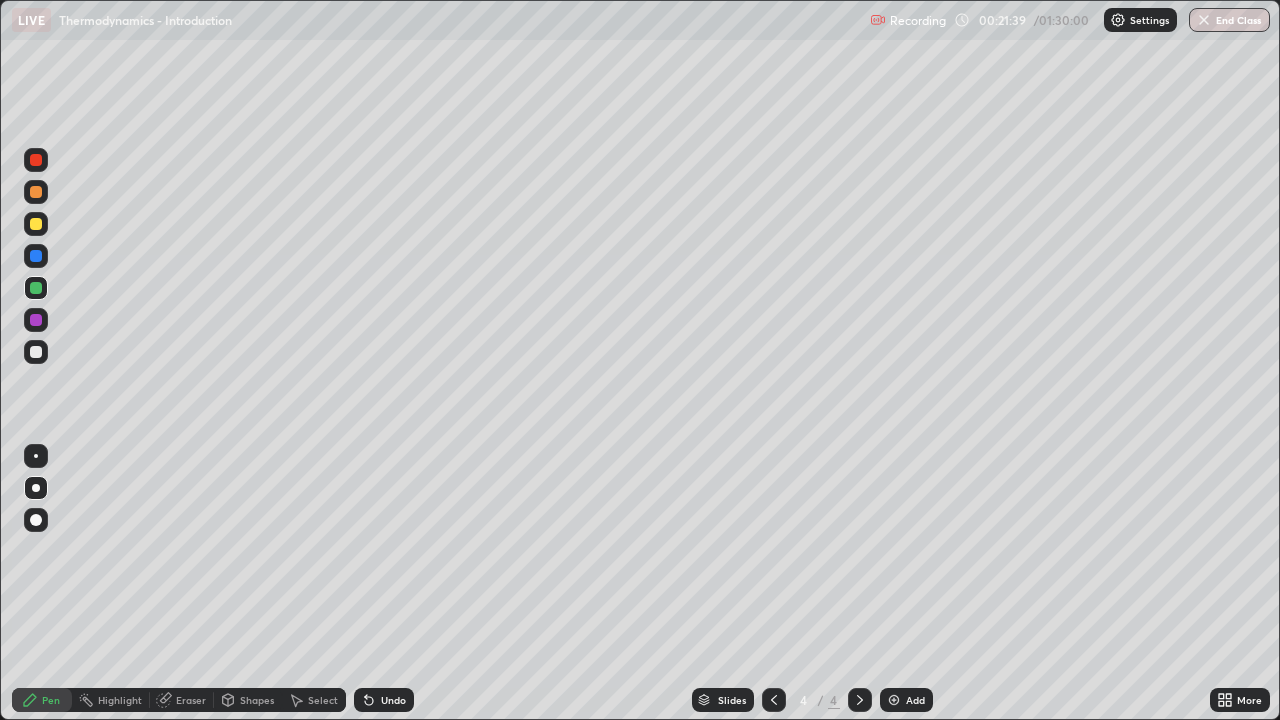 click at bounding box center (36, 352) 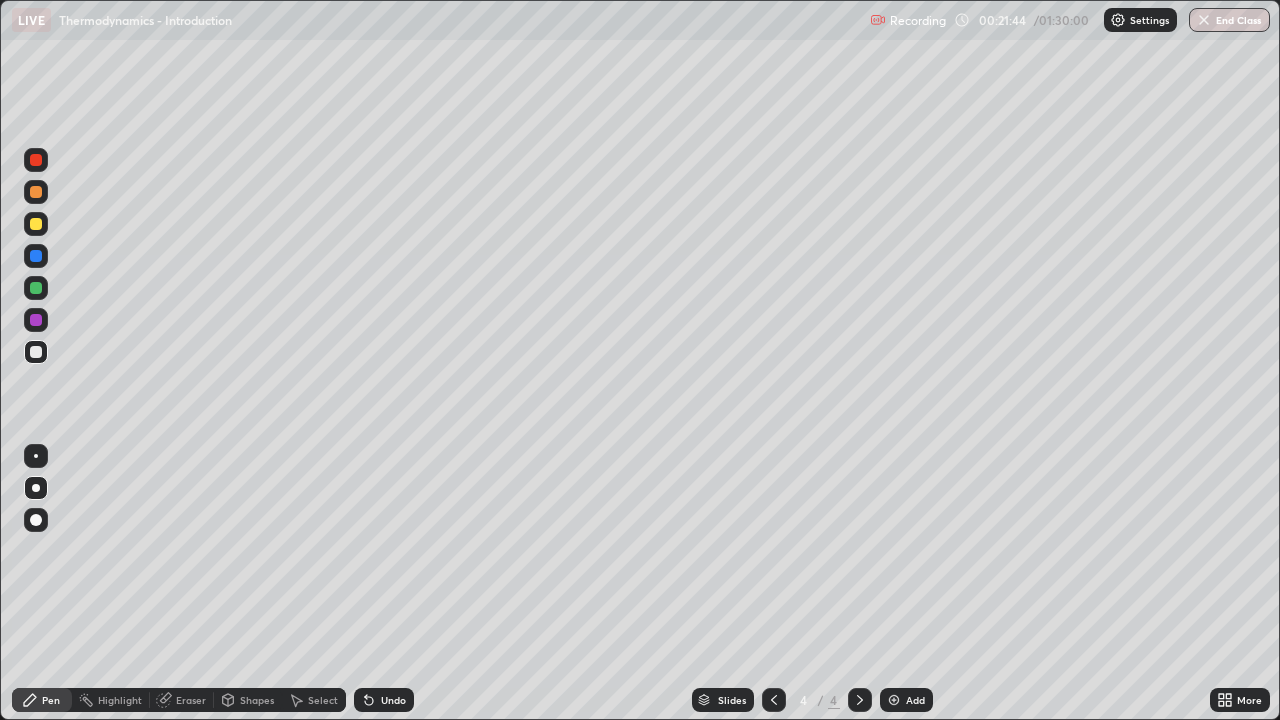 click at bounding box center (36, 320) 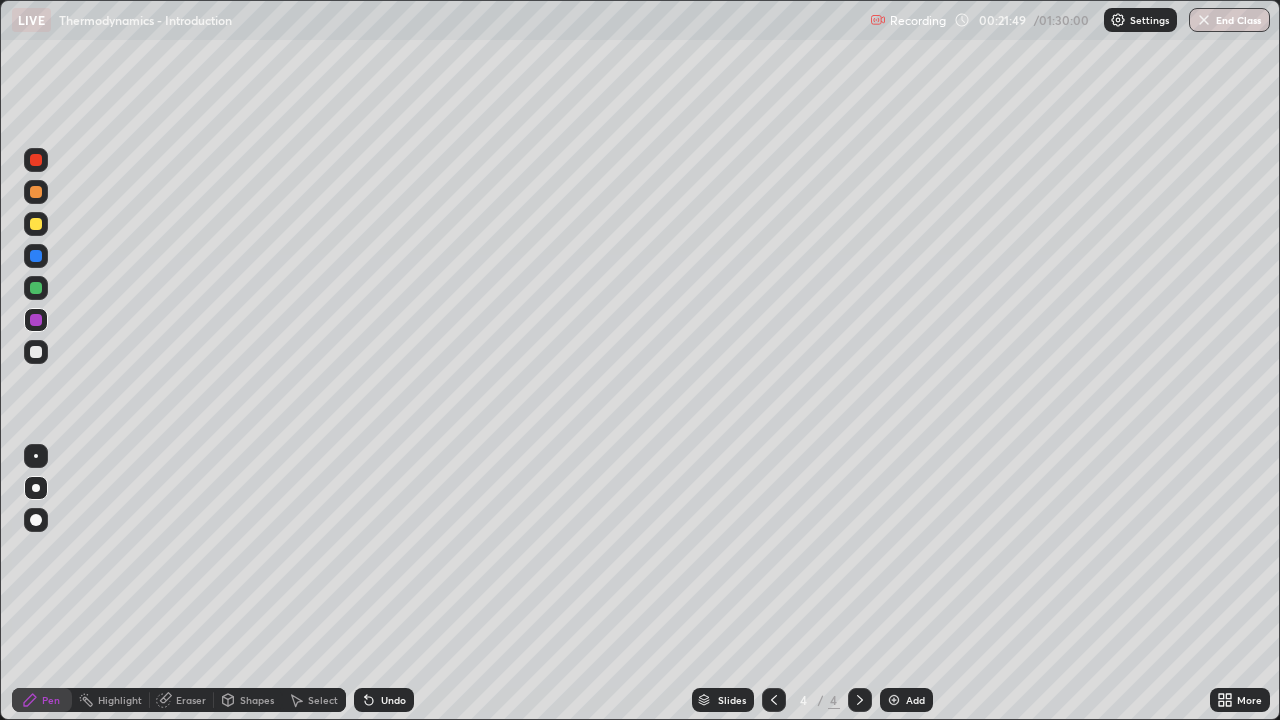 click at bounding box center [36, 352] 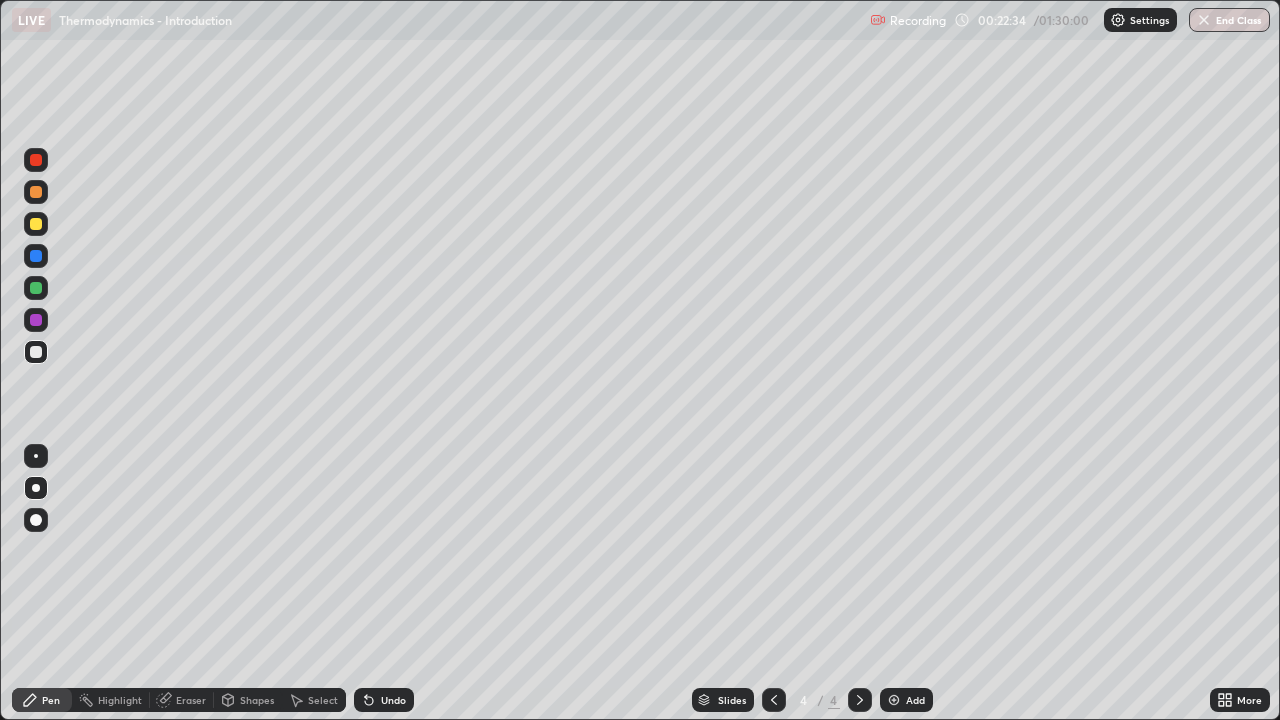 click on "Undo" at bounding box center (393, 700) 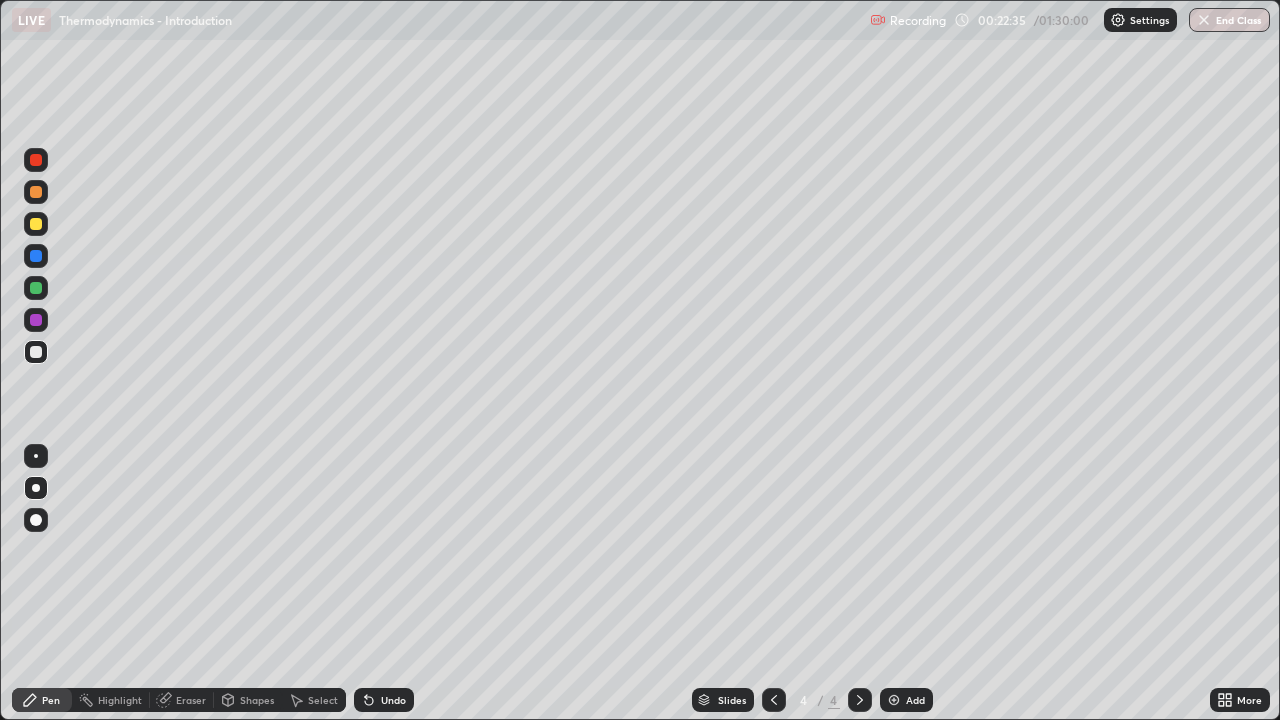 click on "Undo" at bounding box center (384, 700) 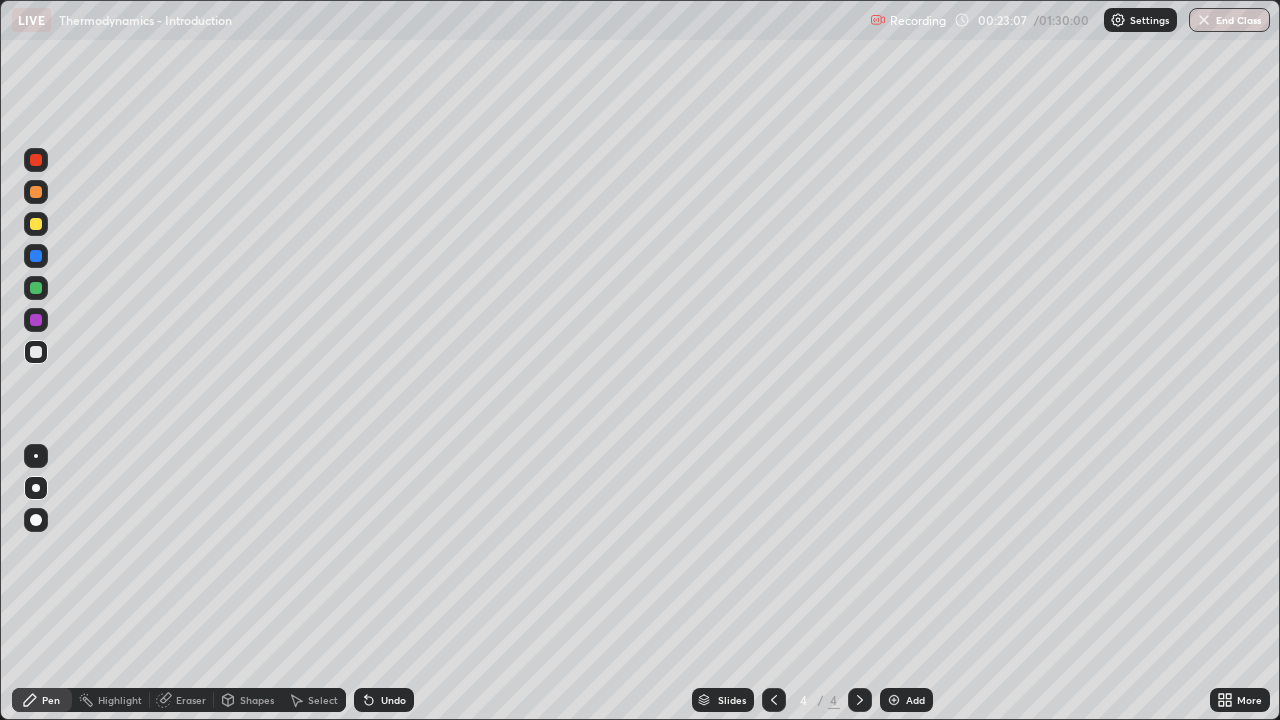 click at bounding box center [36, 288] 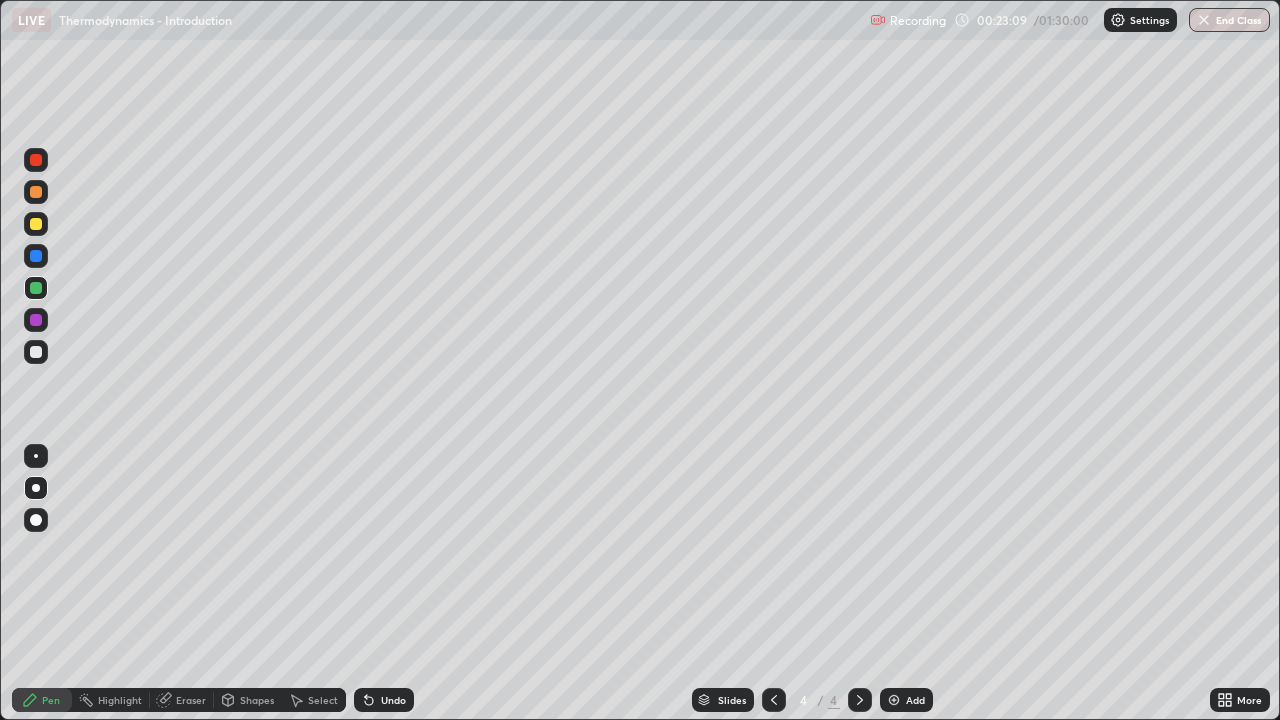 click at bounding box center [36, 224] 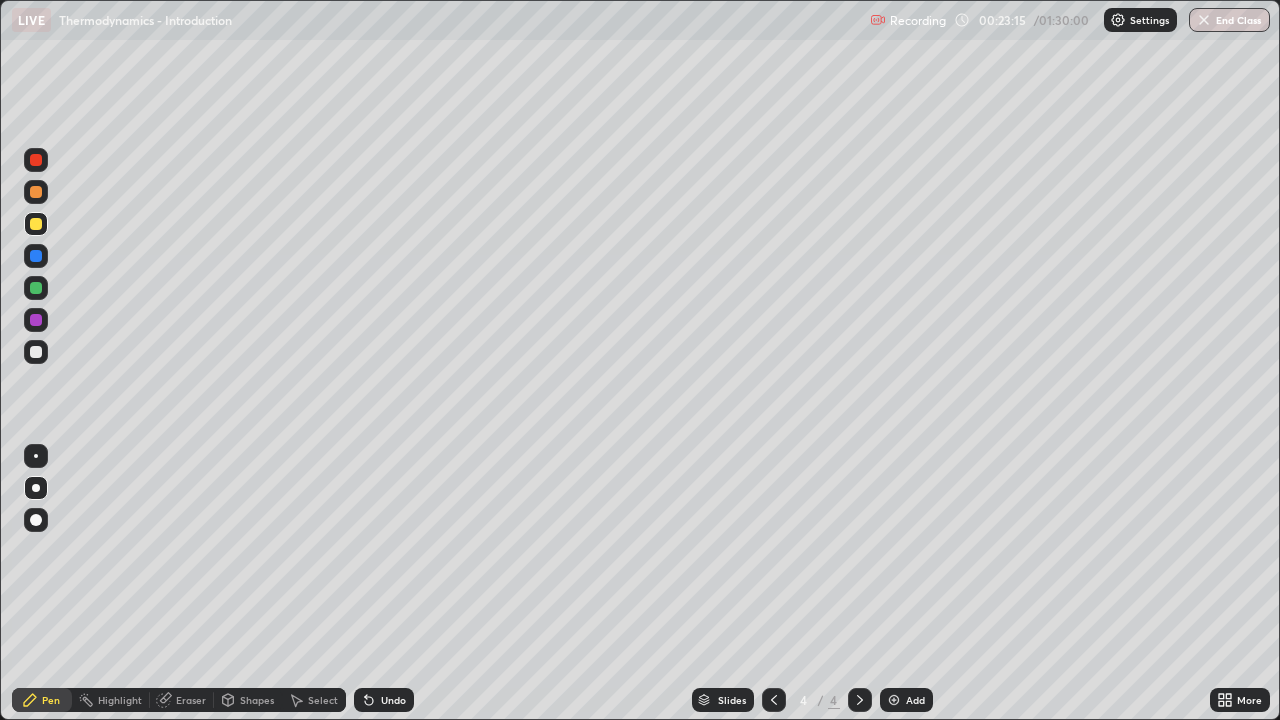 click at bounding box center (36, 352) 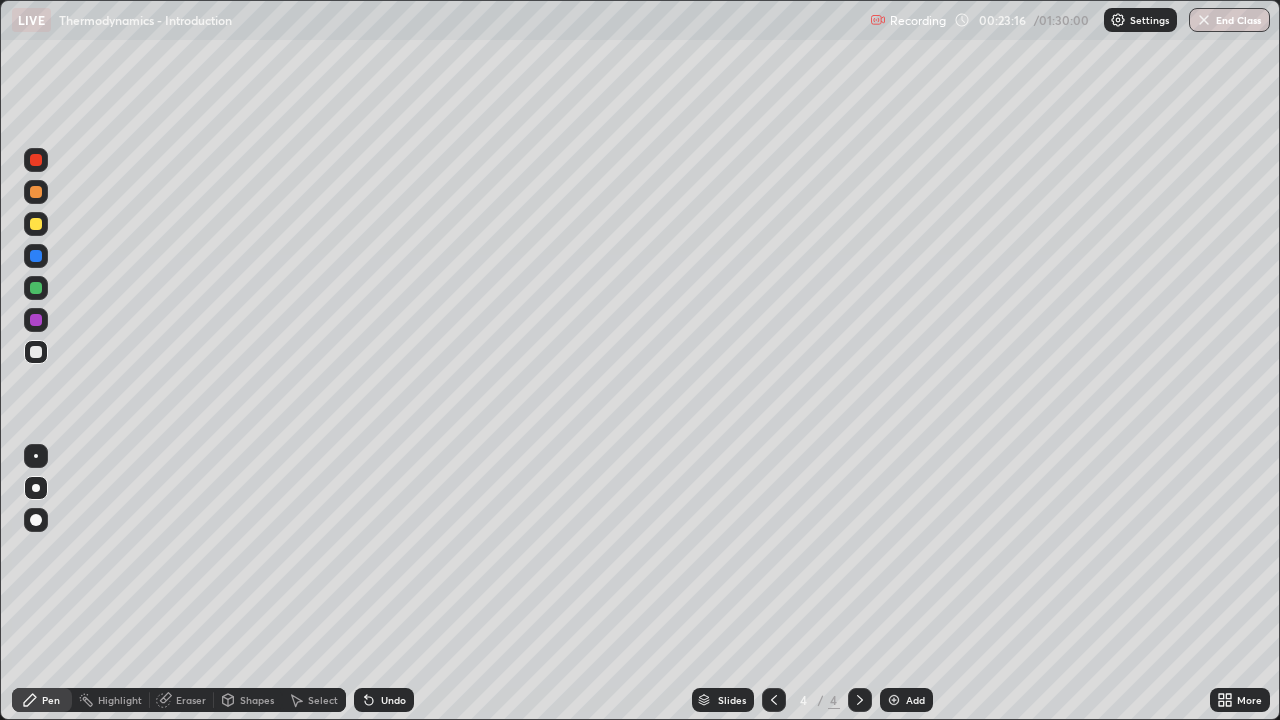 click at bounding box center [36, 288] 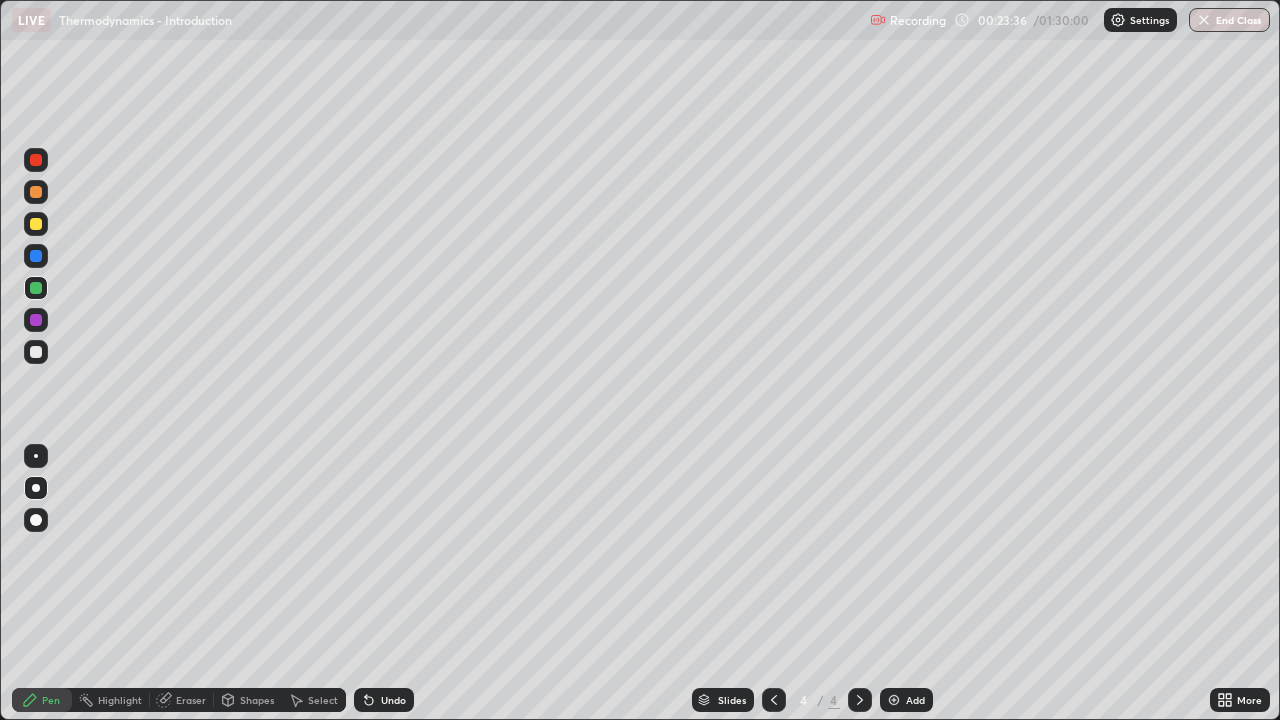 click at bounding box center [36, 224] 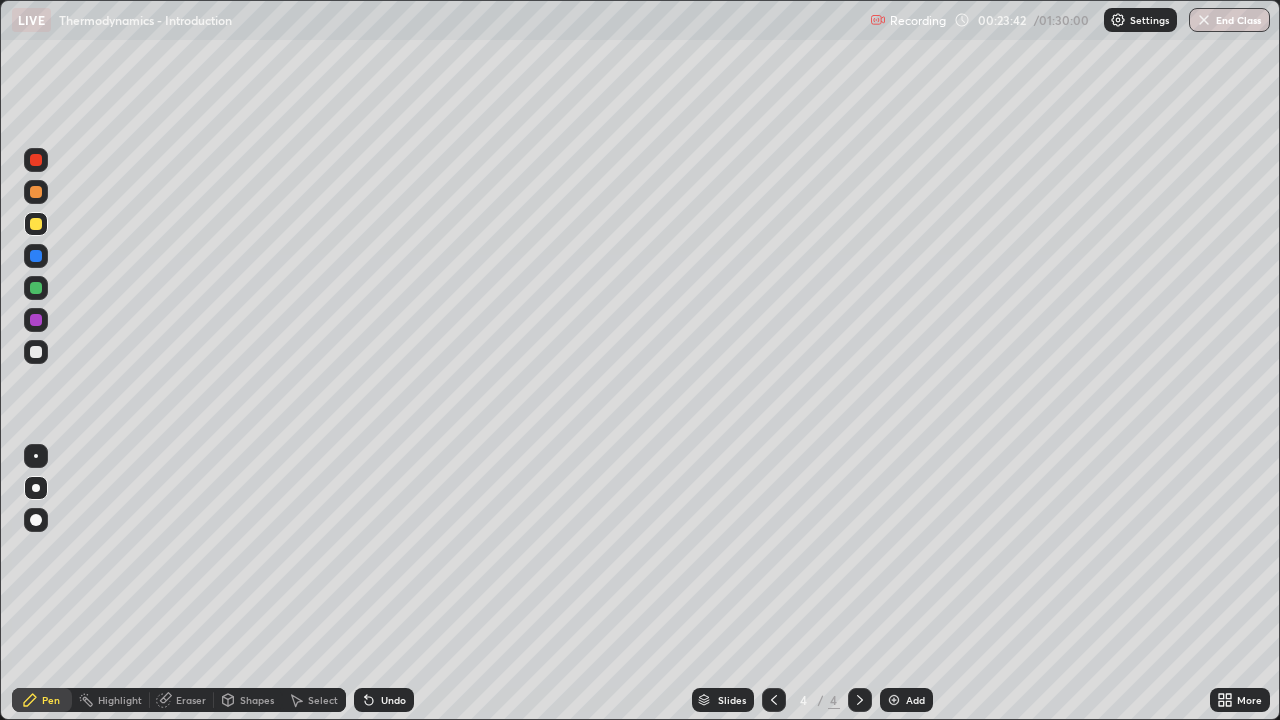 click at bounding box center [36, 352] 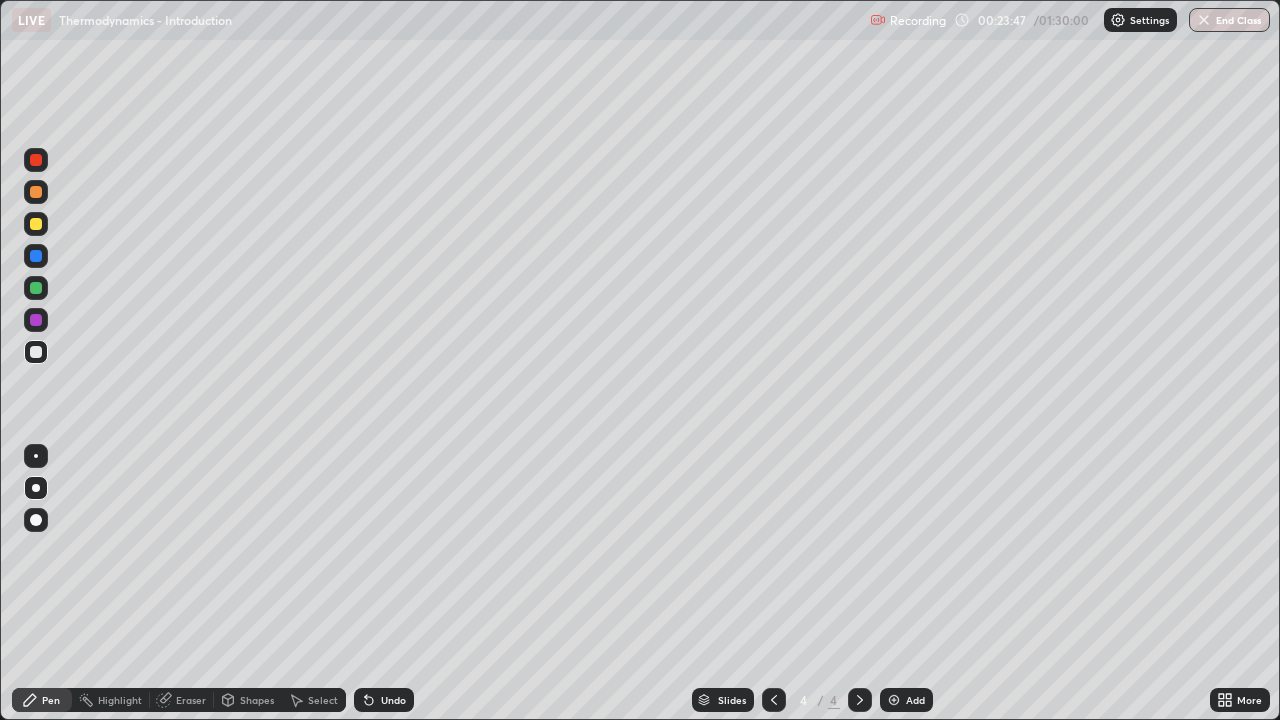 click at bounding box center (36, 320) 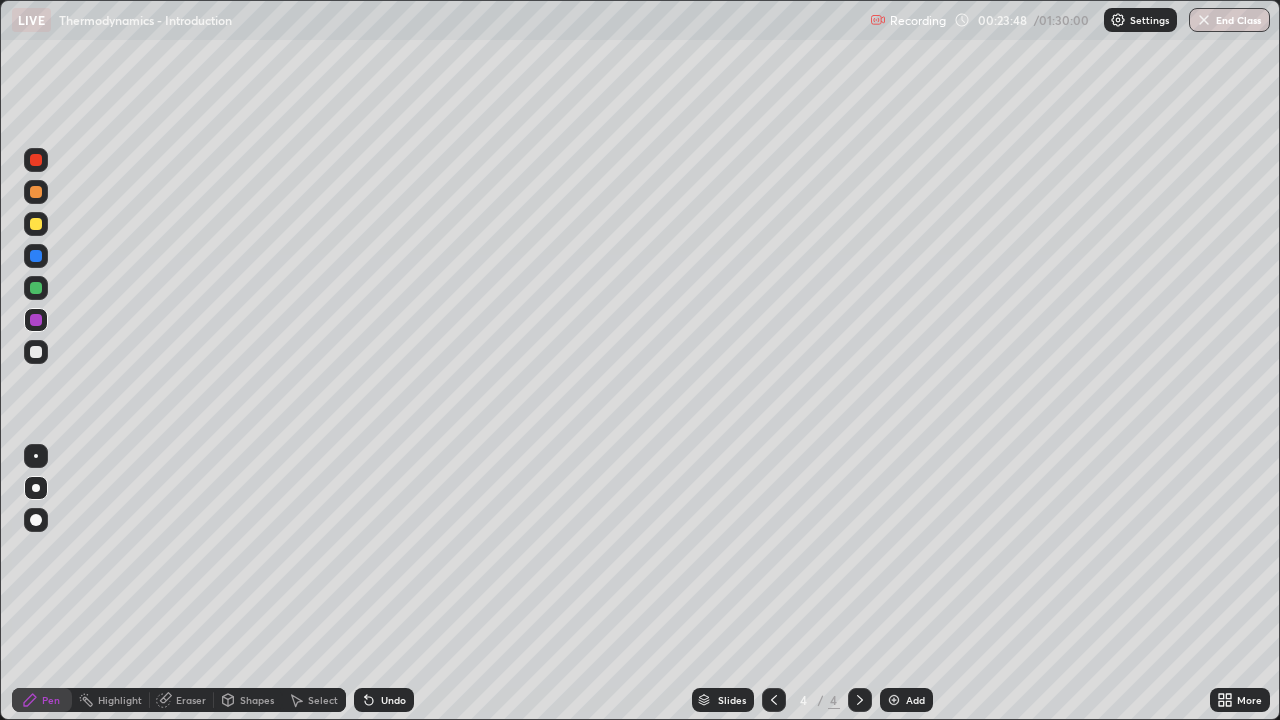 click at bounding box center (36, 224) 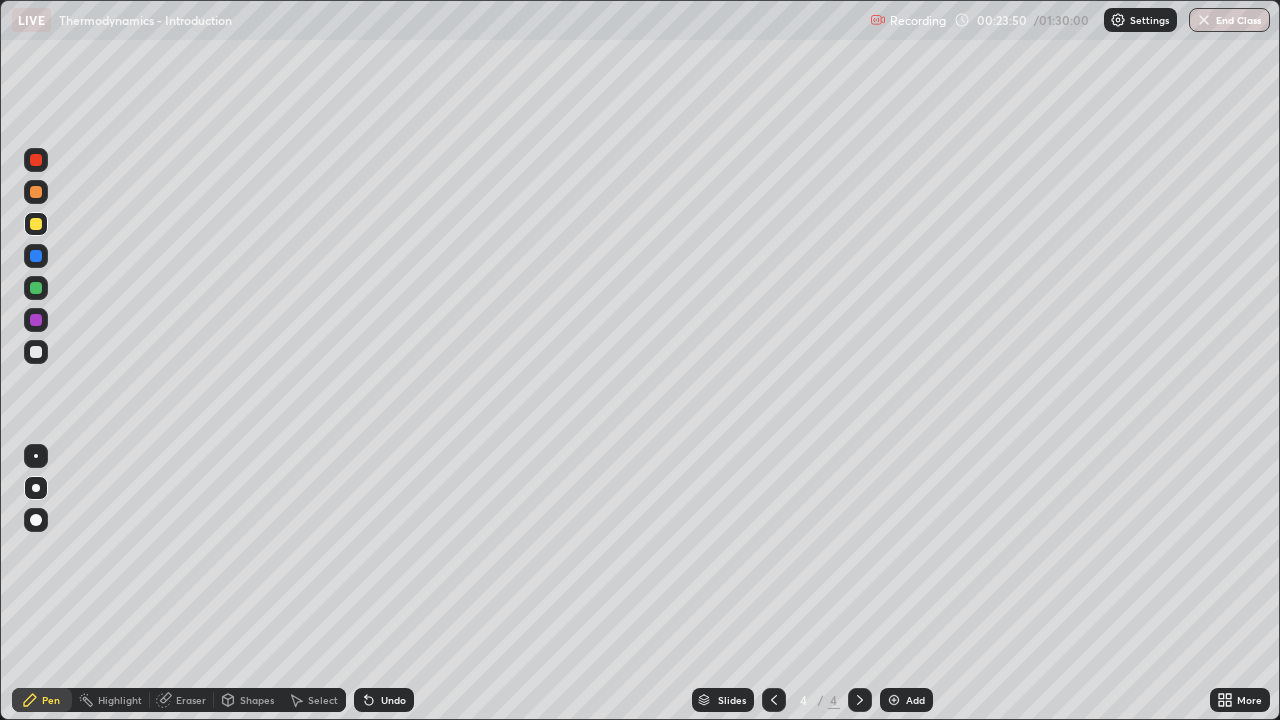 click at bounding box center (36, 352) 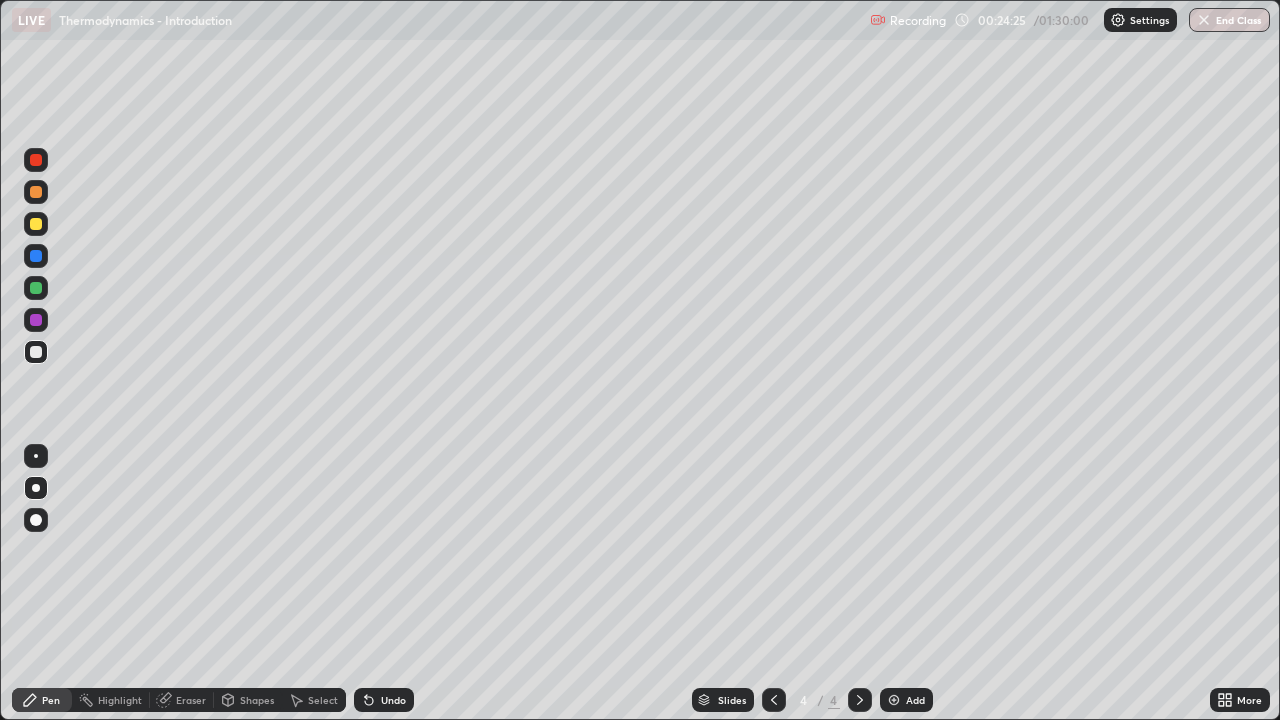 click at bounding box center (36, 224) 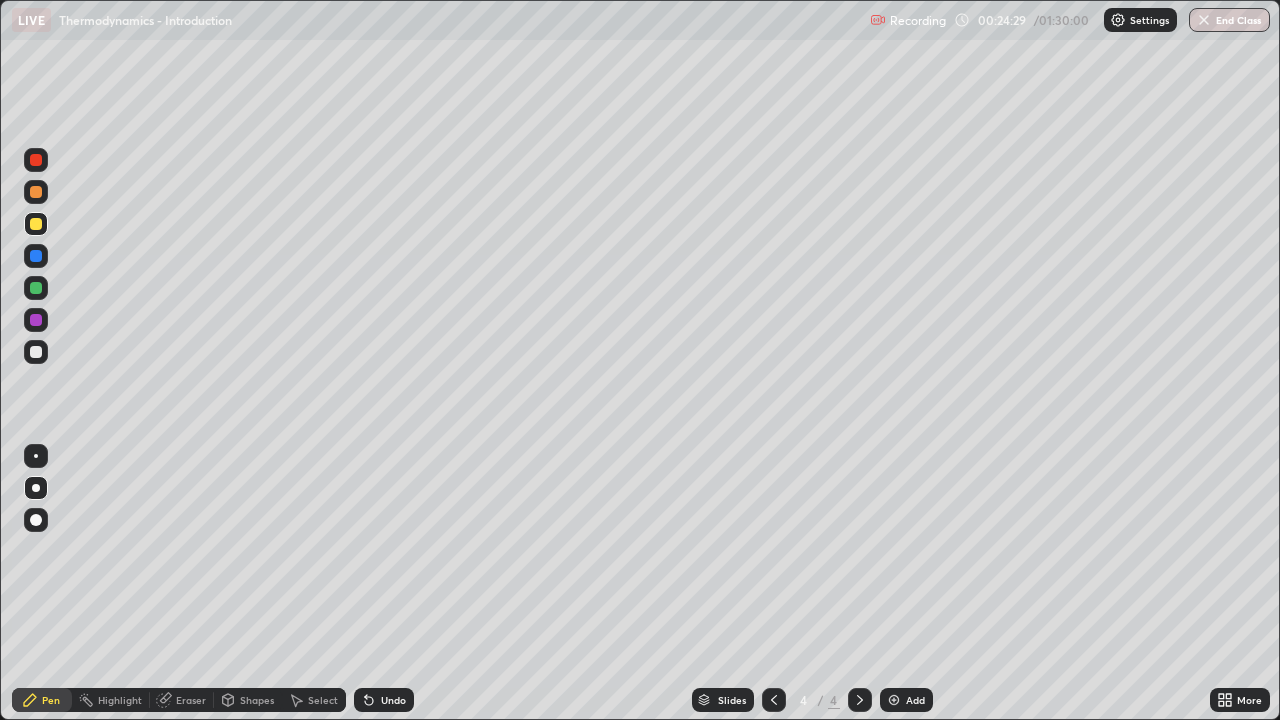 click at bounding box center (36, 352) 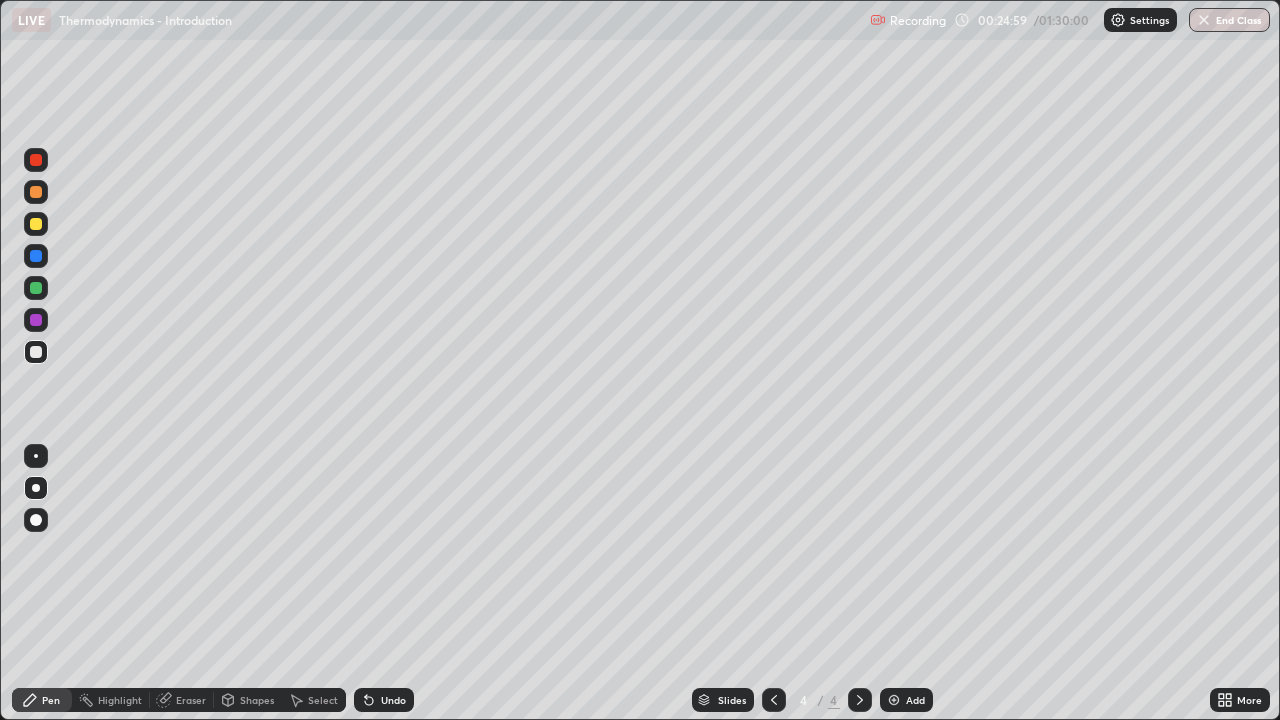click at bounding box center [36, 224] 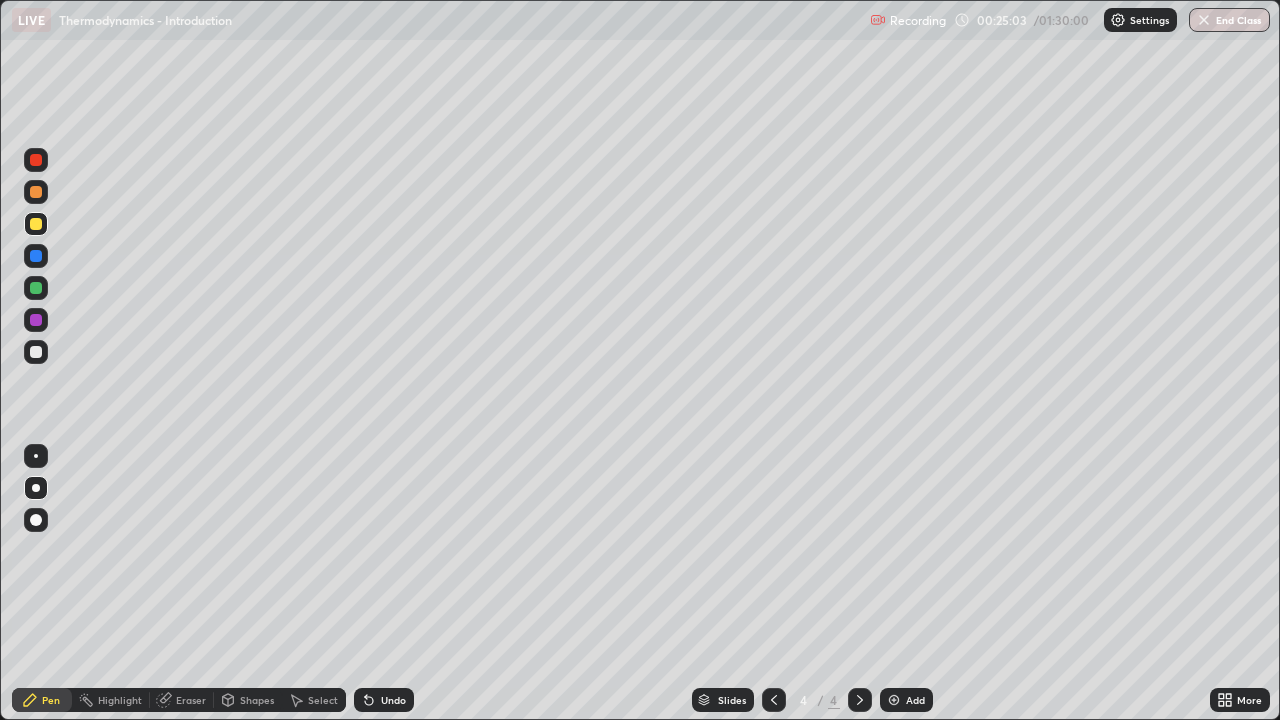 click at bounding box center (36, 352) 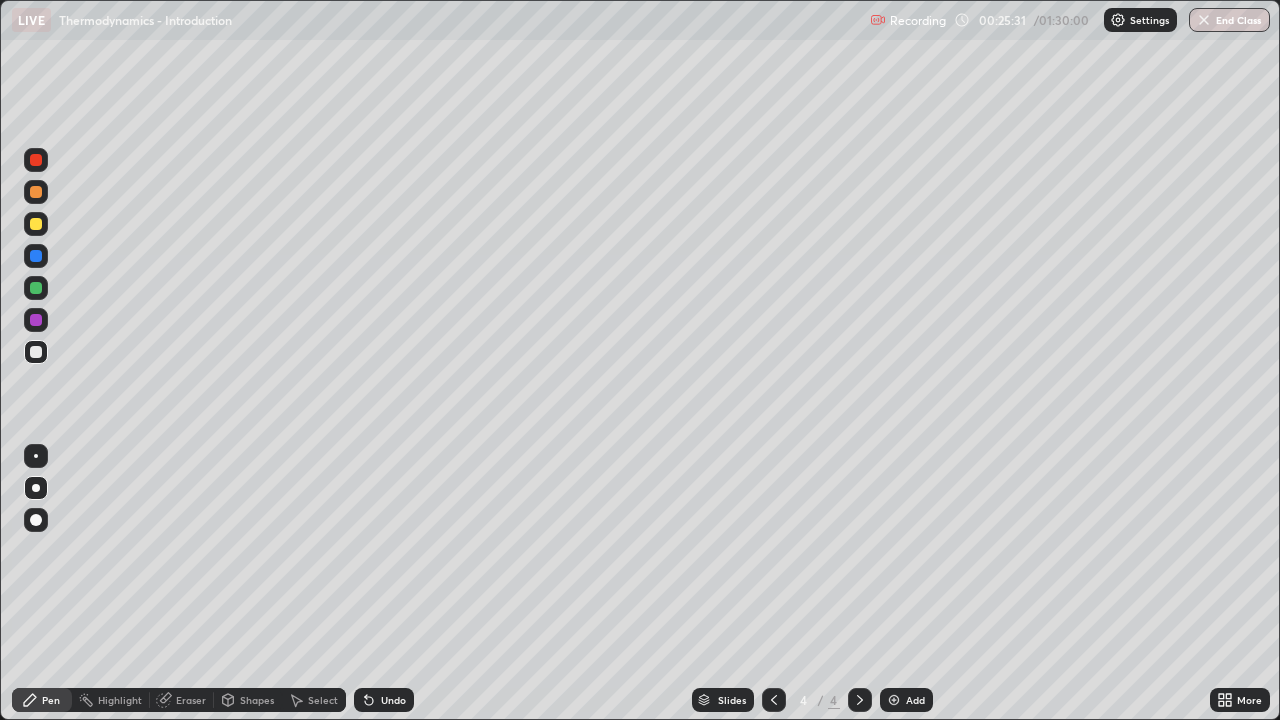 click at bounding box center [36, 320] 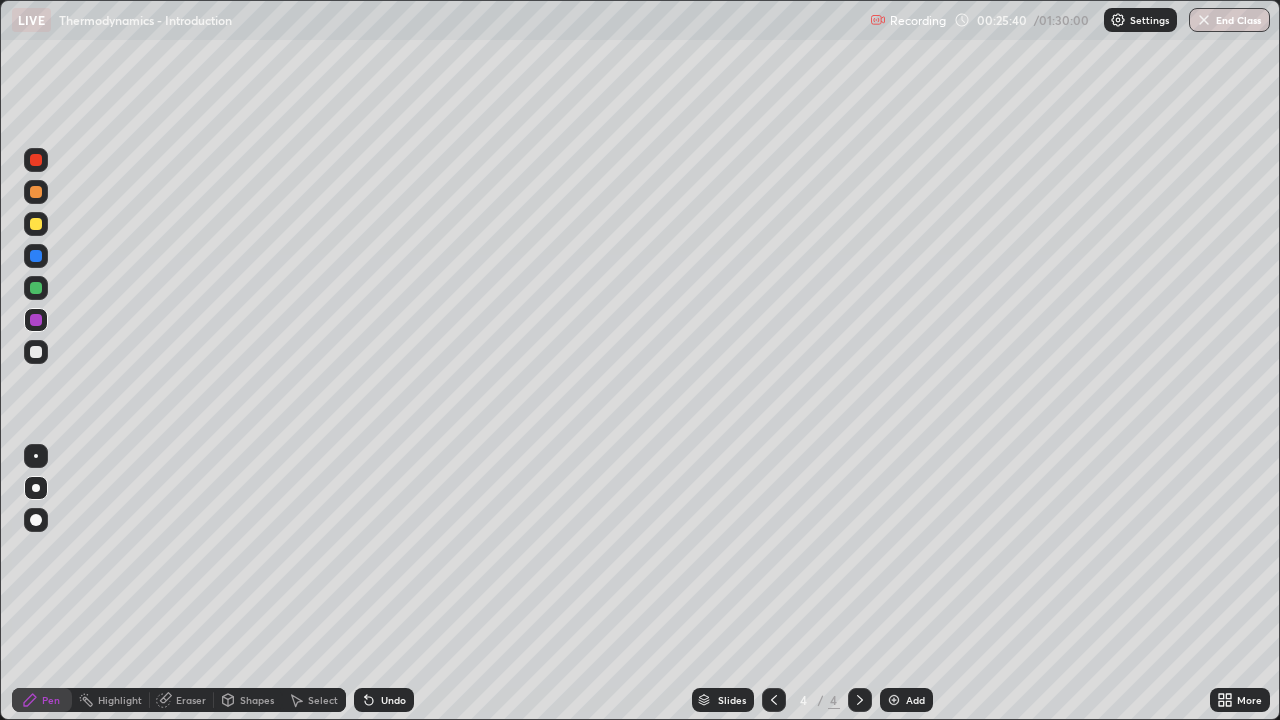 click at bounding box center (36, 352) 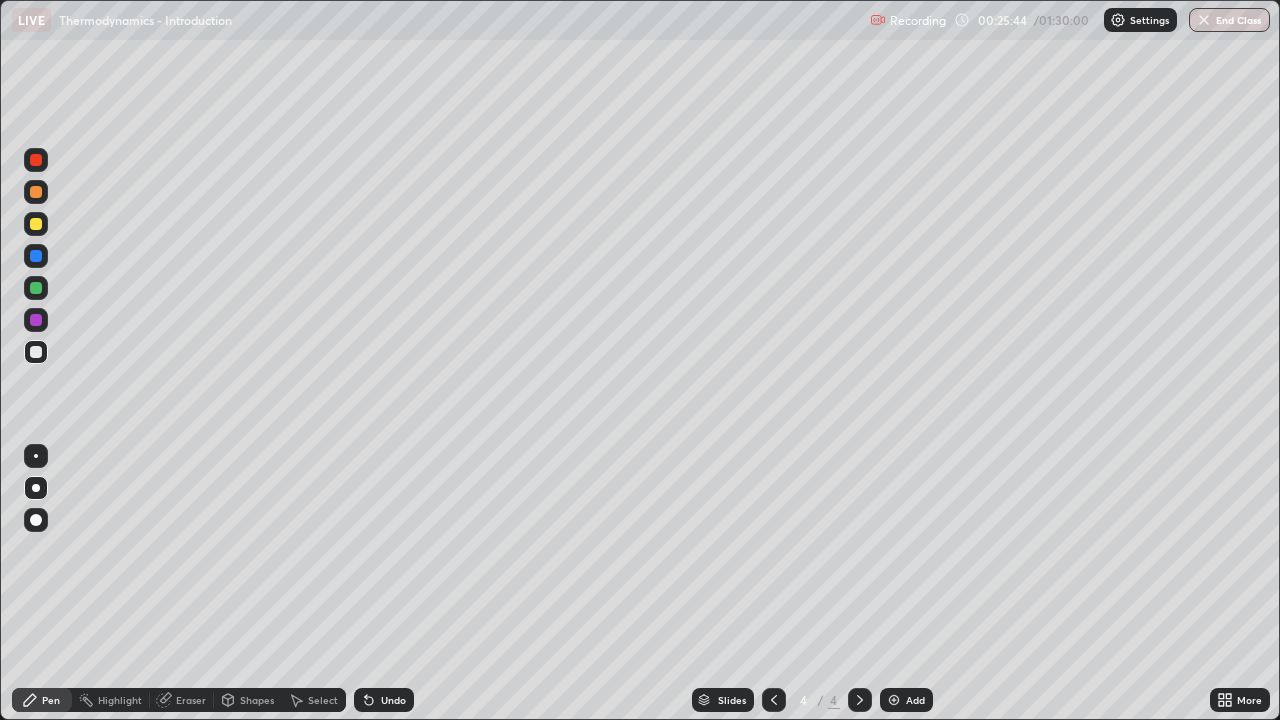 click on "Undo" at bounding box center [384, 700] 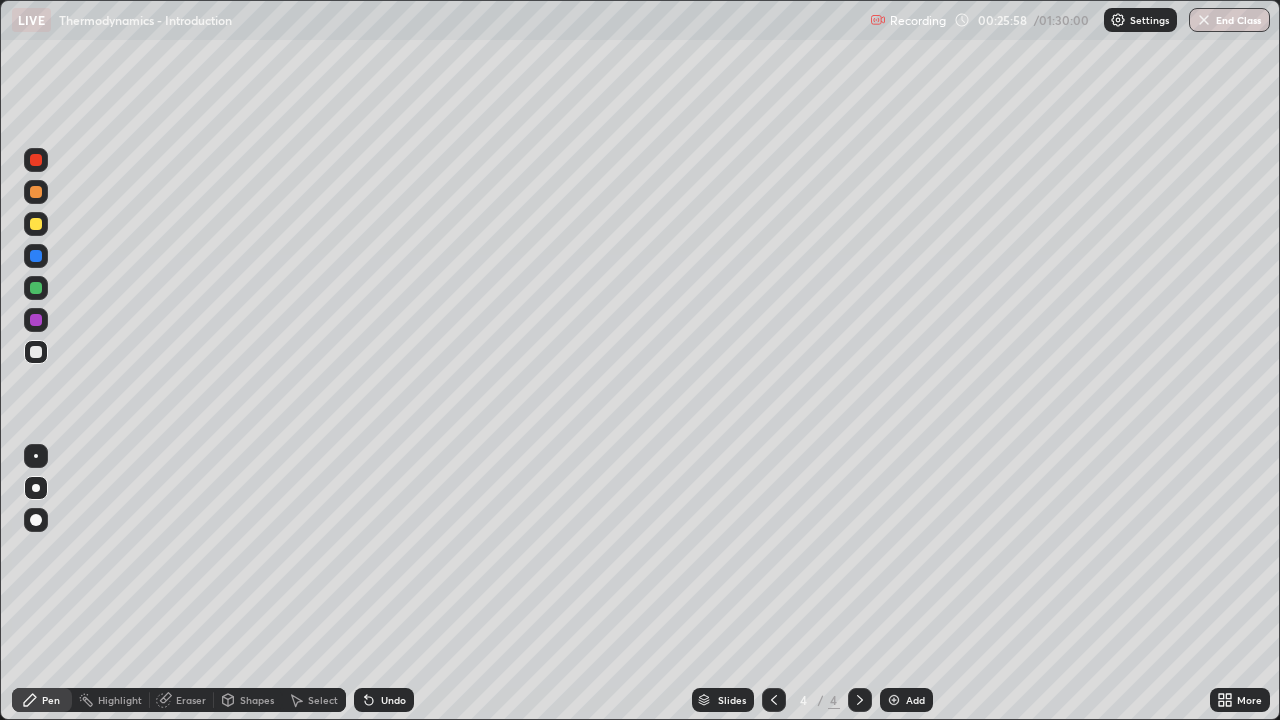 click at bounding box center [36, 320] 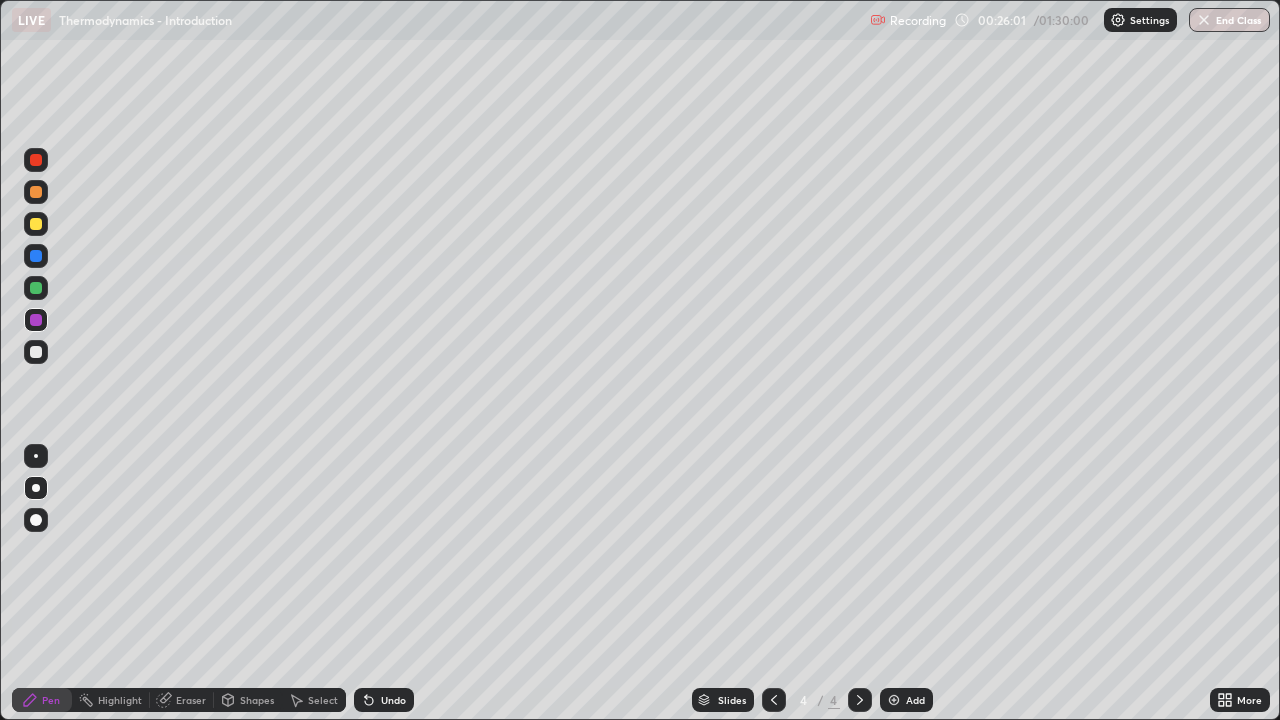 click at bounding box center [36, 352] 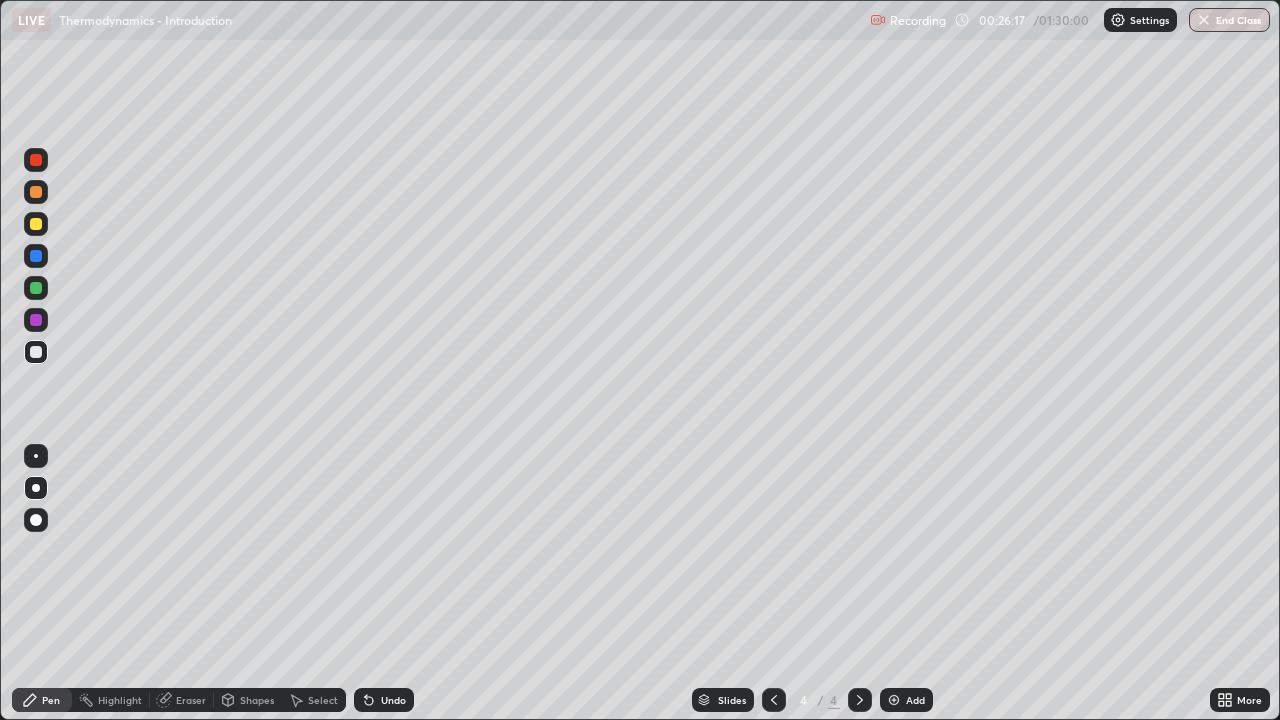 click at bounding box center [36, 320] 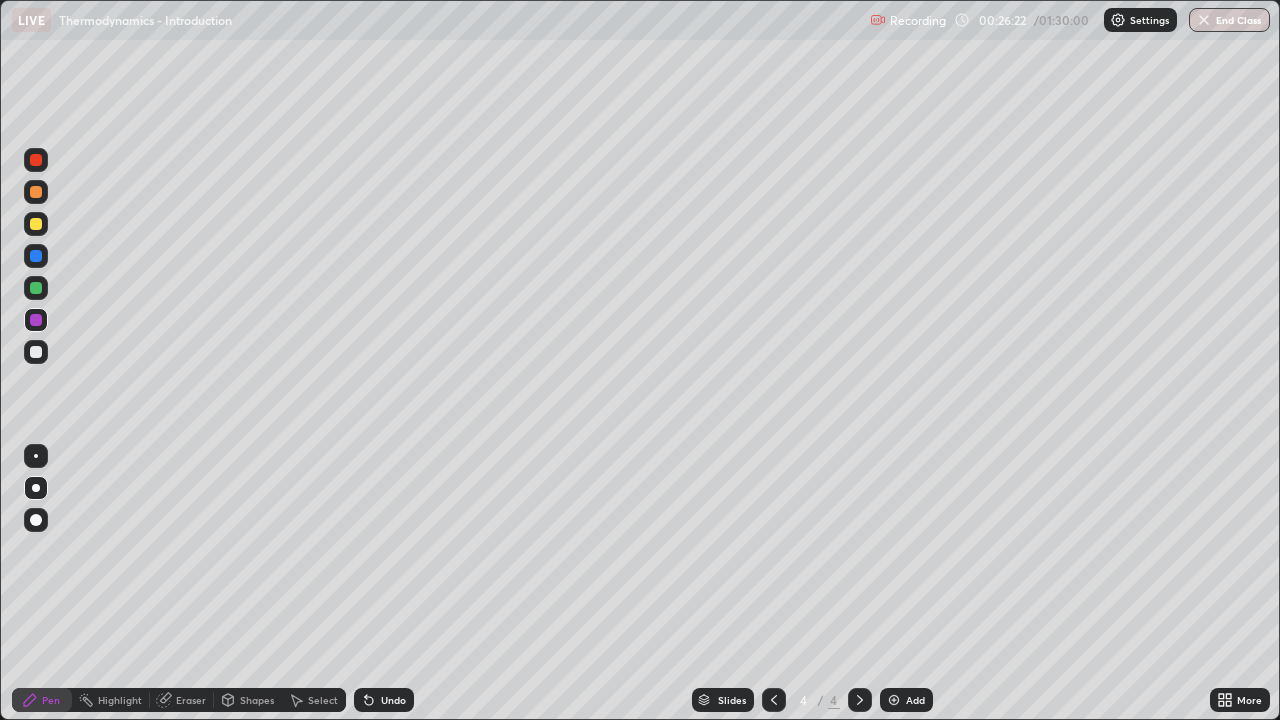 click at bounding box center (36, 352) 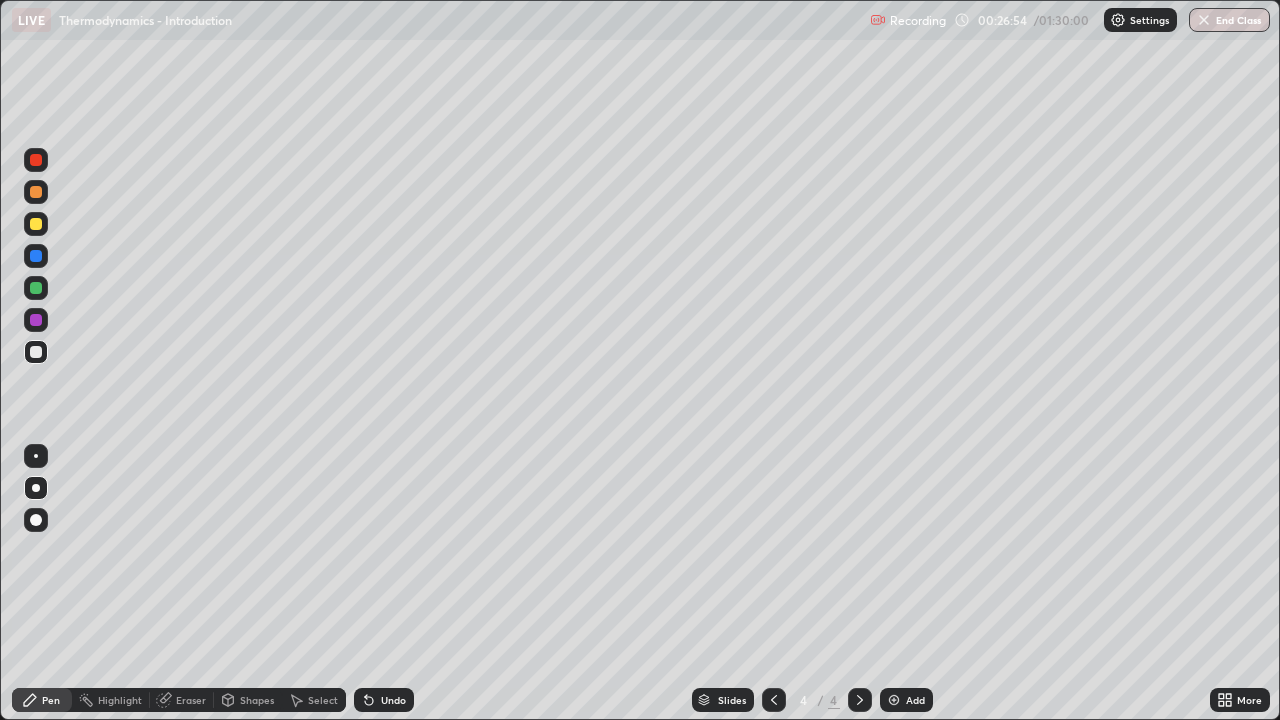 click at bounding box center (36, 224) 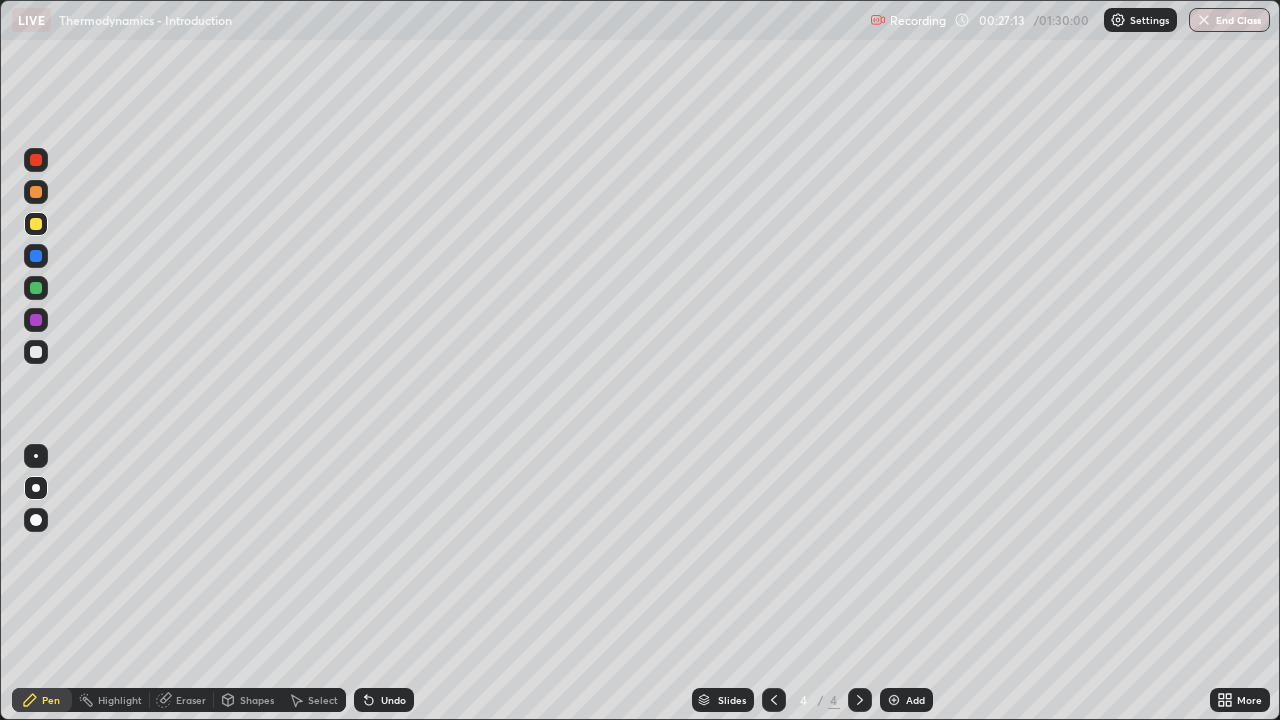 click at bounding box center (36, 320) 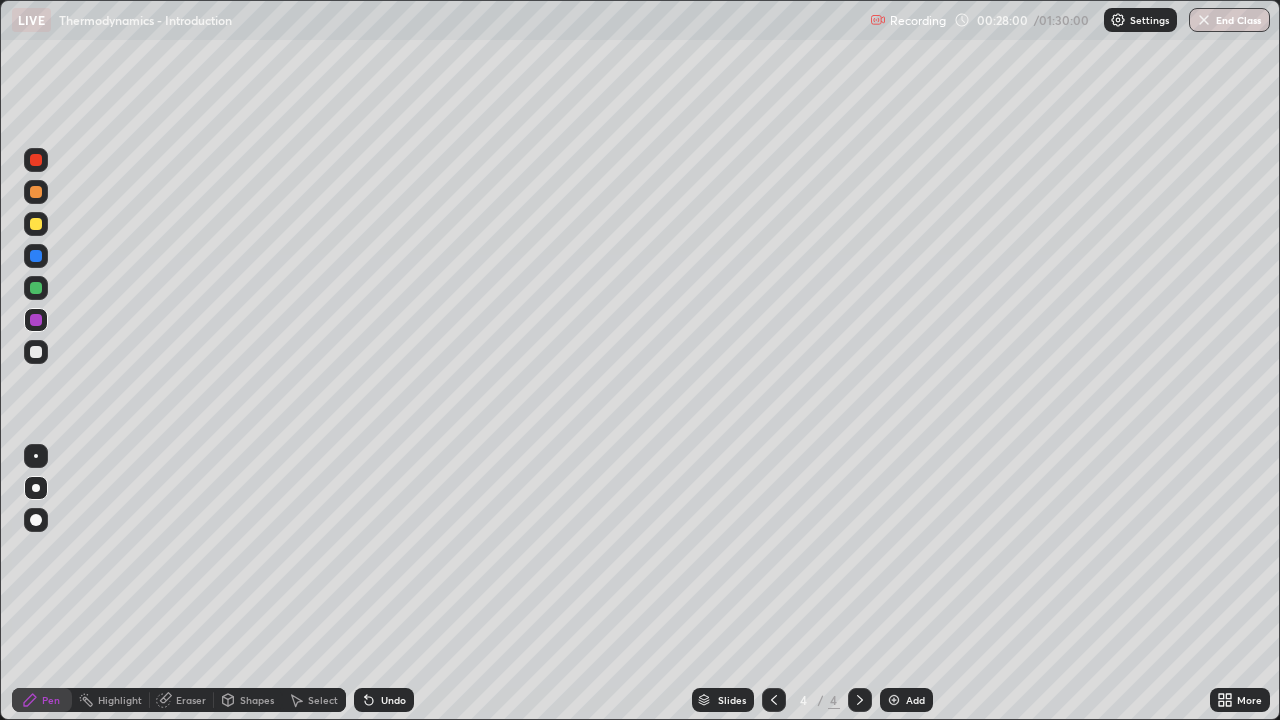 click at bounding box center [36, 352] 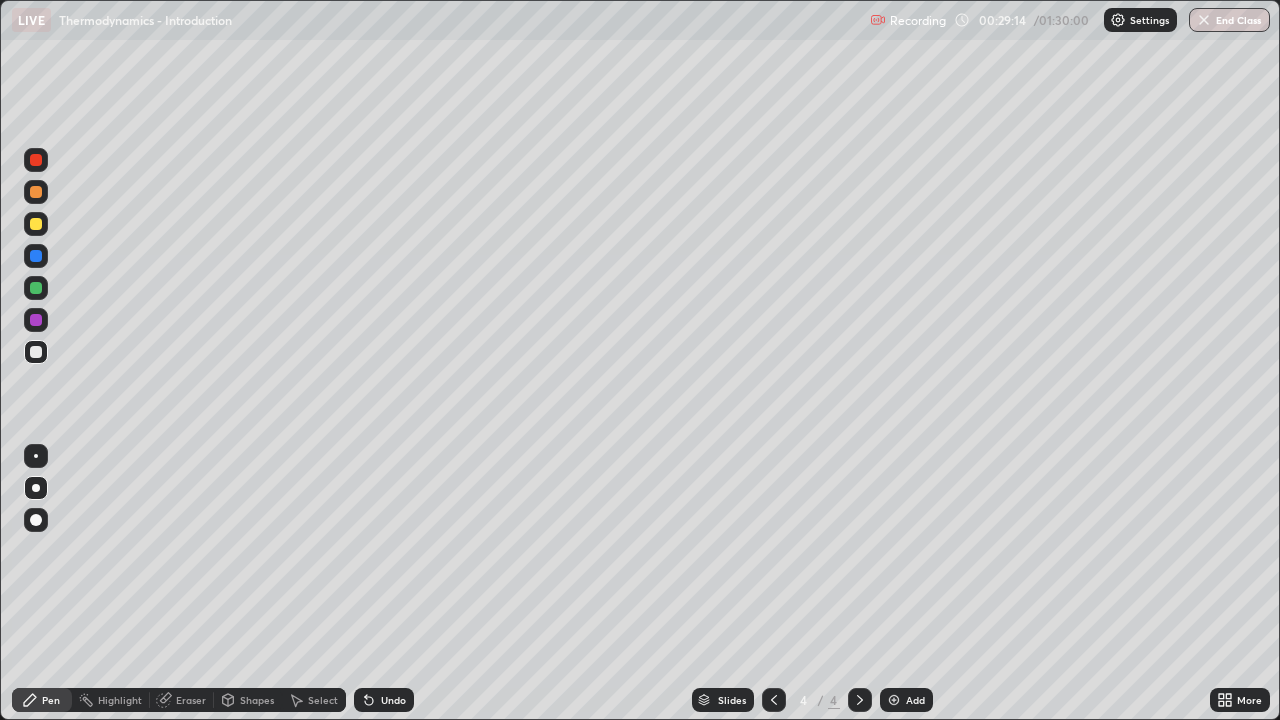 click on "Undo" at bounding box center (384, 700) 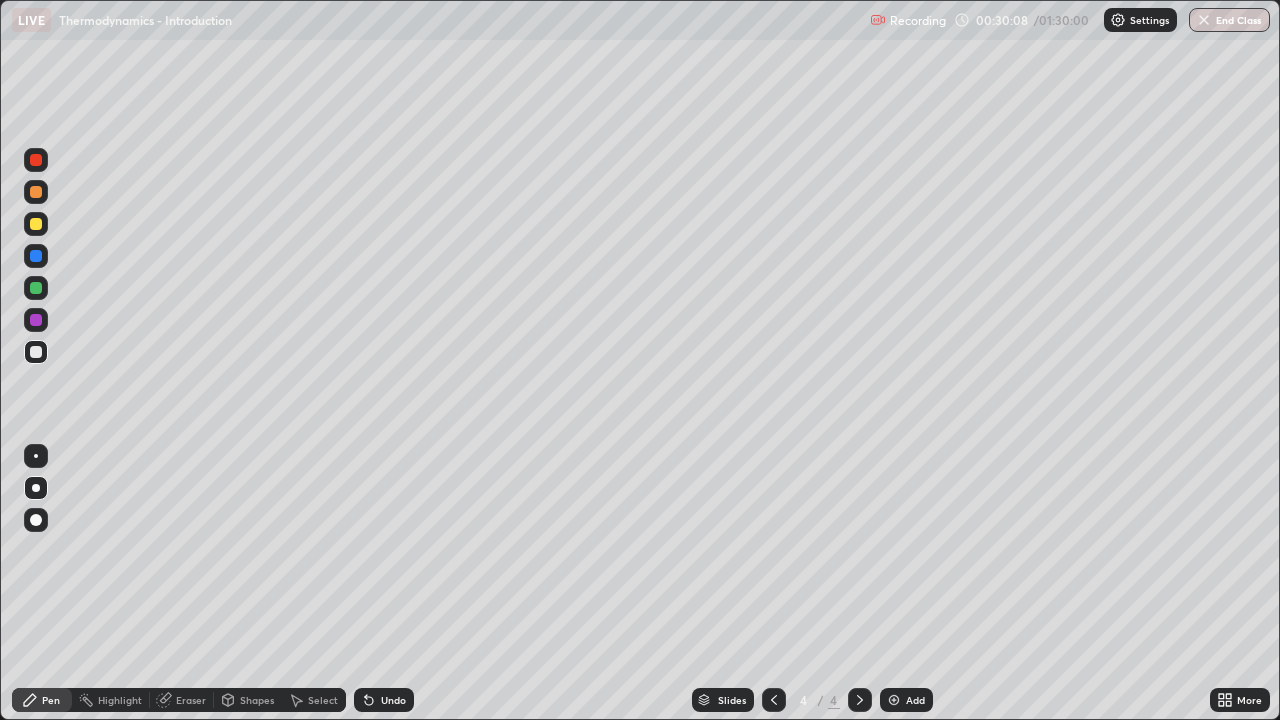 click at bounding box center (36, 224) 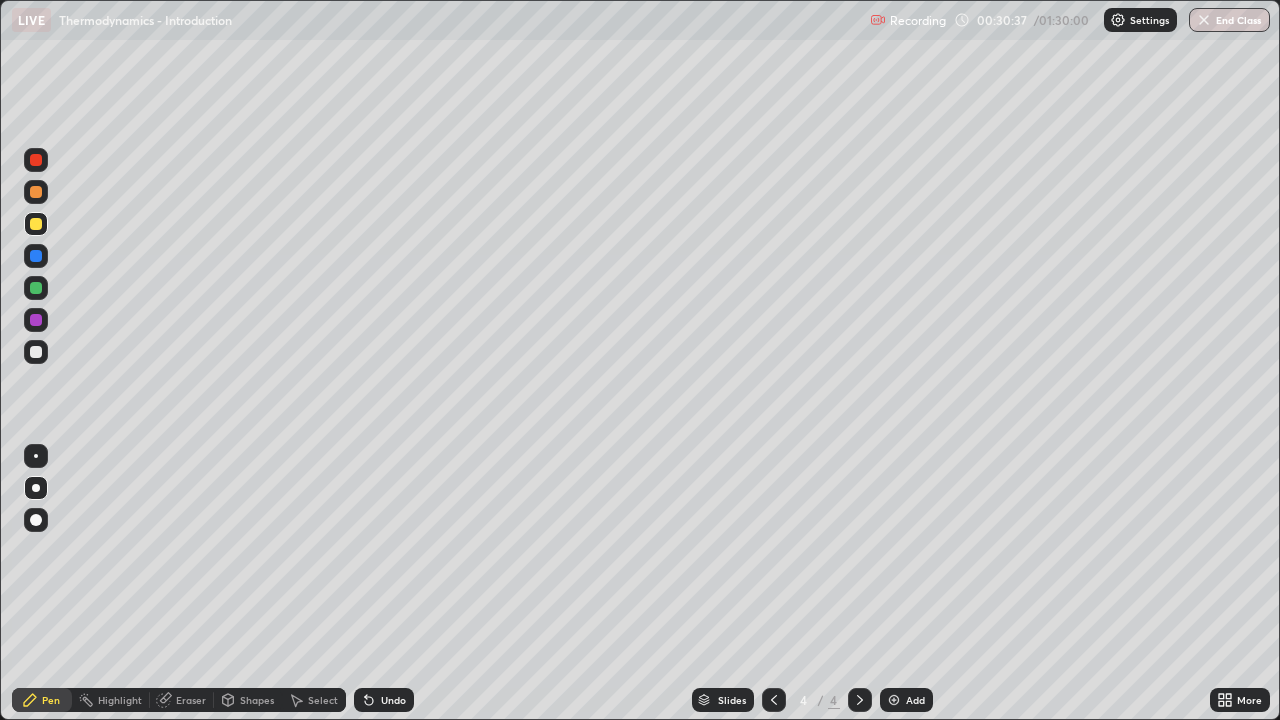 click 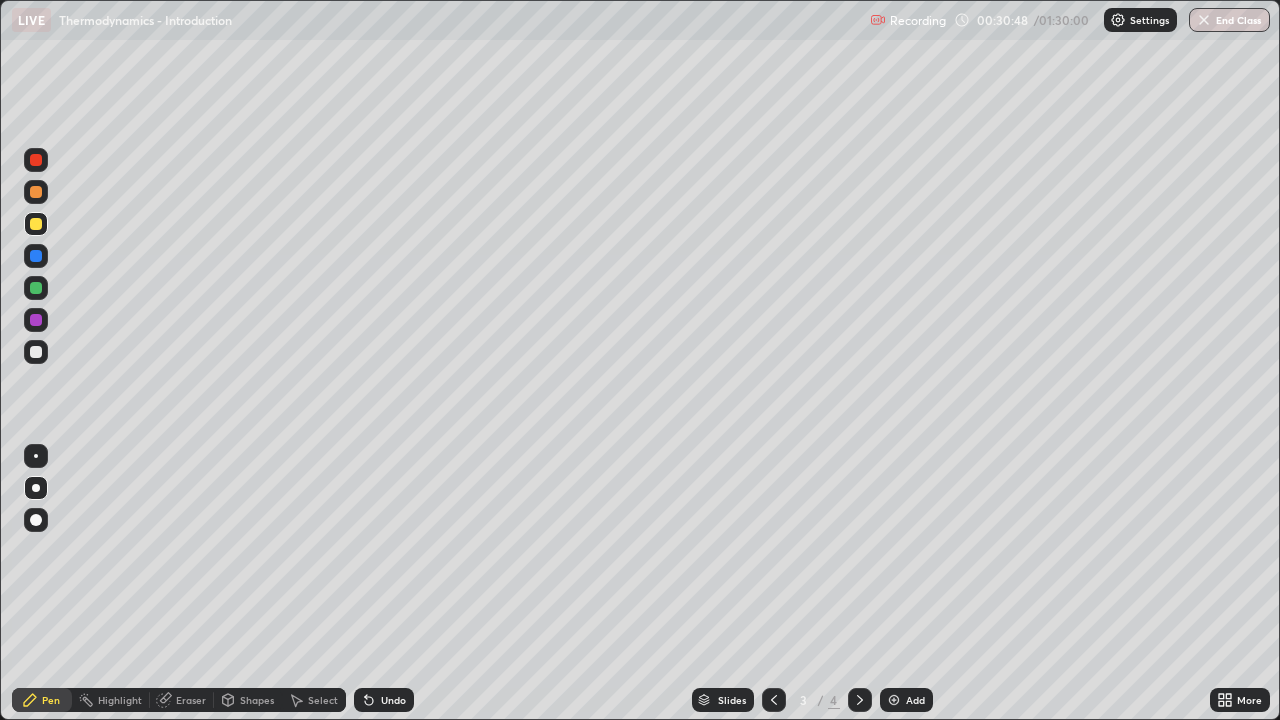 click 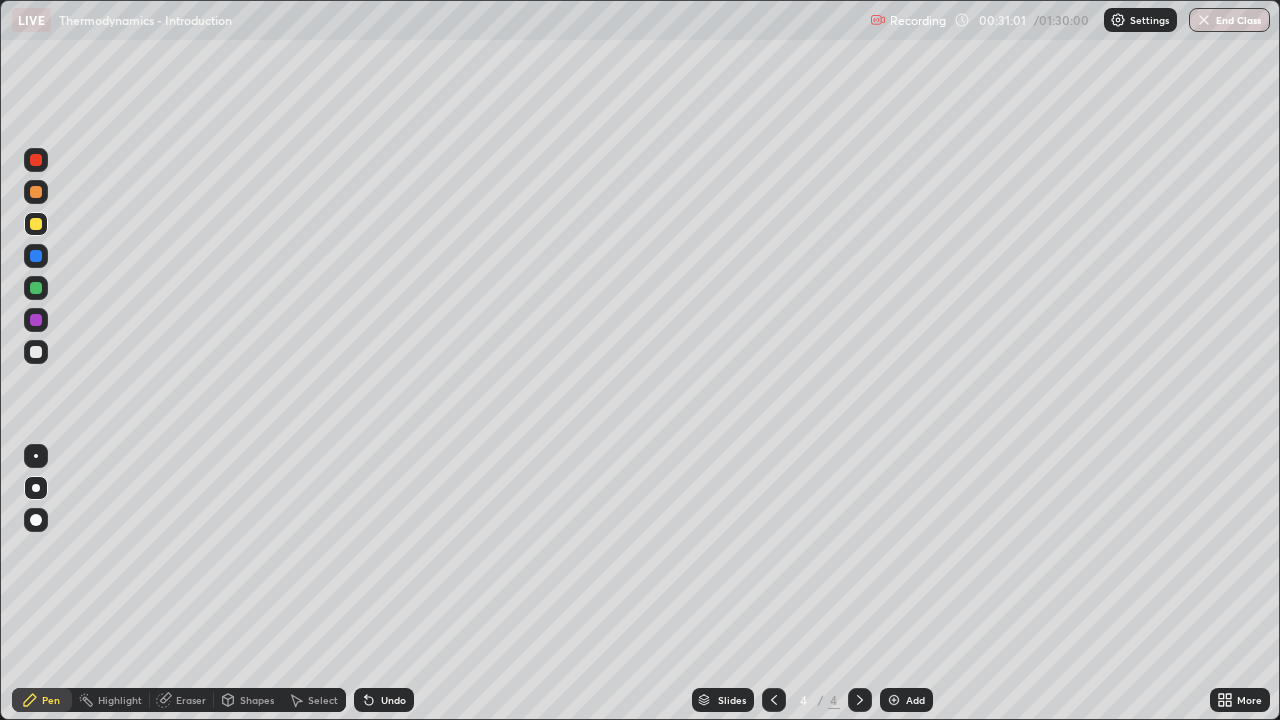 click on "Undo" at bounding box center (393, 700) 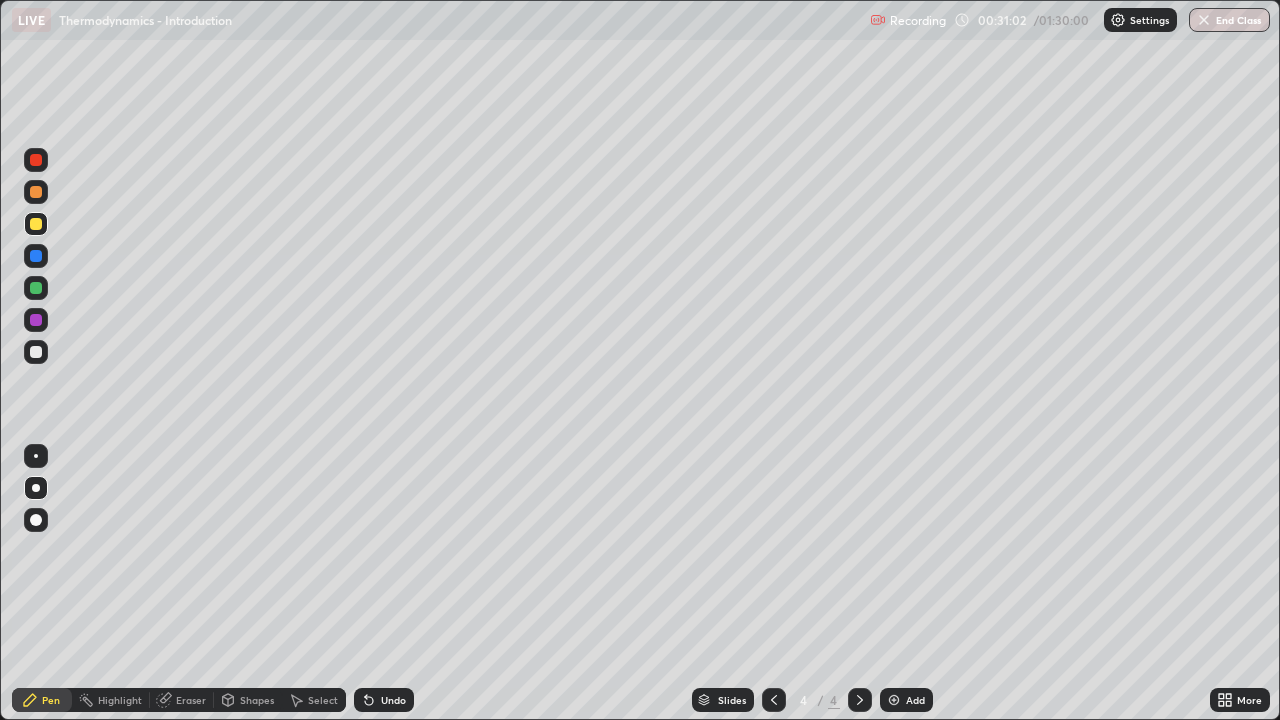 click on "Undo" at bounding box center [393, 700] 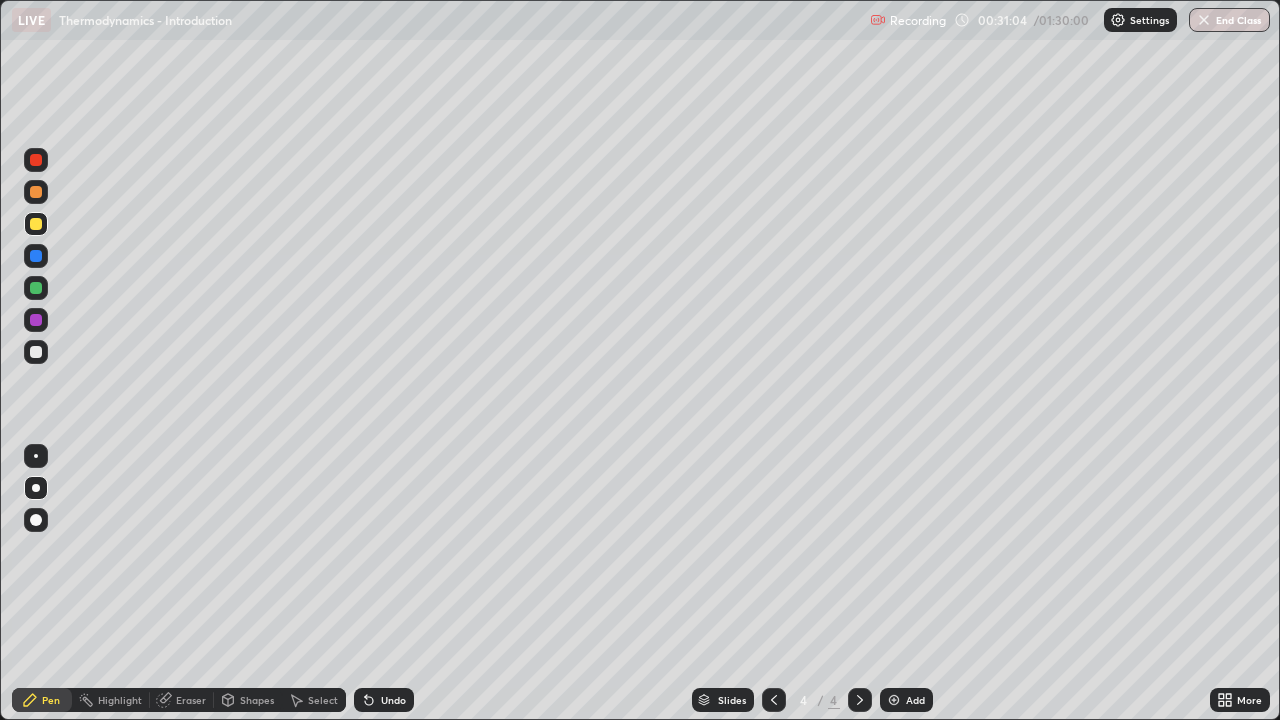click at bounding box center (36, 288) 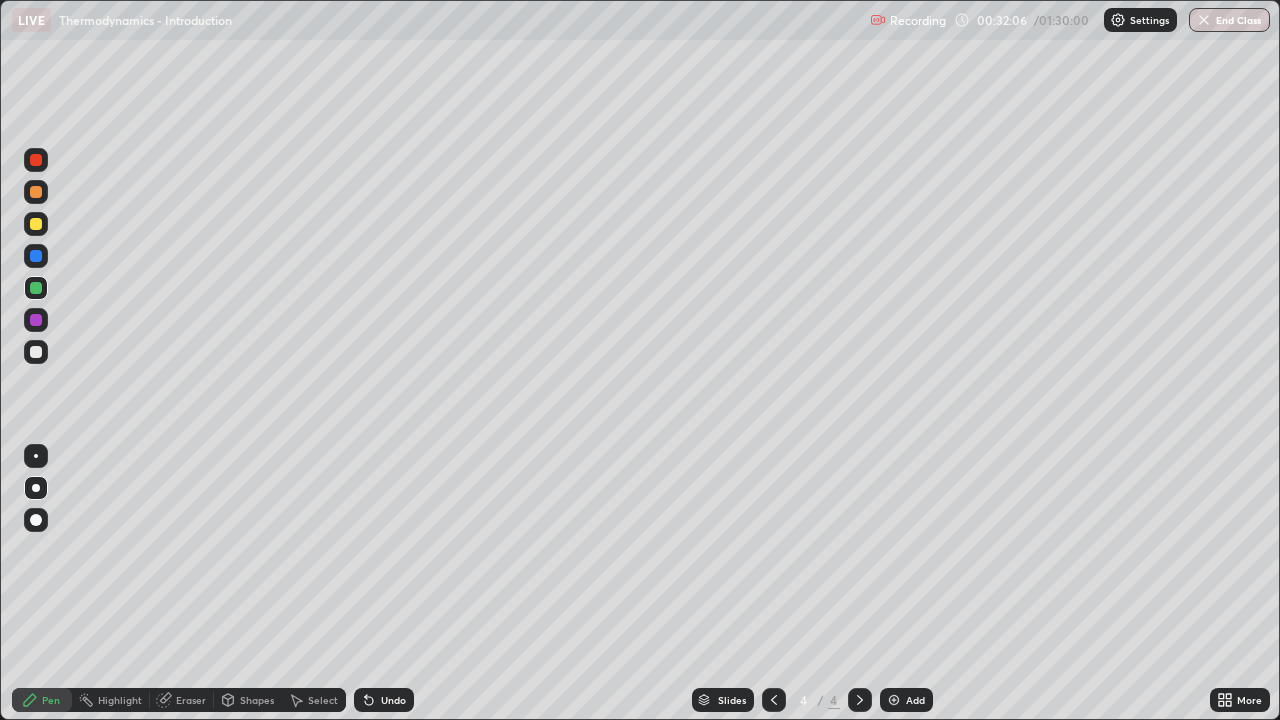 click on "Undo" at bounding box center [393, 700] 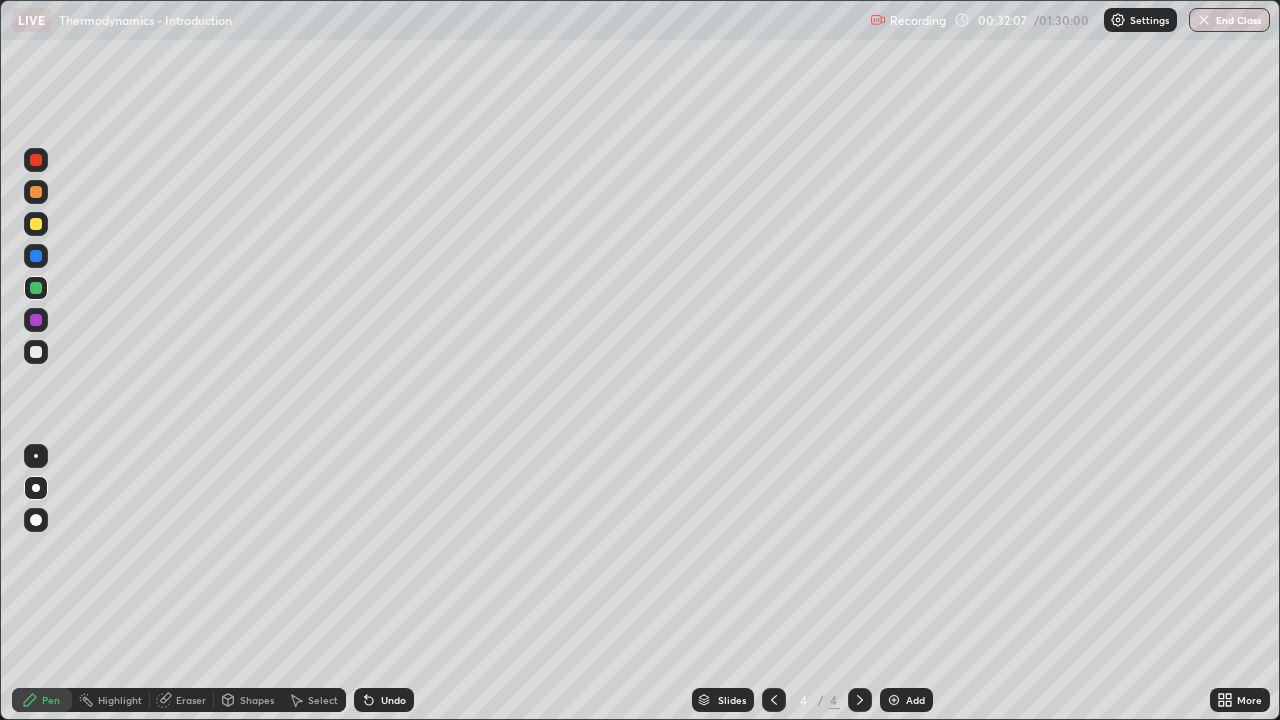 click on "Undo" at bounding box center [393, 700] 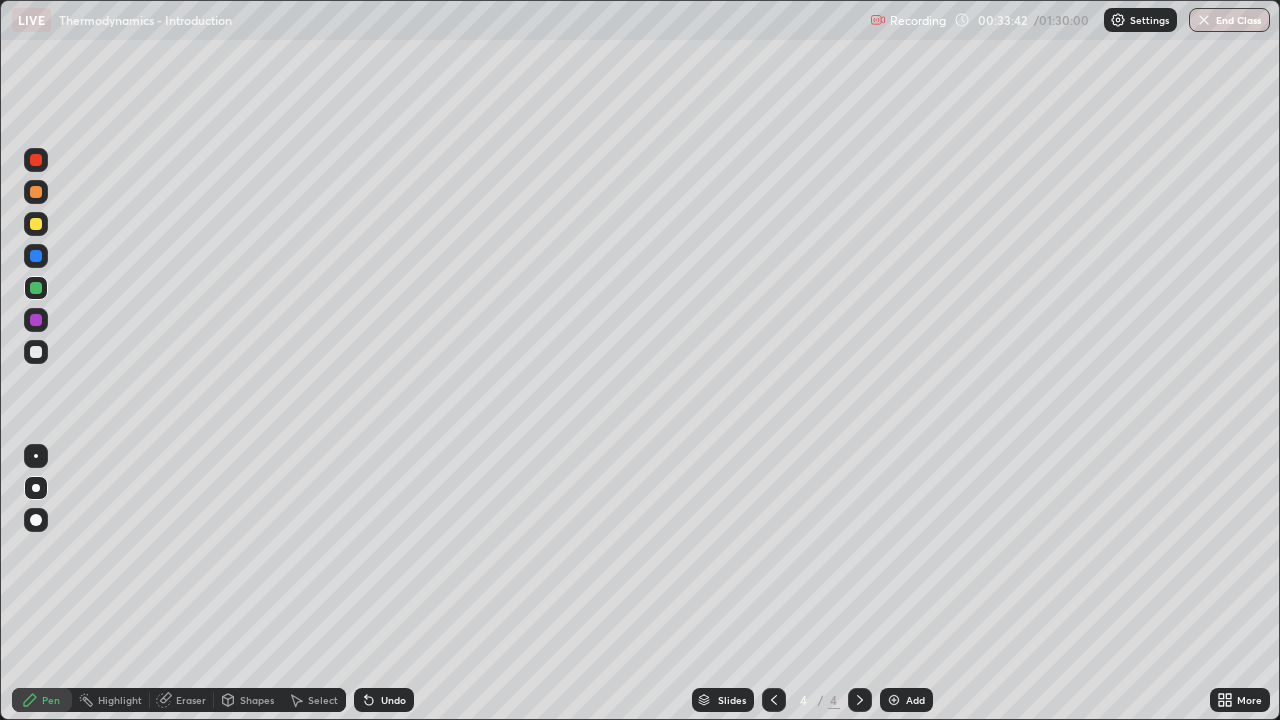 click on "Undo" at bounding box center [393, 700] 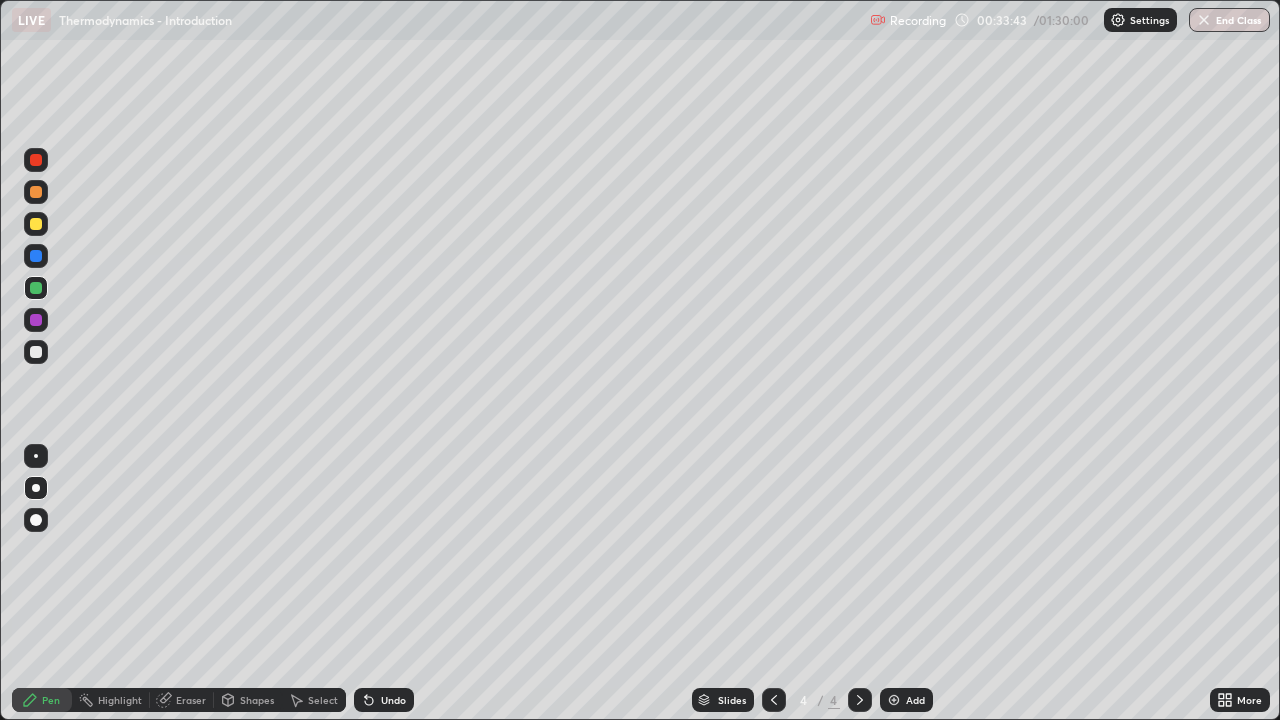 click on "Undo" at bounding box center [393, 700] 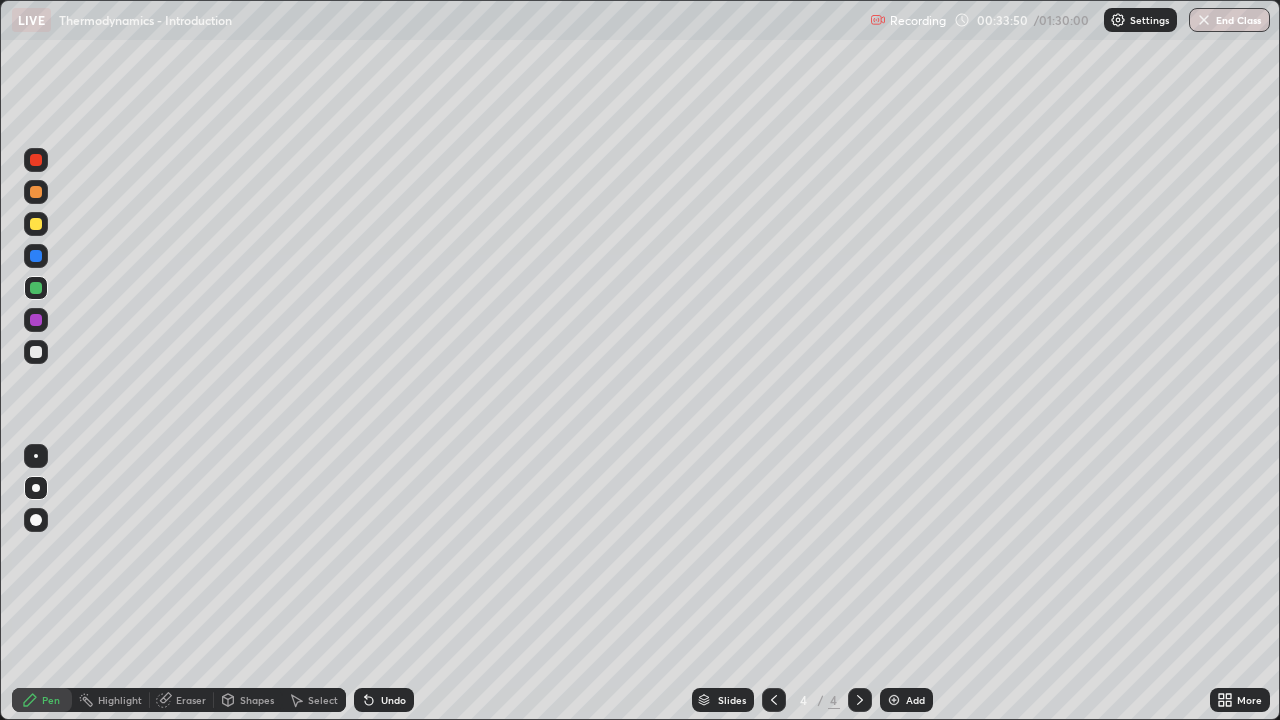 click at bounding box center (36, 352) 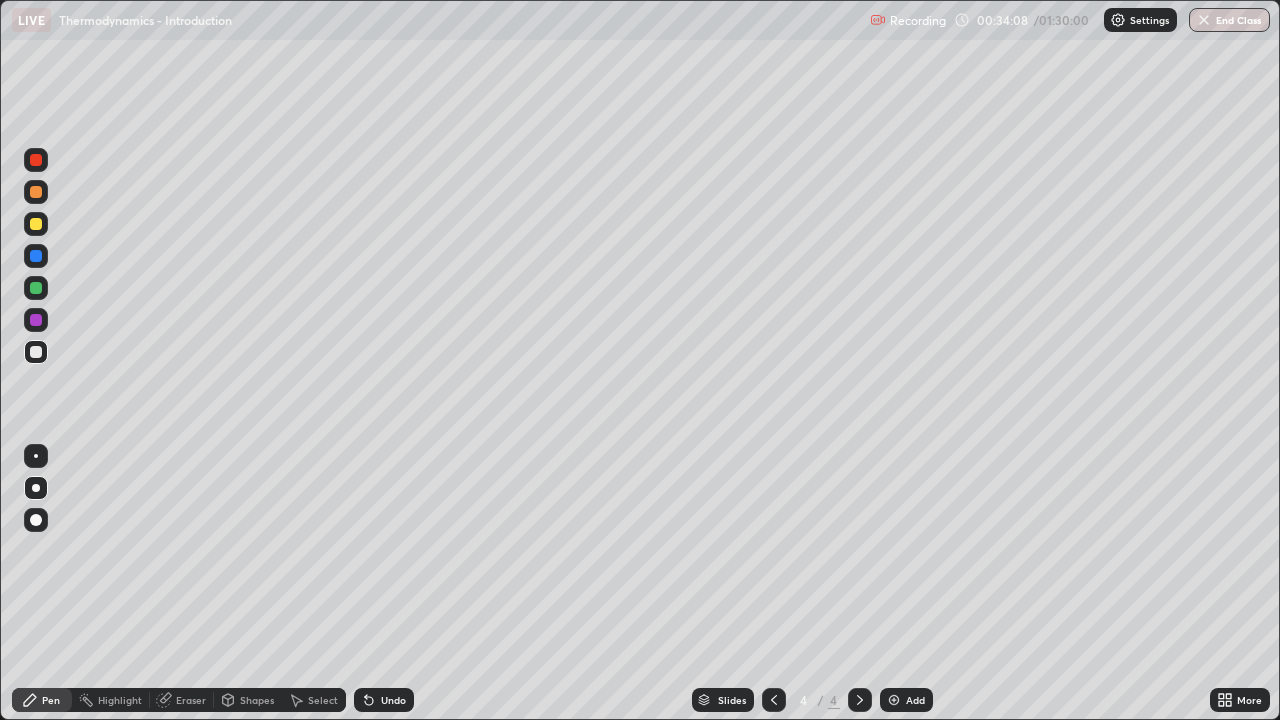 click at bounding box center [894, 700] 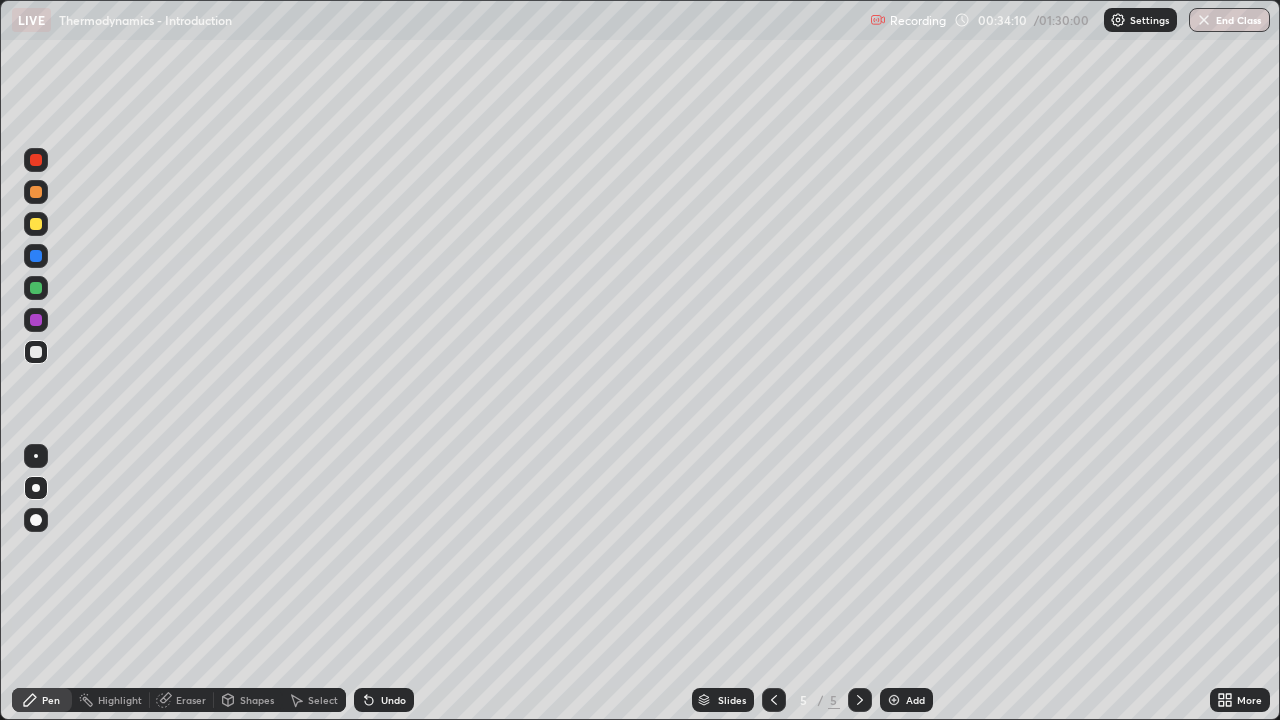 click at bounding box center (36, 320) 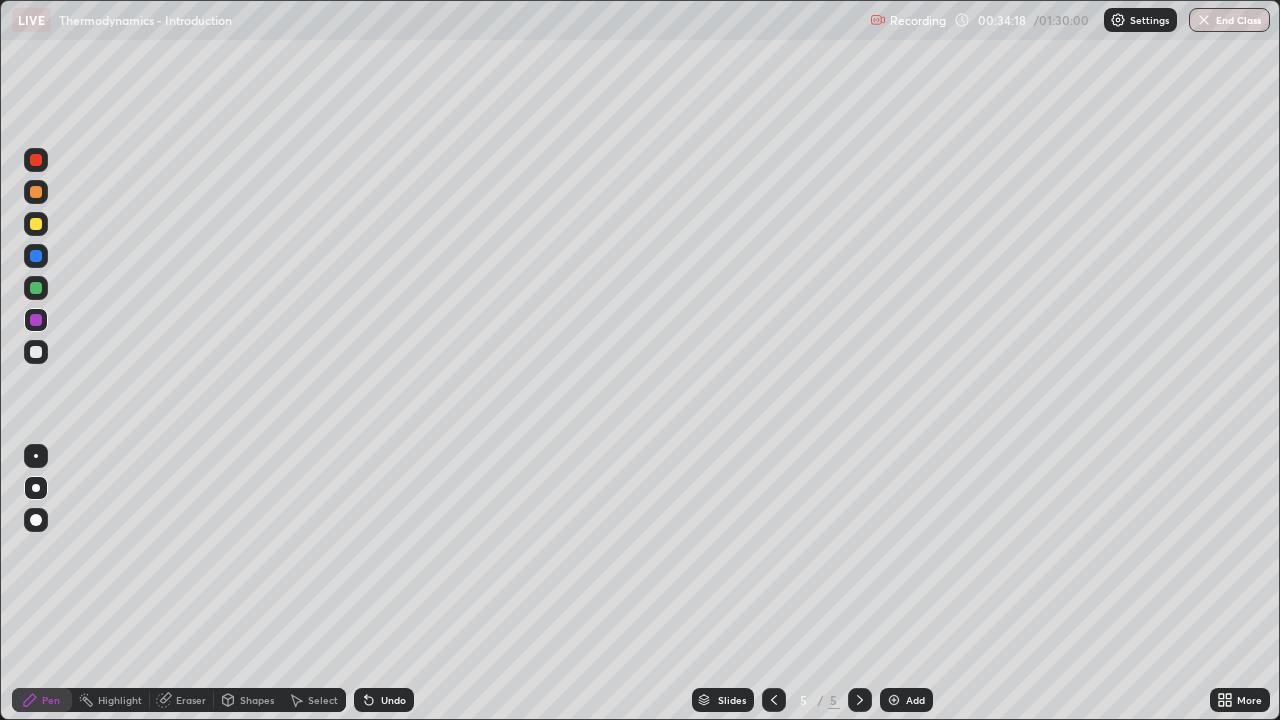 click at bounding box center (36, 288) 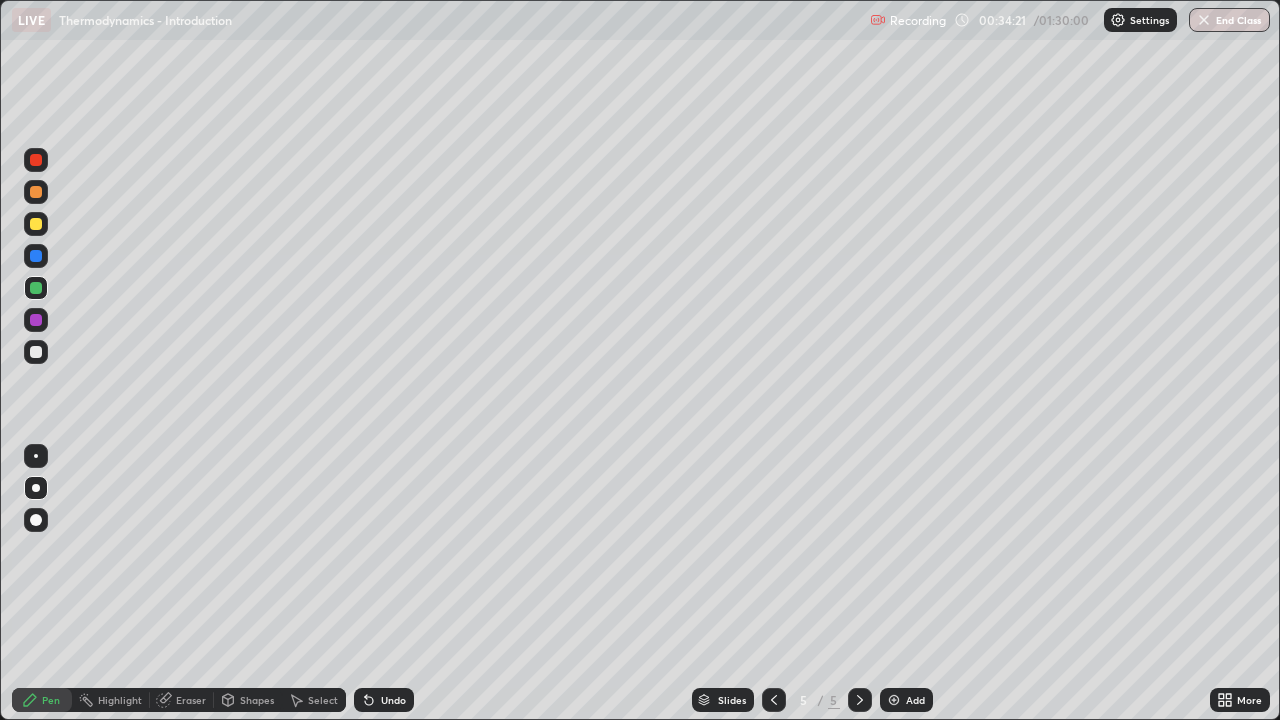 click at bounding box center [36, 352] 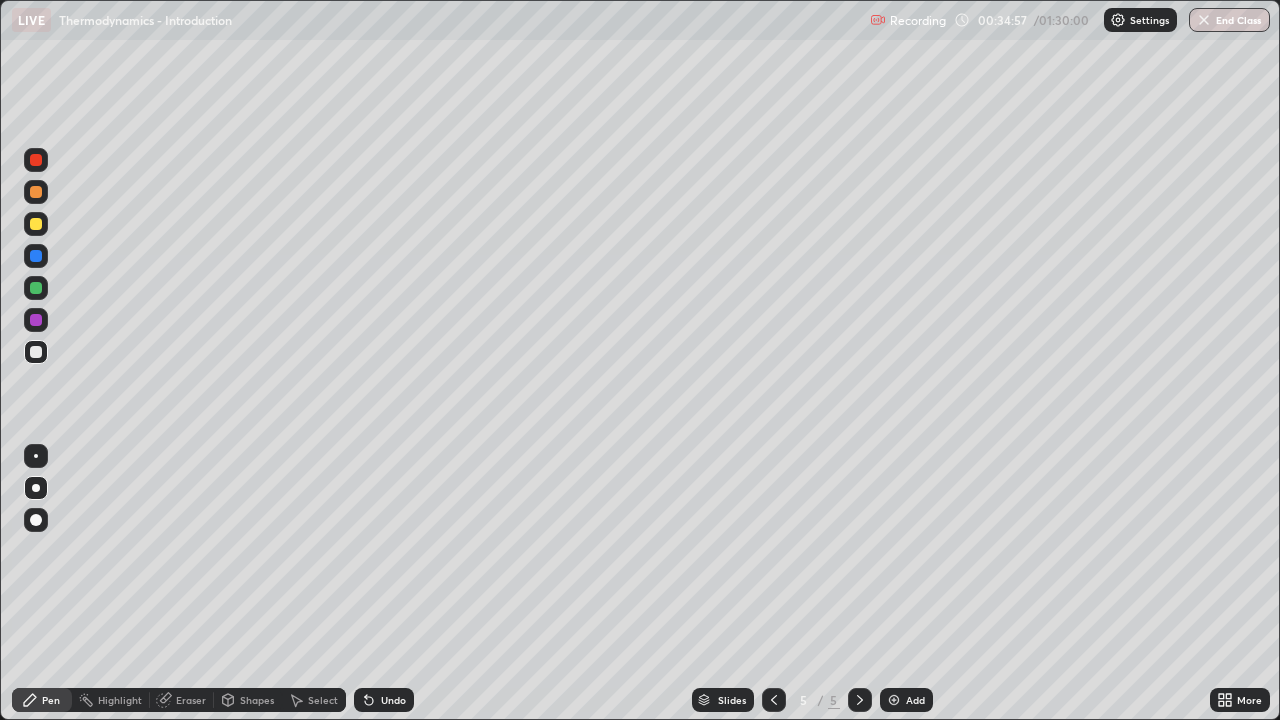 click at bounding box center [36, 224] 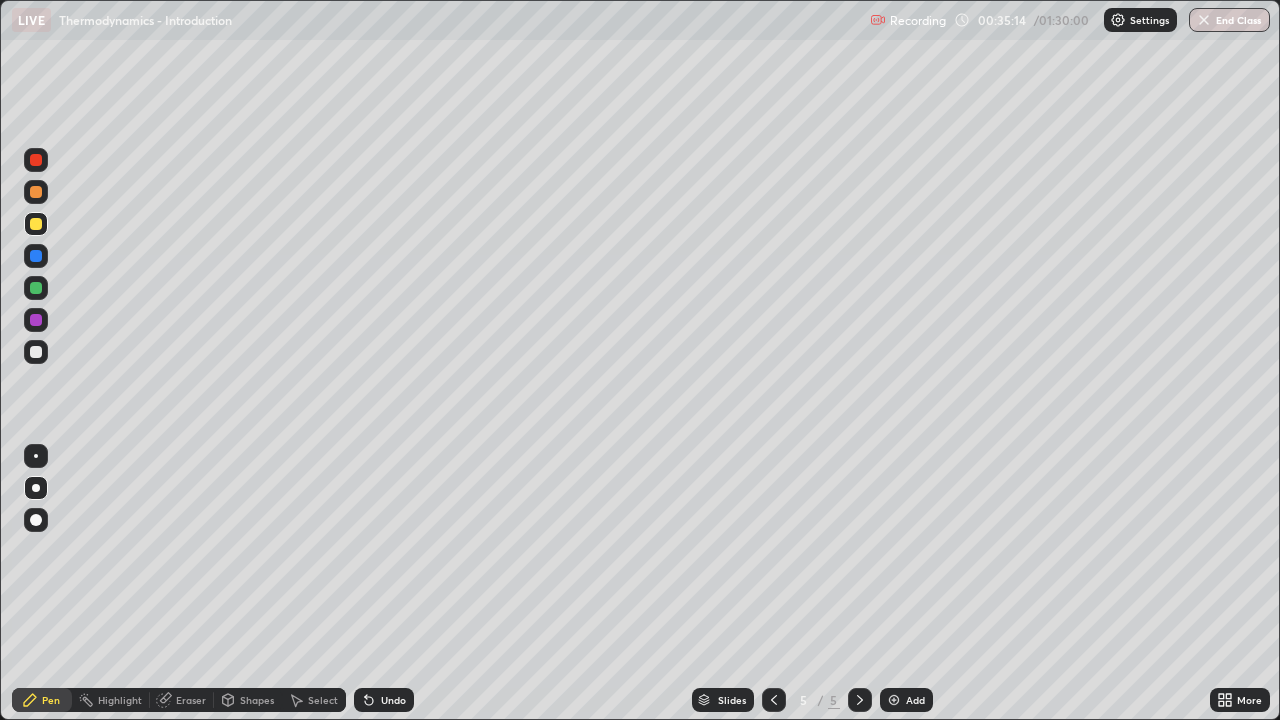 click at bounding box center (36, 352) 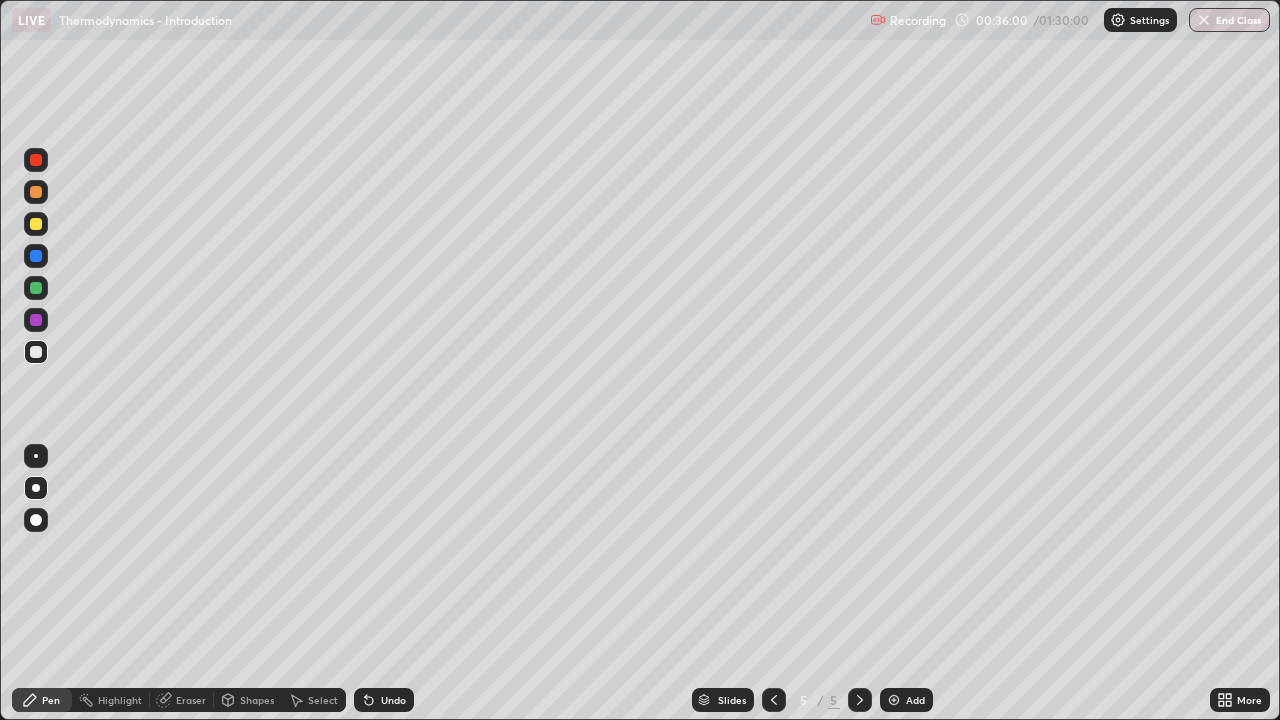 click 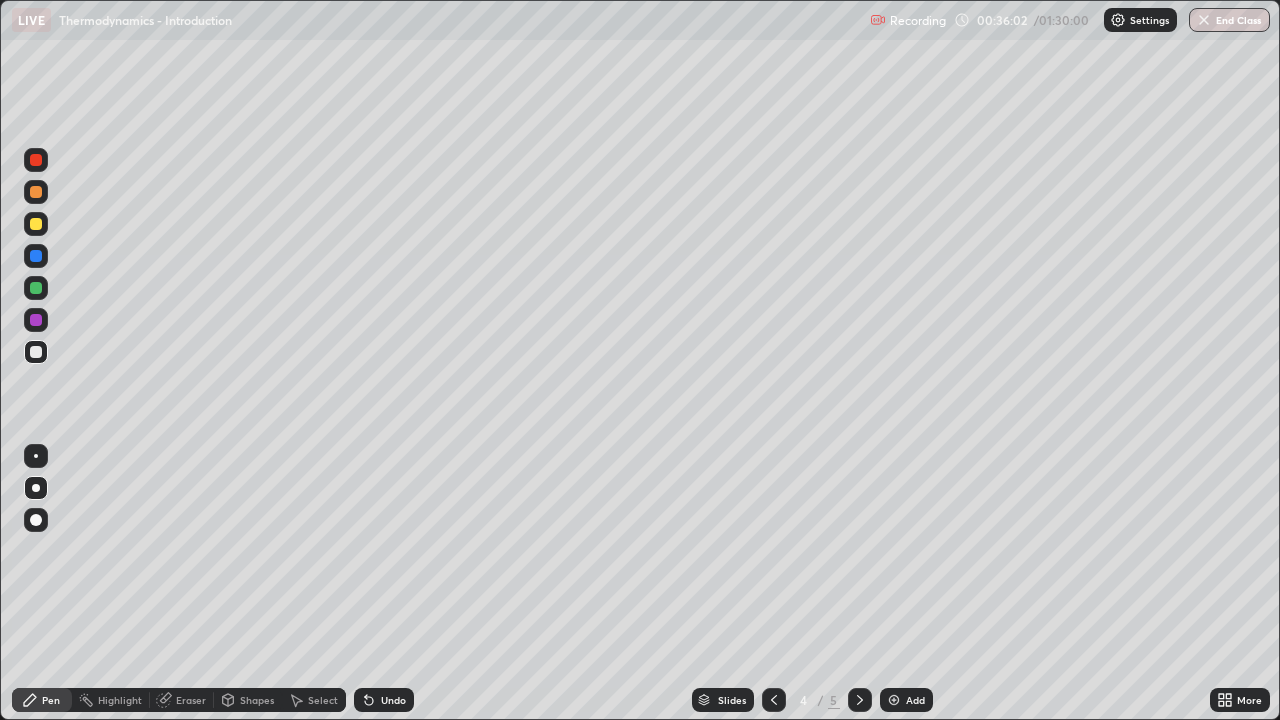 click 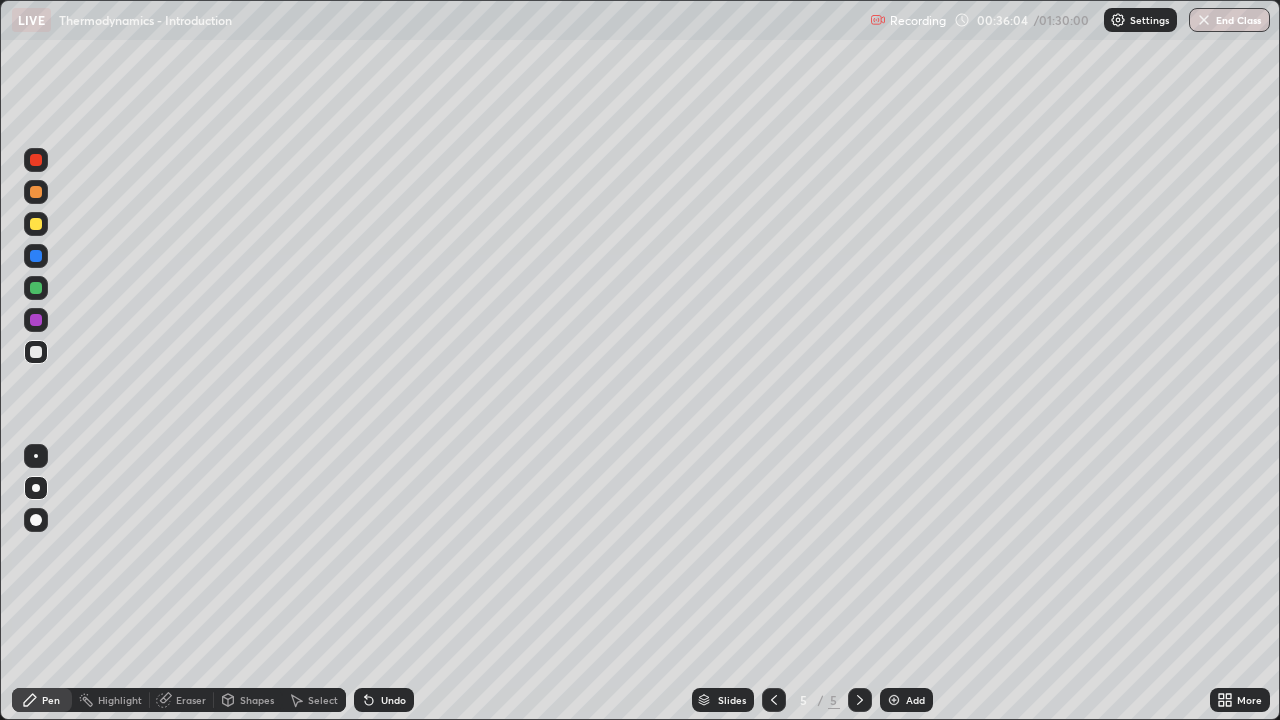 click at bounding box center (36, 288) 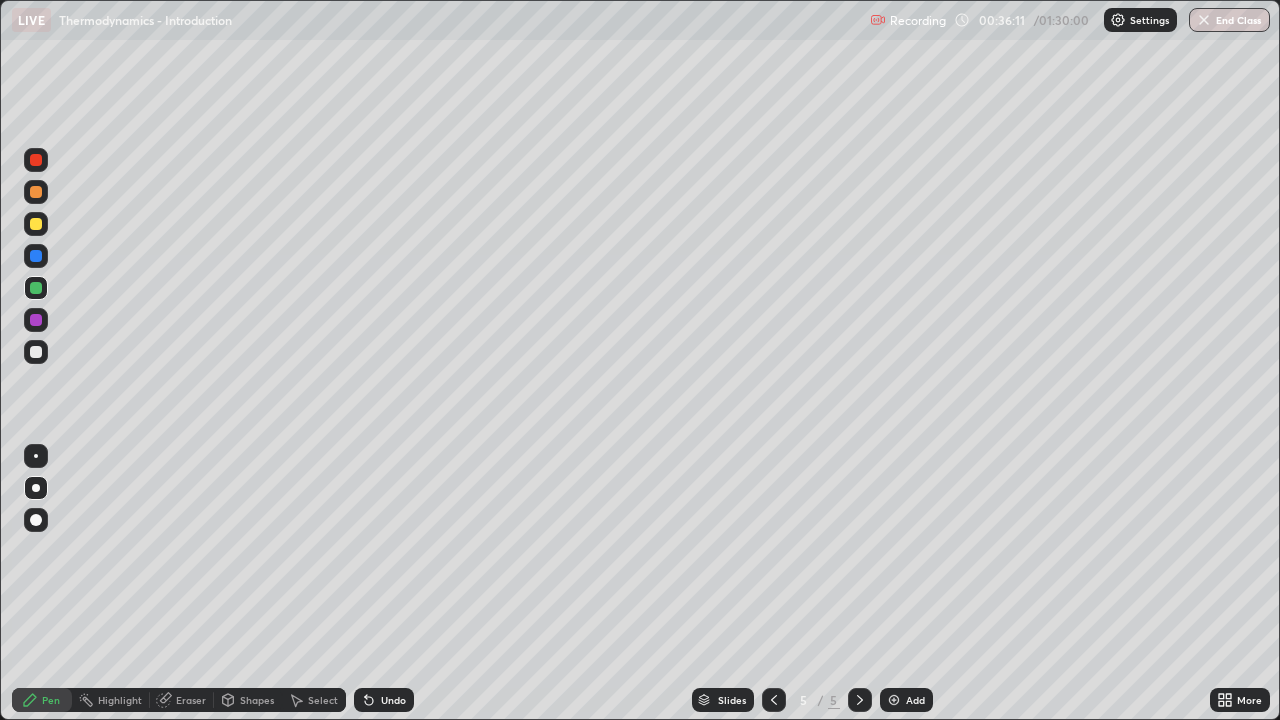 click 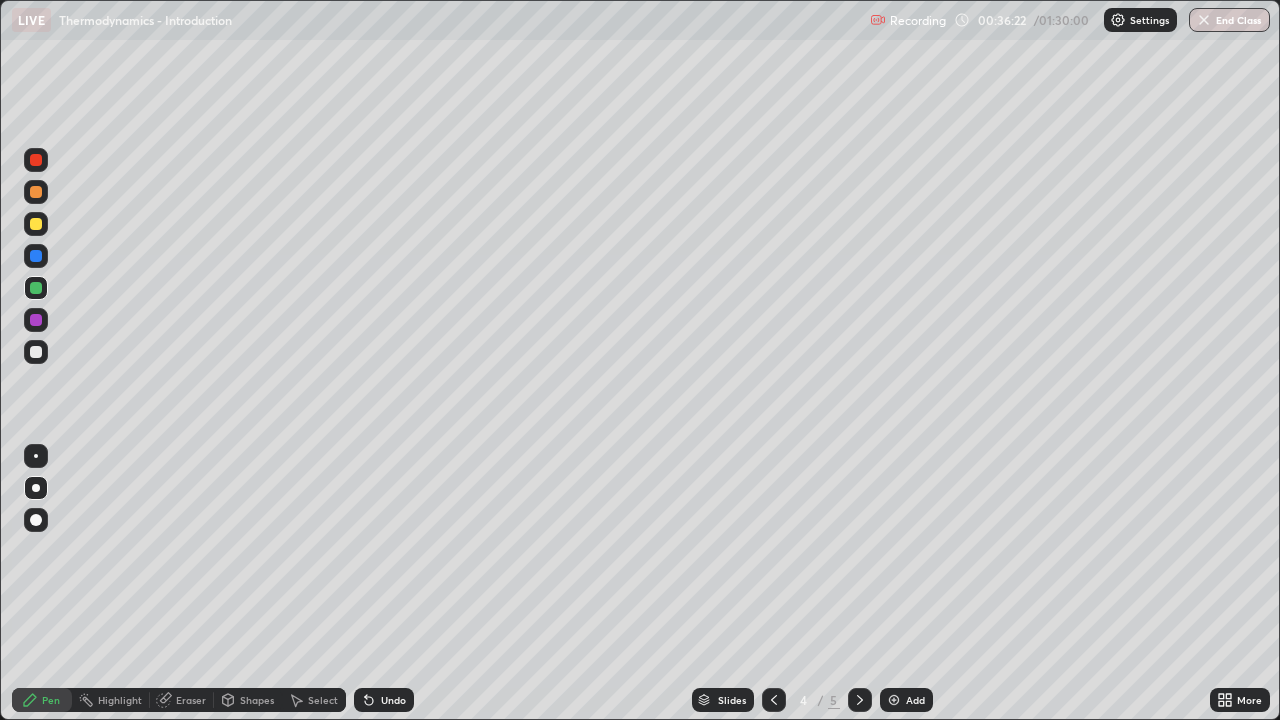 click 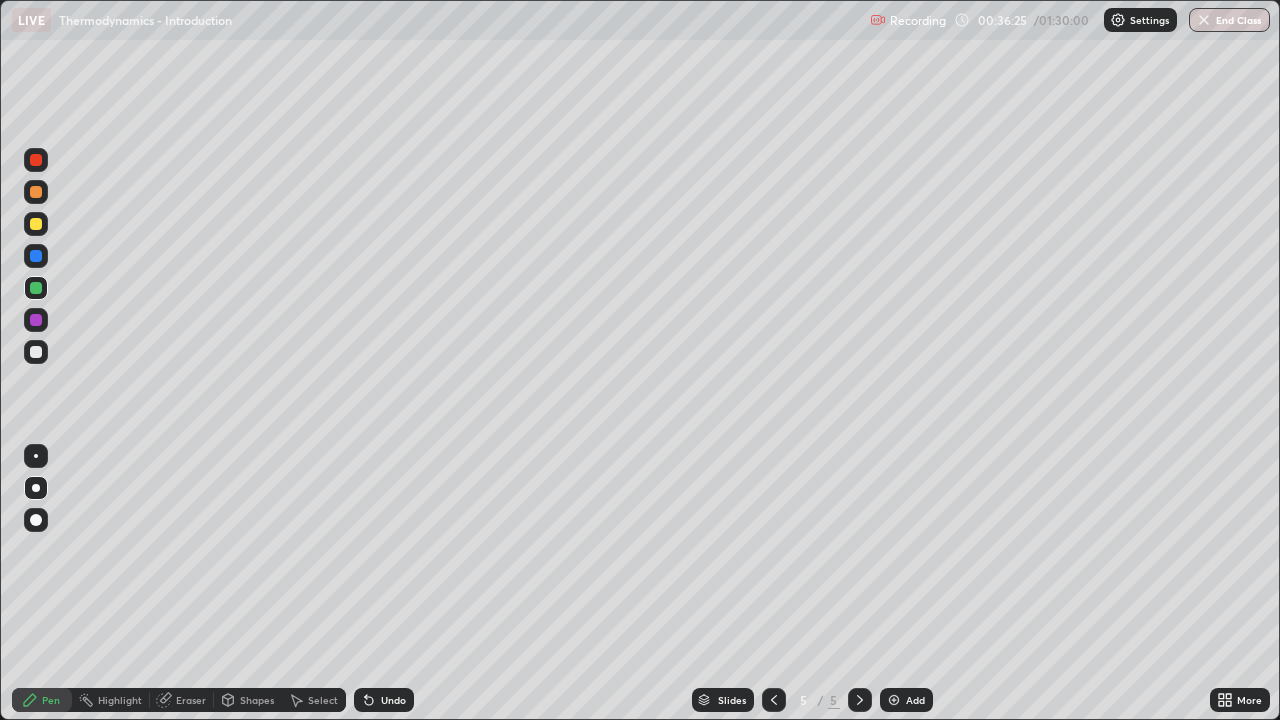 click at bounding box center [36, 320] 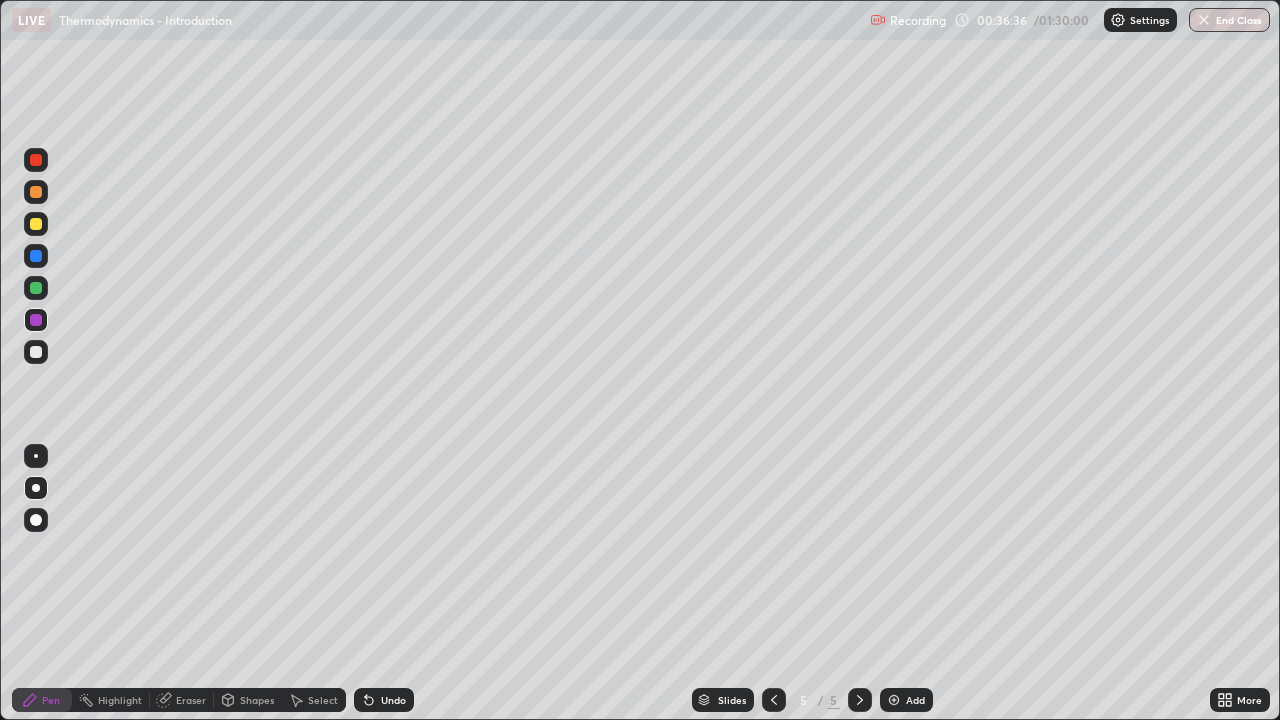 click at bounding box center [36, 288] 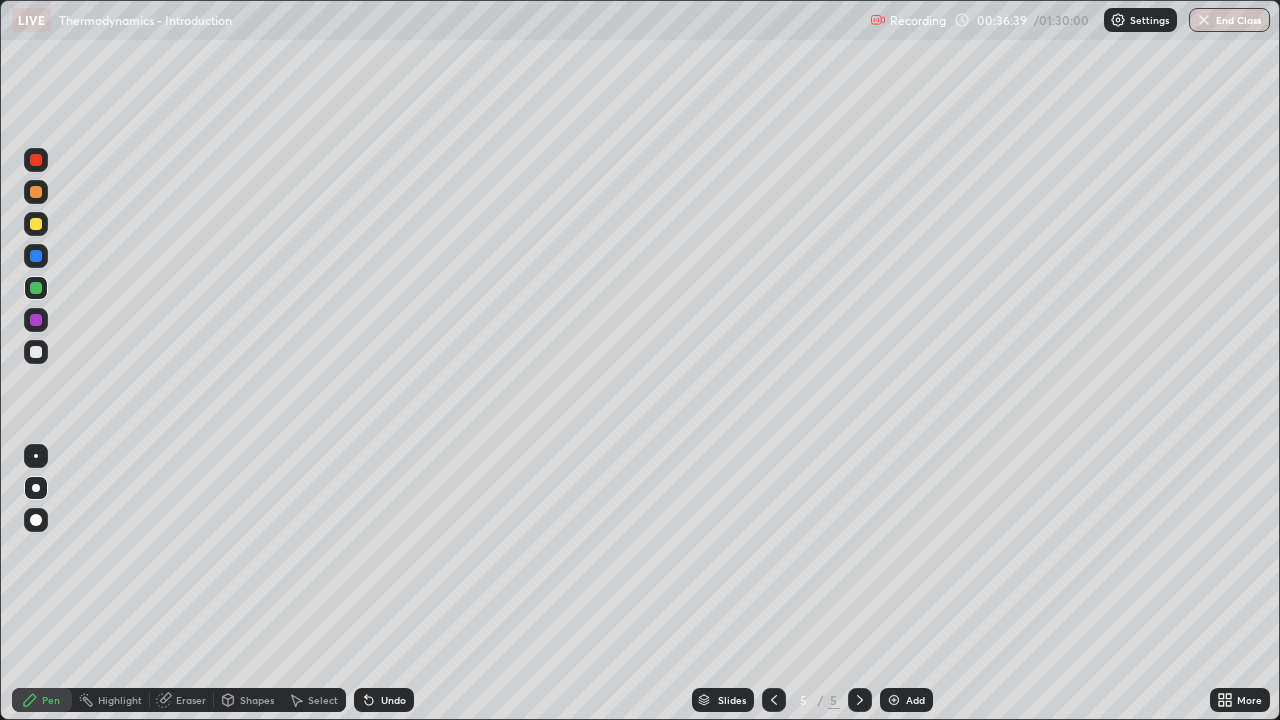 click at bounding box center (36, 352) 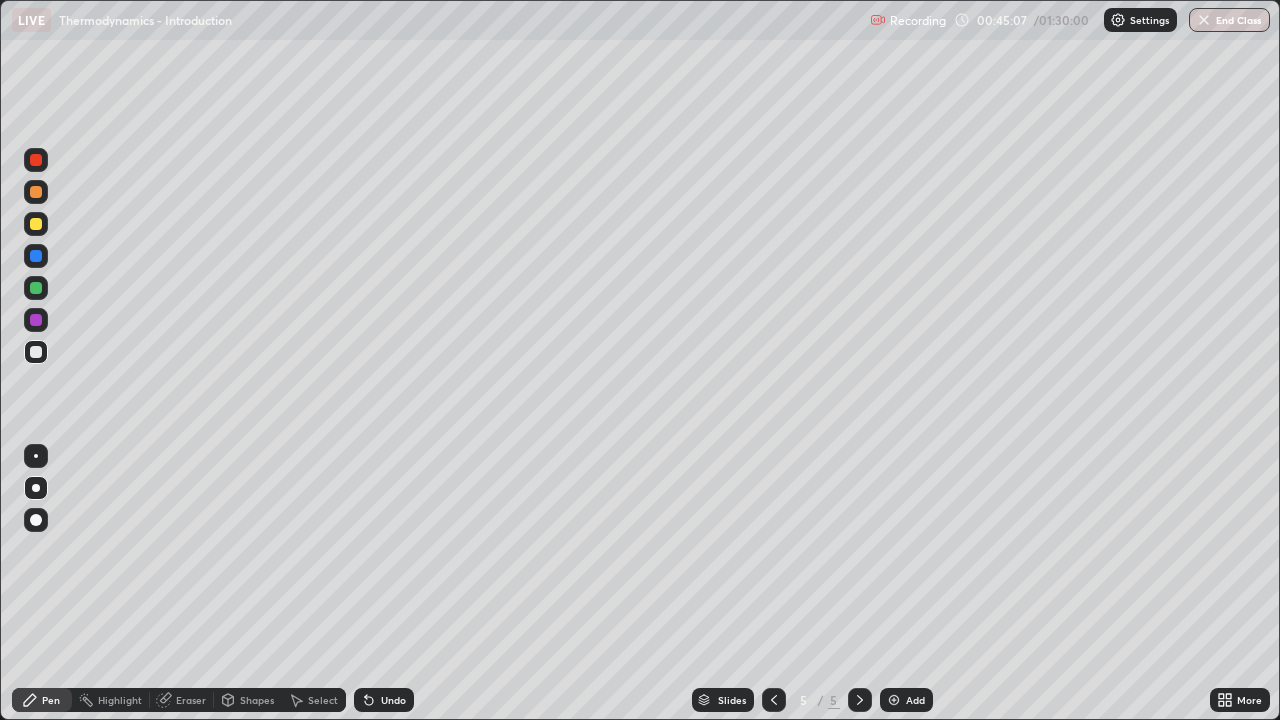 click at bounding box center (36, 224) 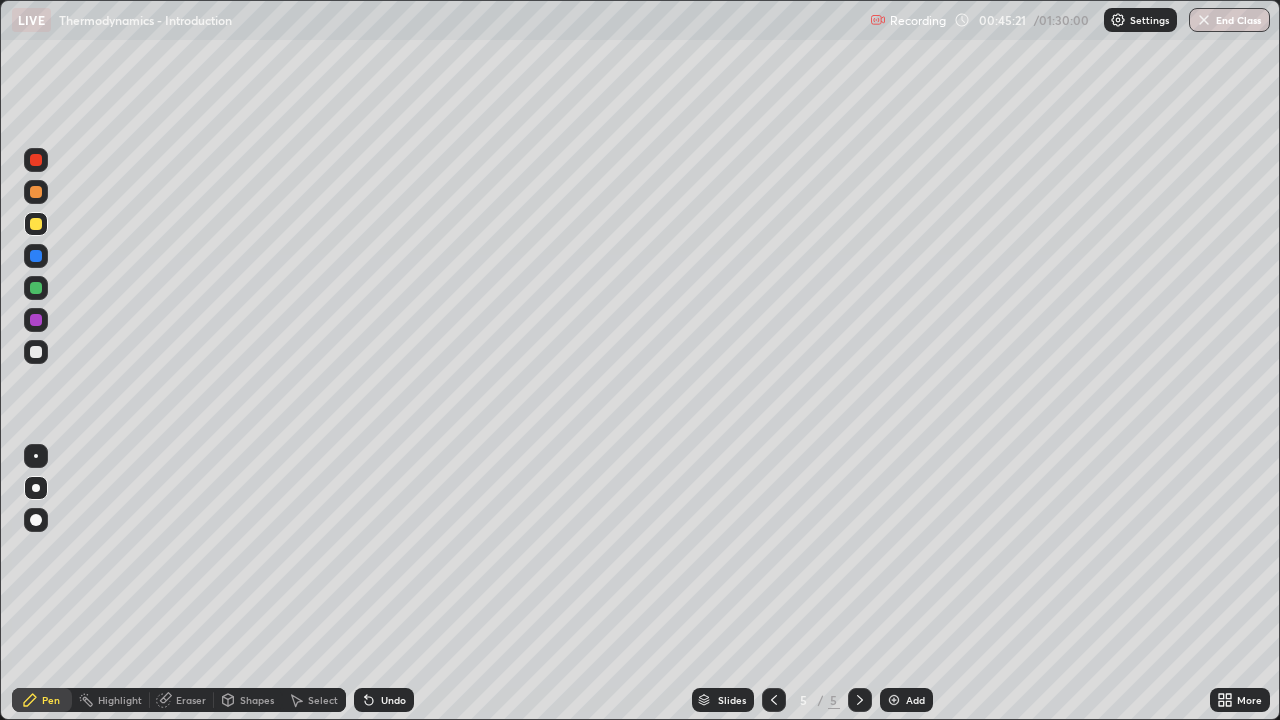 click at bounding box center (36, 352) 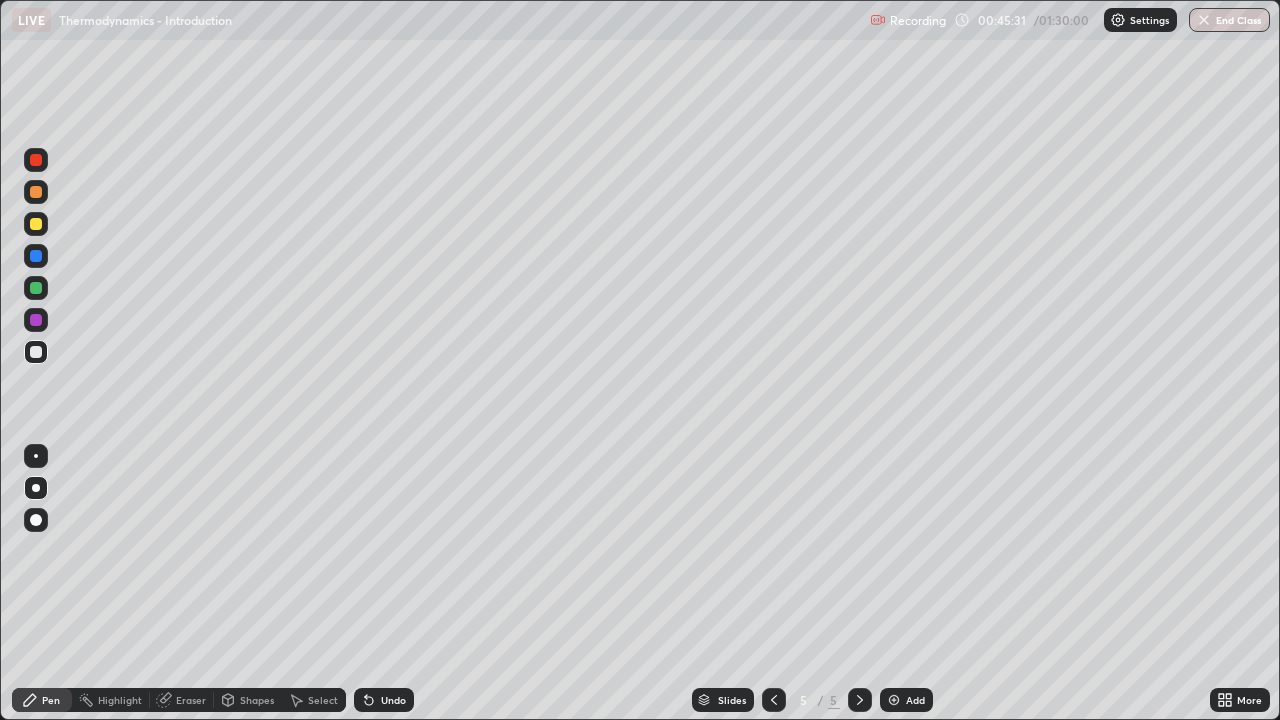 click 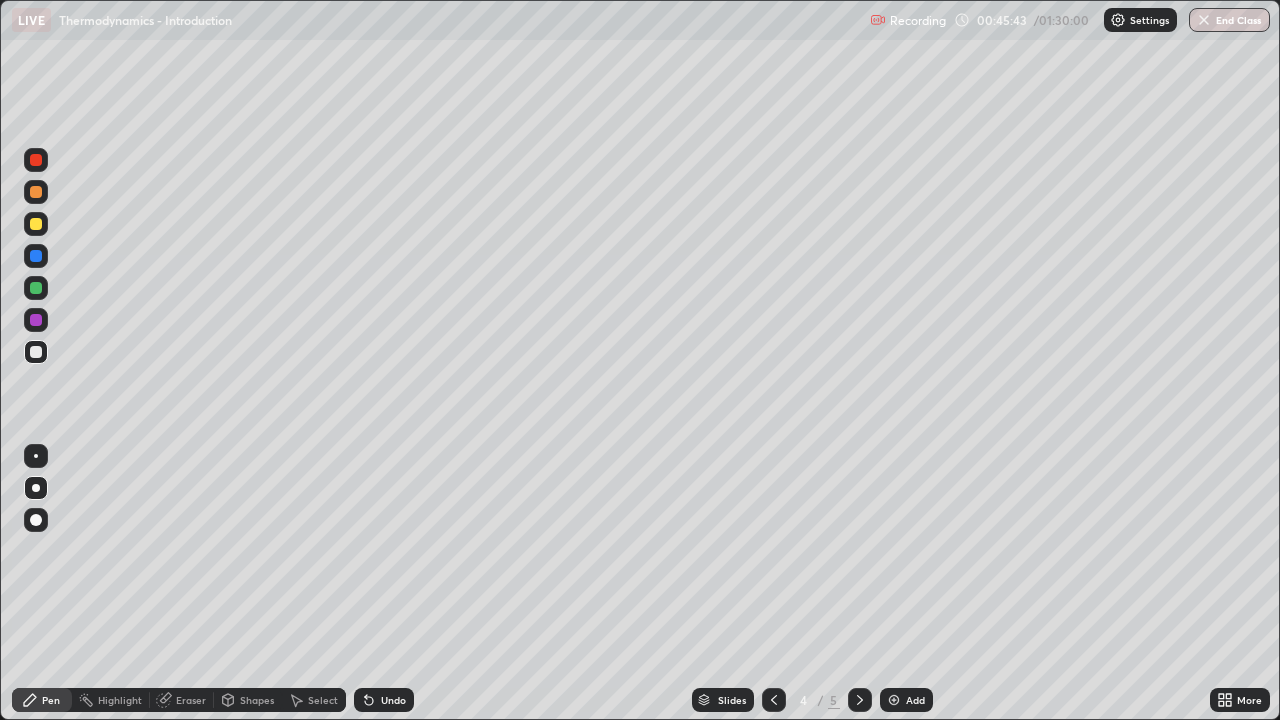 click 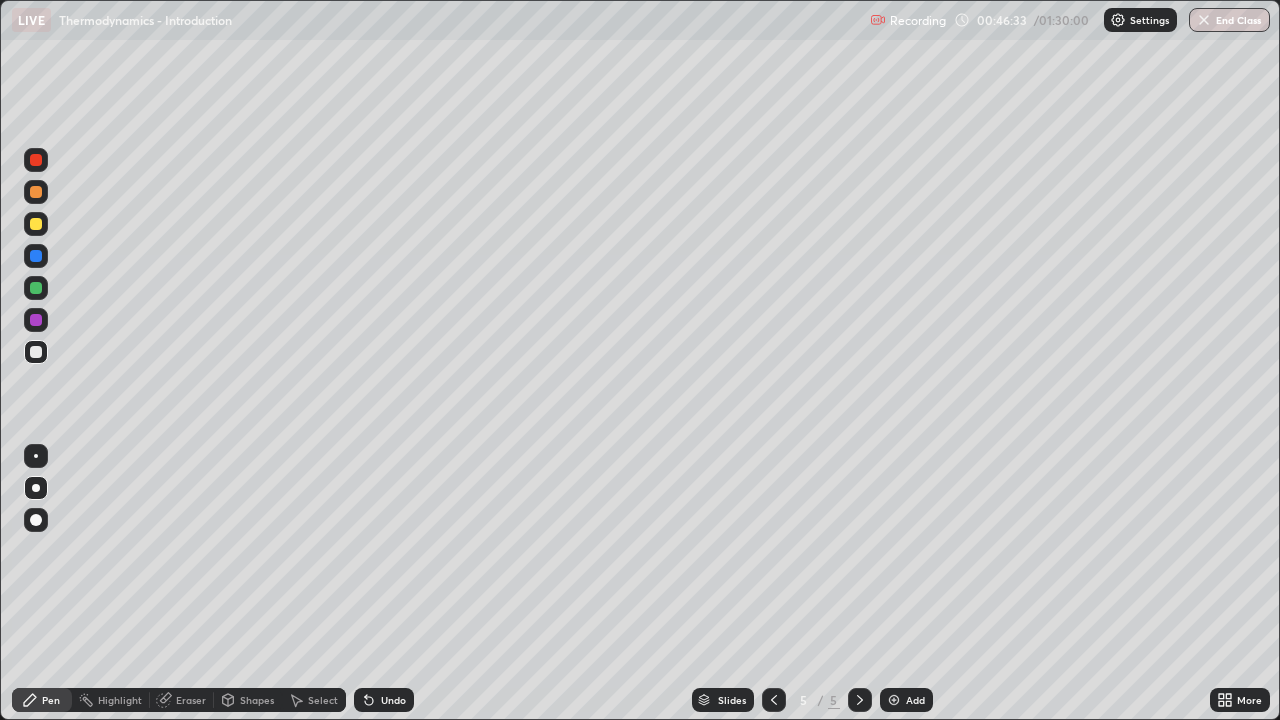 click on "Undo" at bounding box center [384, 700] 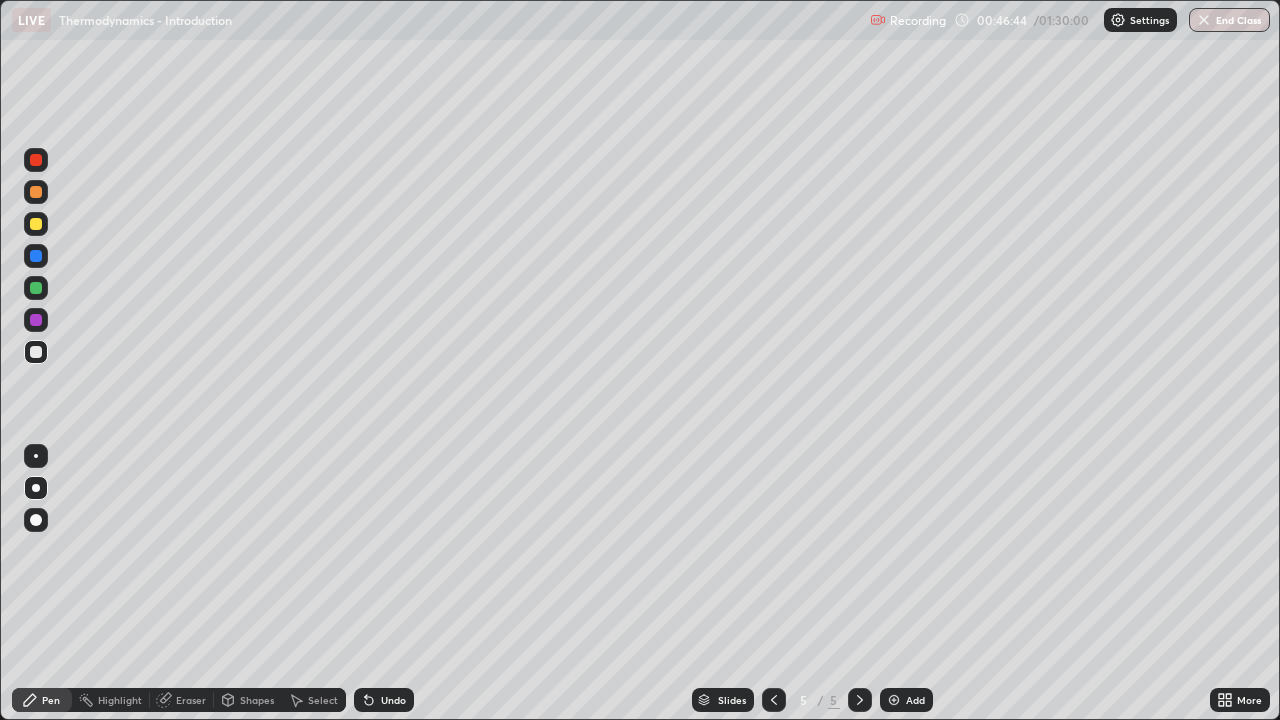 click on "Eraser" at bounding box center [191, 700] 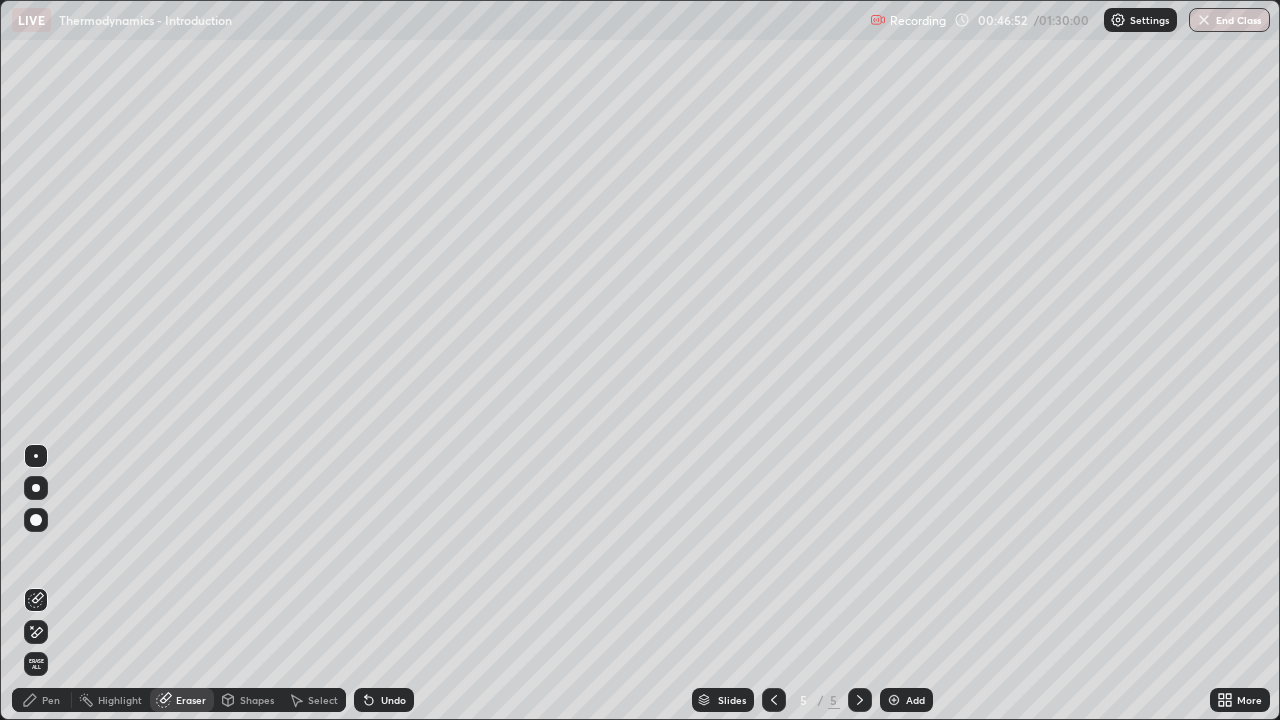 click on "Pen" at bounding box center [51, 700] 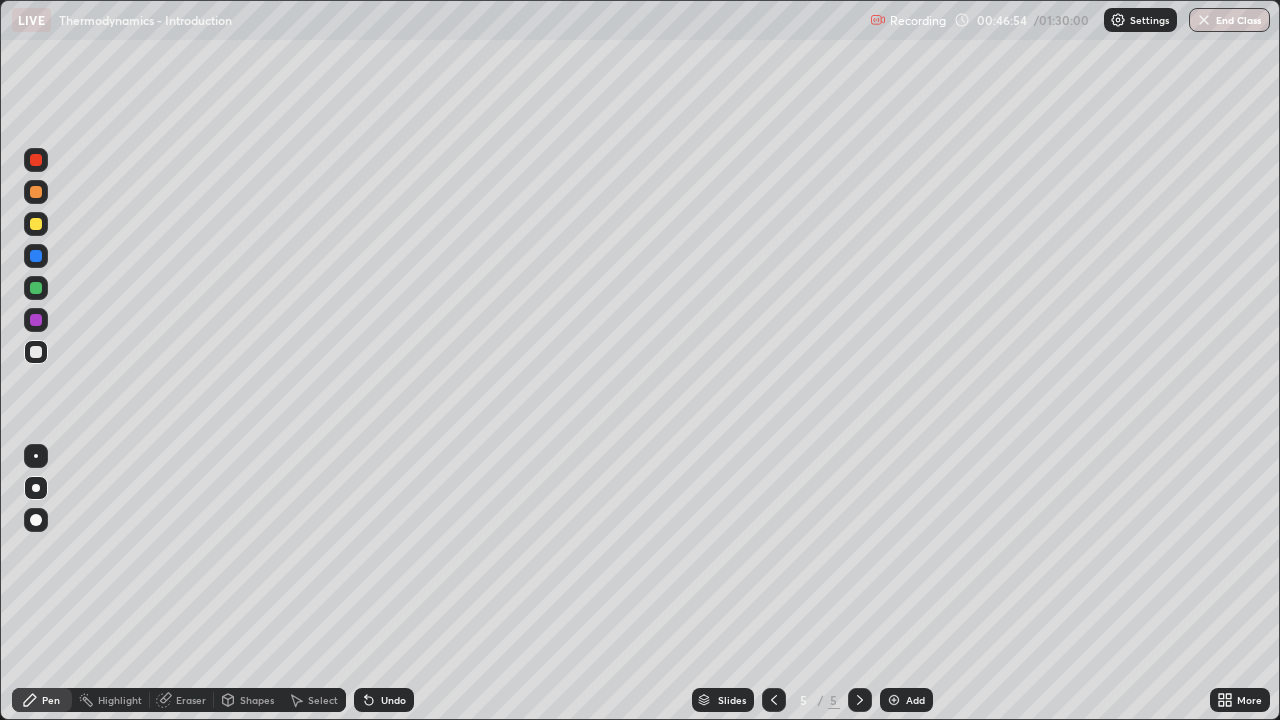 click at bounding box center [36, 224] 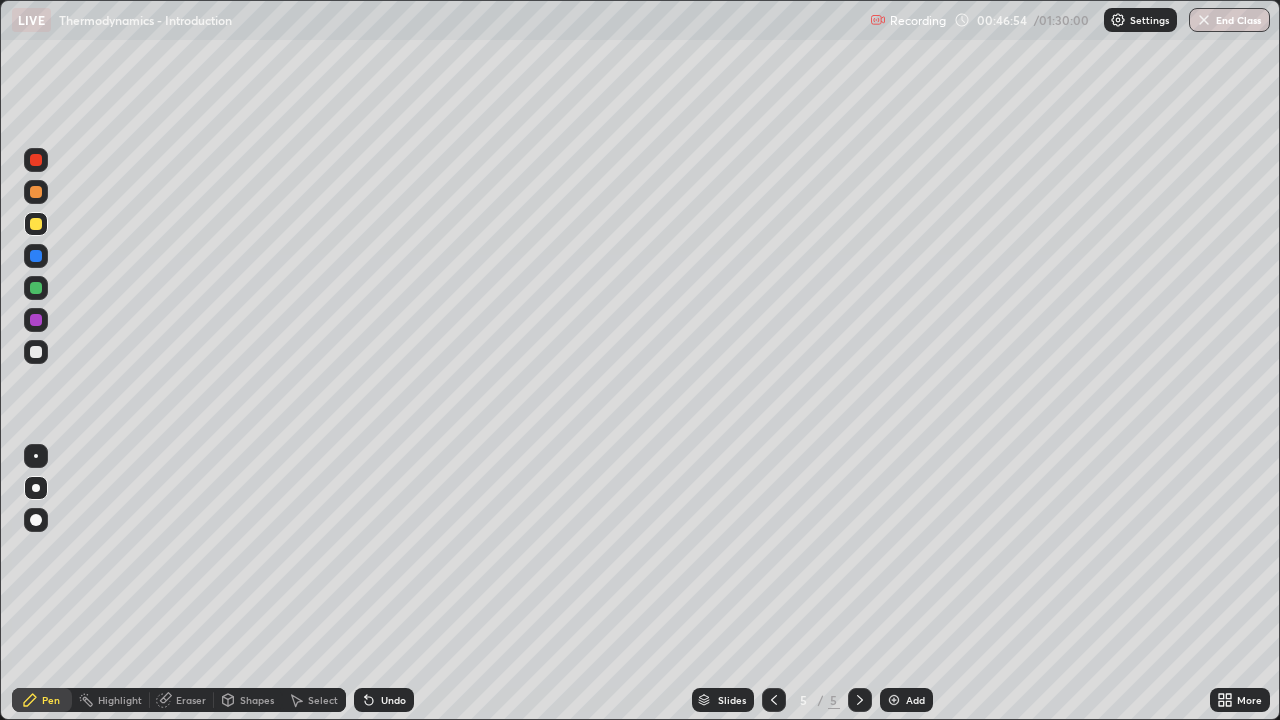 click at bounding box center [36, 192] 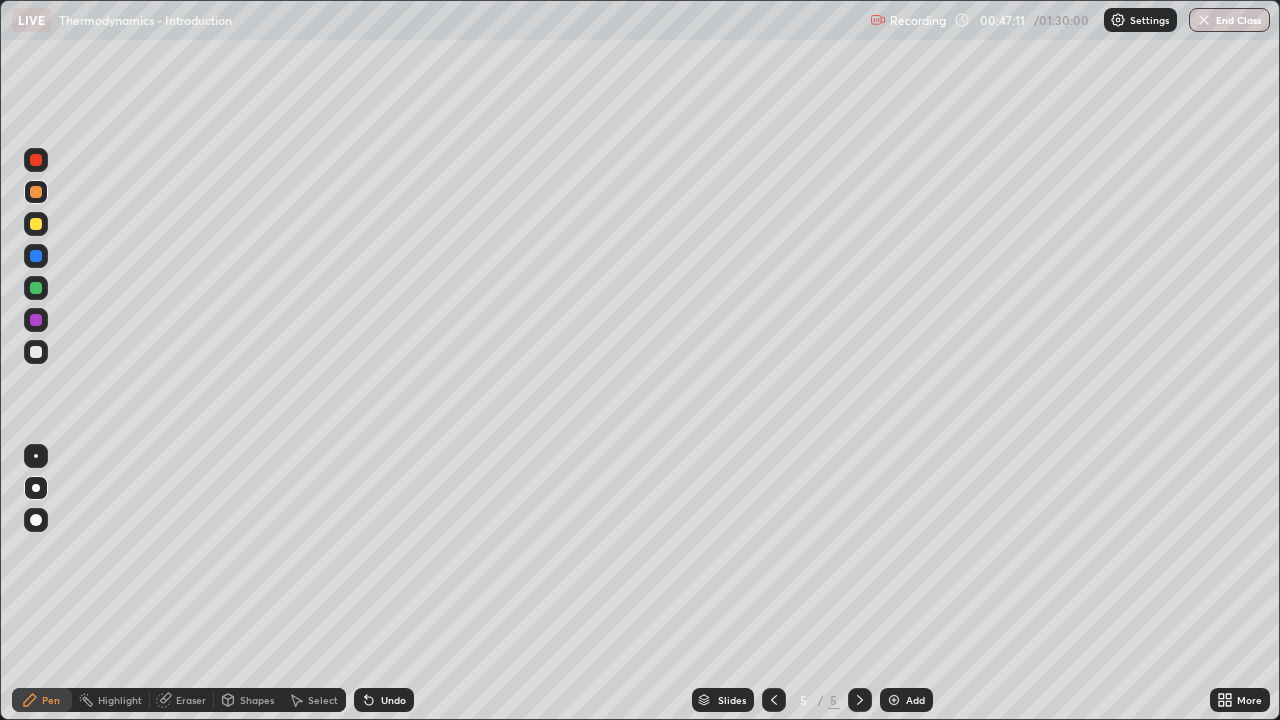 click at bounding box center (36, 288) 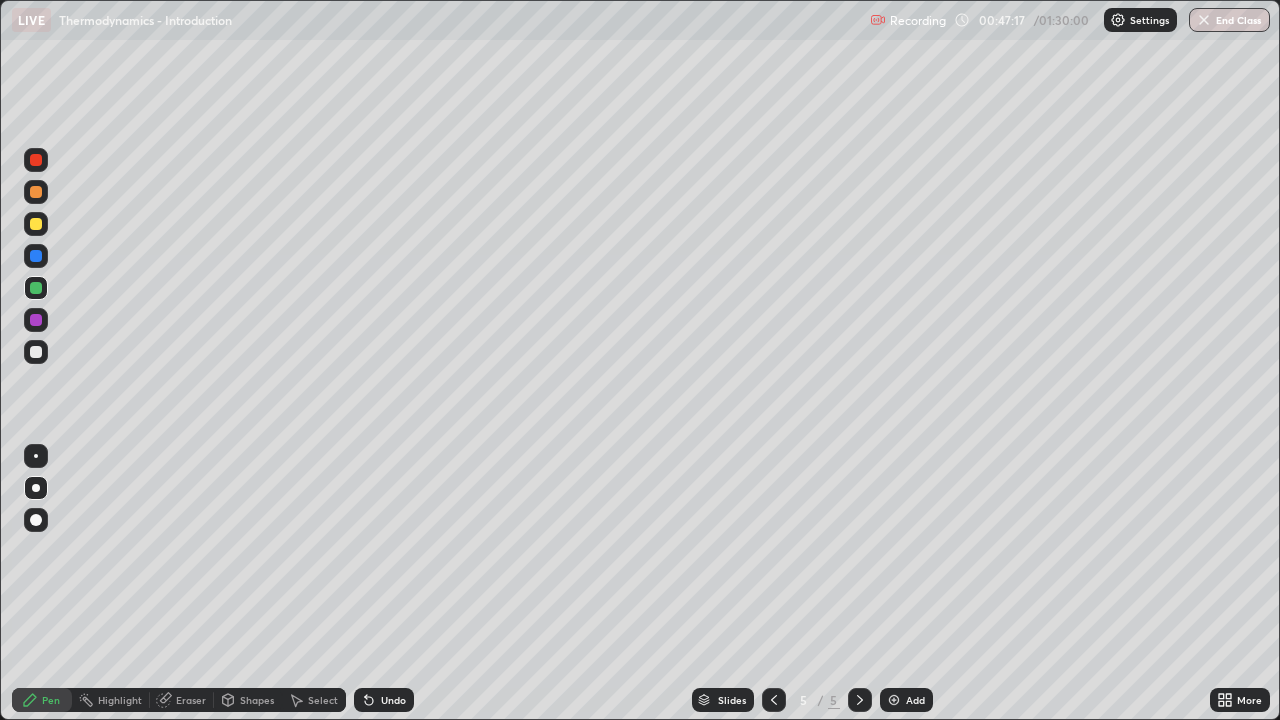 click at bounding box center (36, 224) 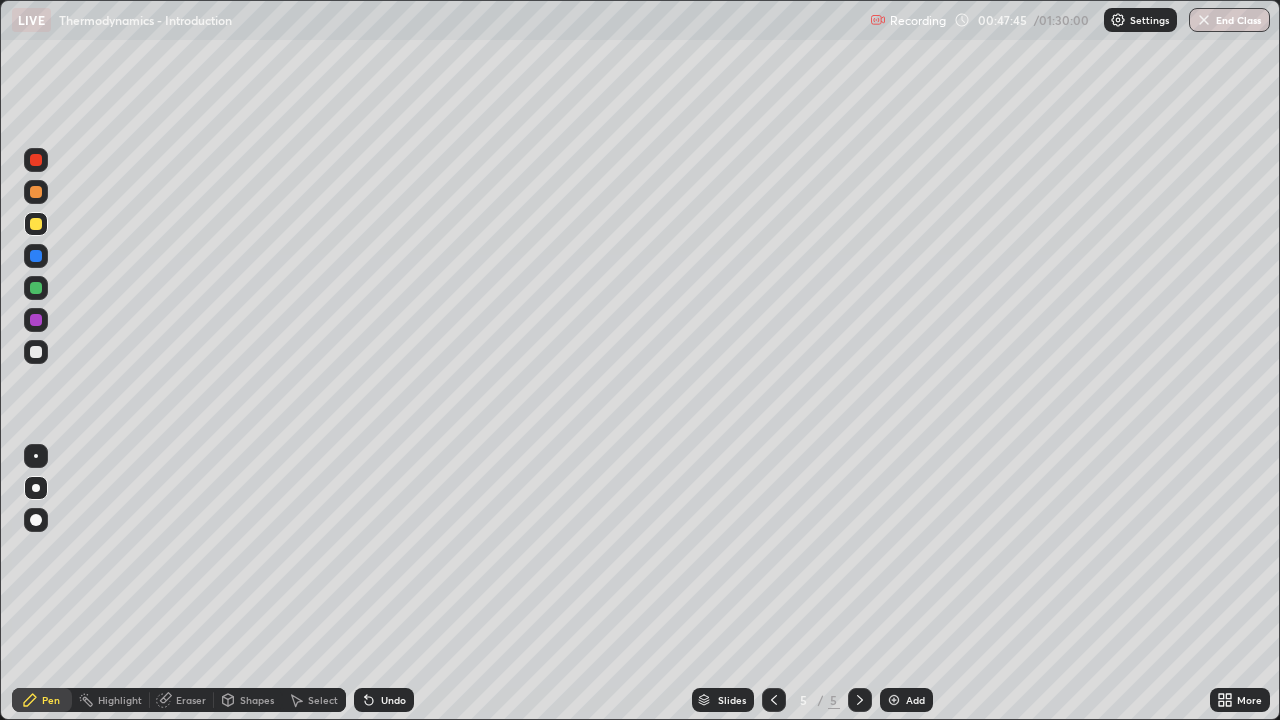 click at bounding box center [36, 352] 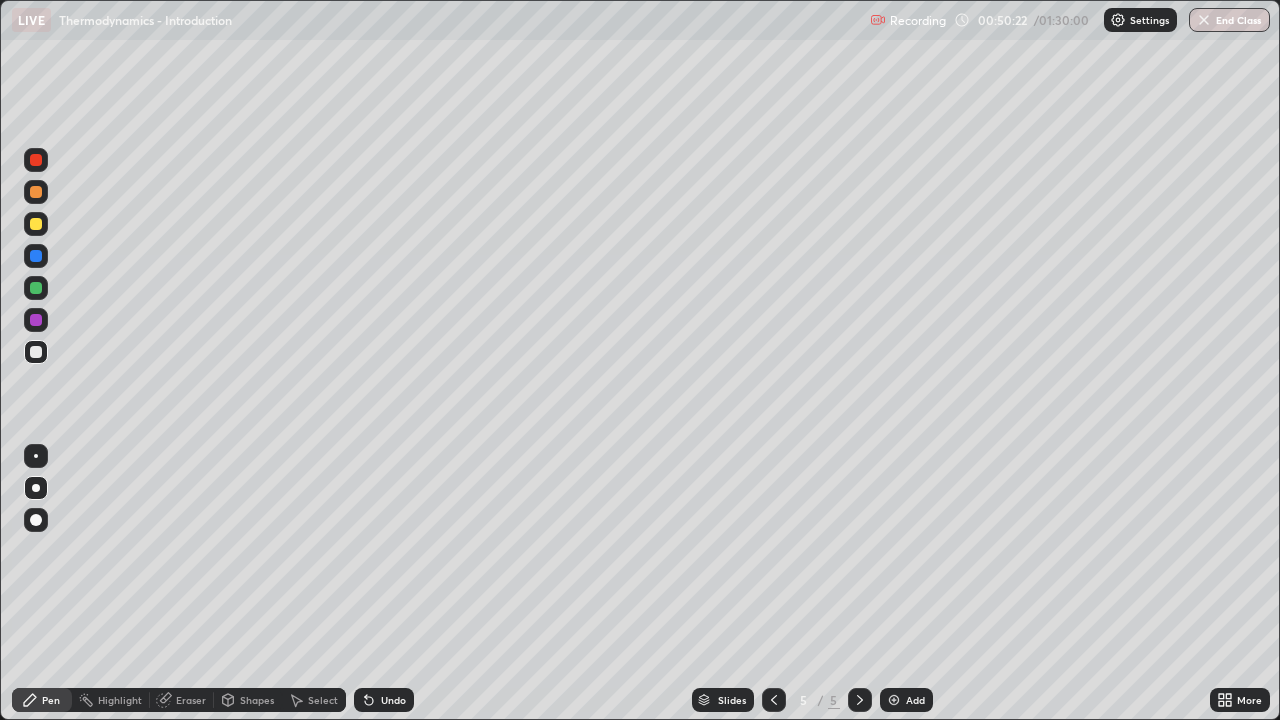 click on "Eraser" at bounding box center (191, 700) 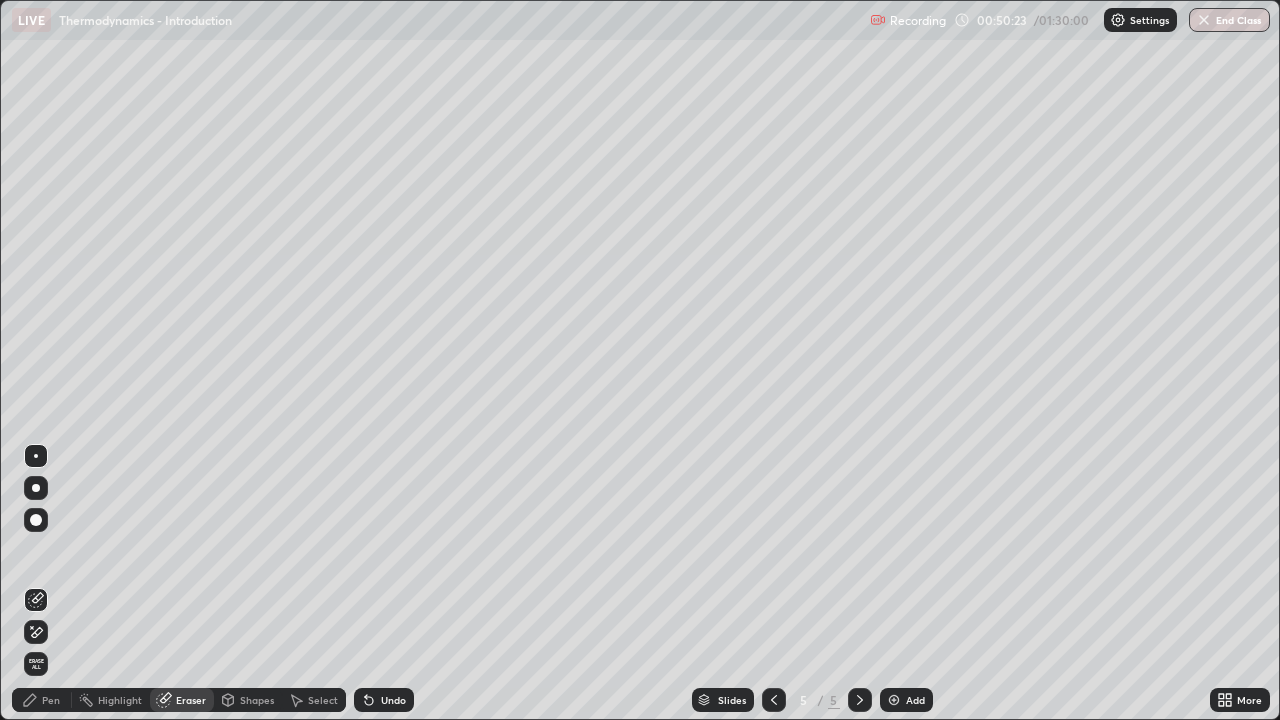 click on "Pen" at bounding box center [51, 700] 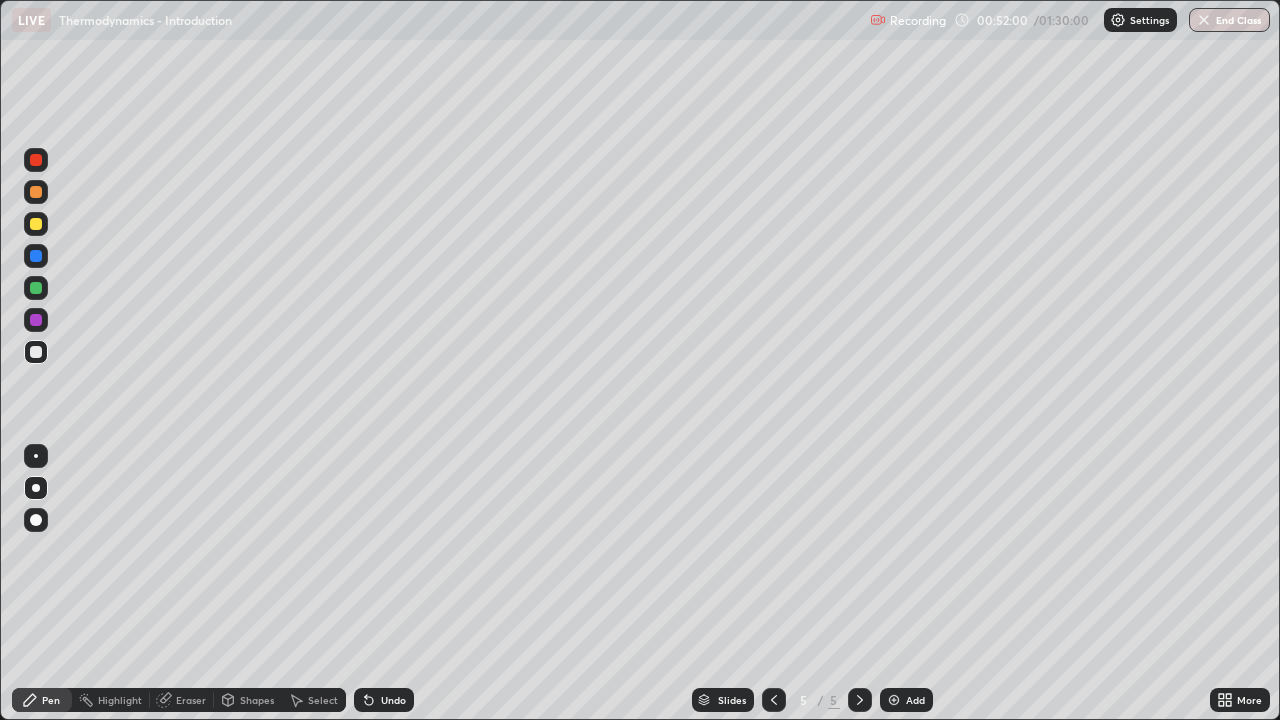 click on "Eraser" at bounding box center [191, 700] 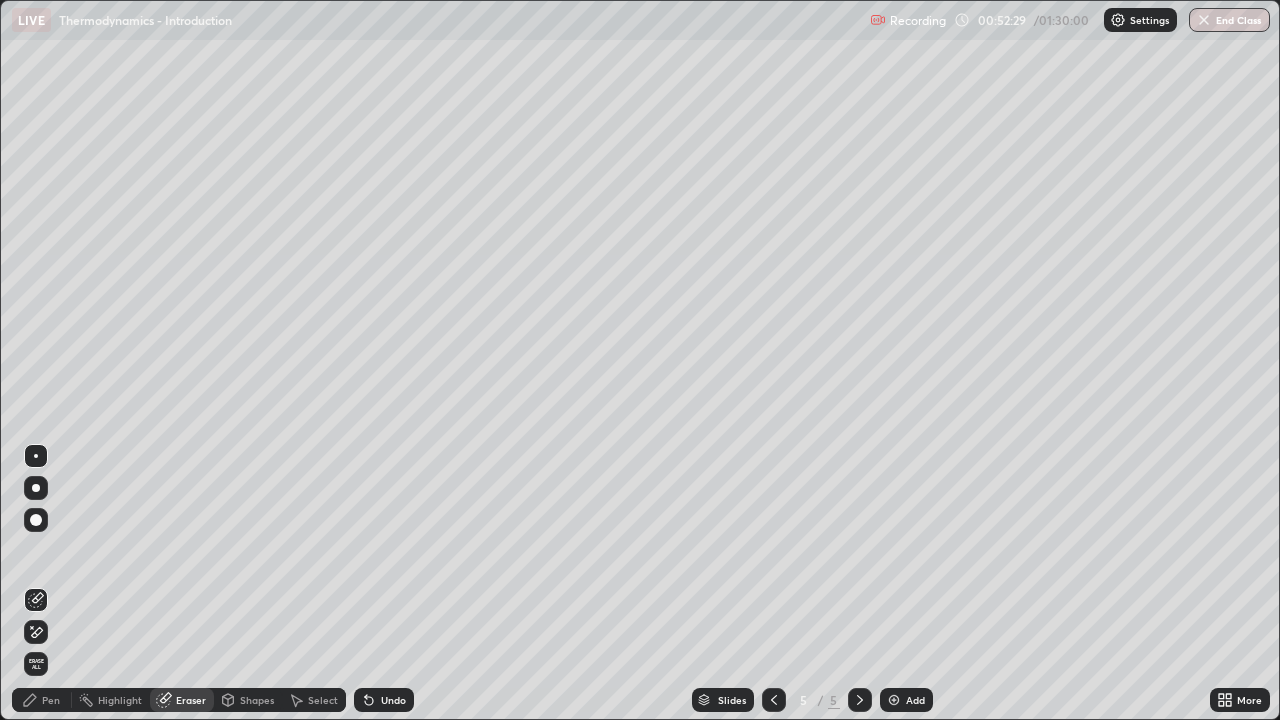 click on "Pen" at bounding box center [51, 700] 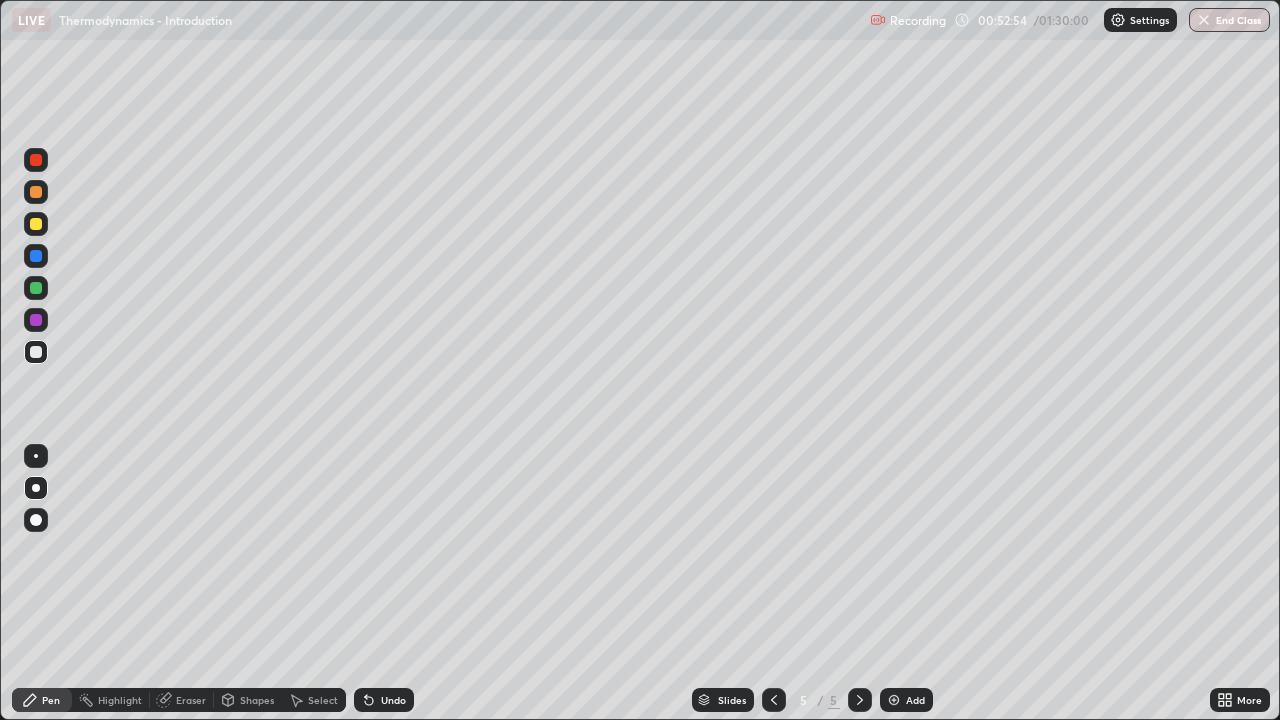 click at bounding box center (36, 224) 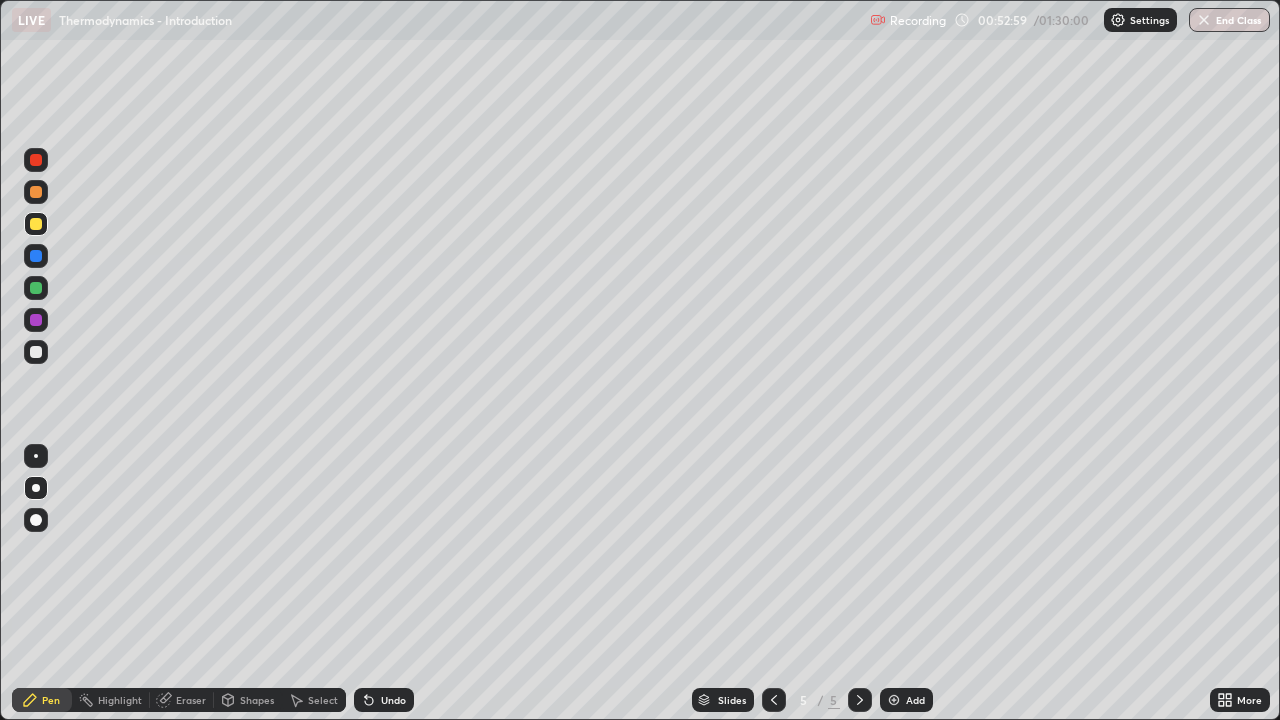 click at bounding box center (36, 352) 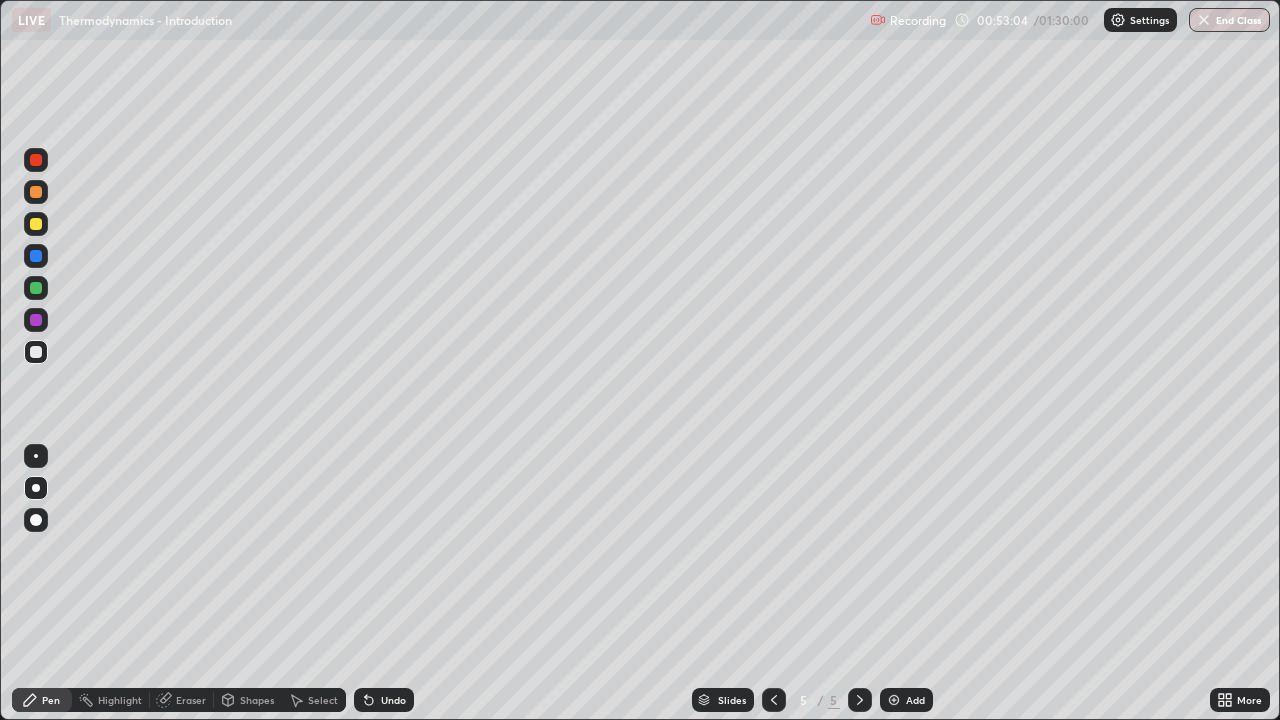 click at bounding box center [36, 224] 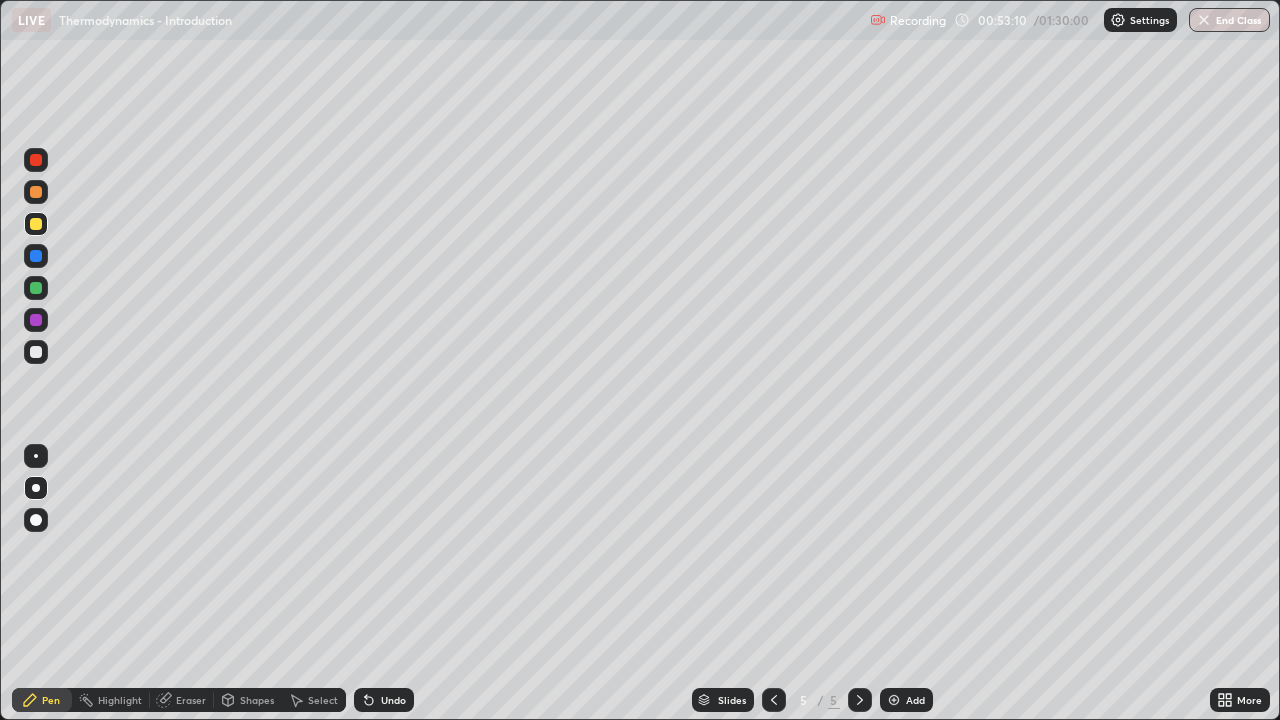 click at bounding box center [36, 352] 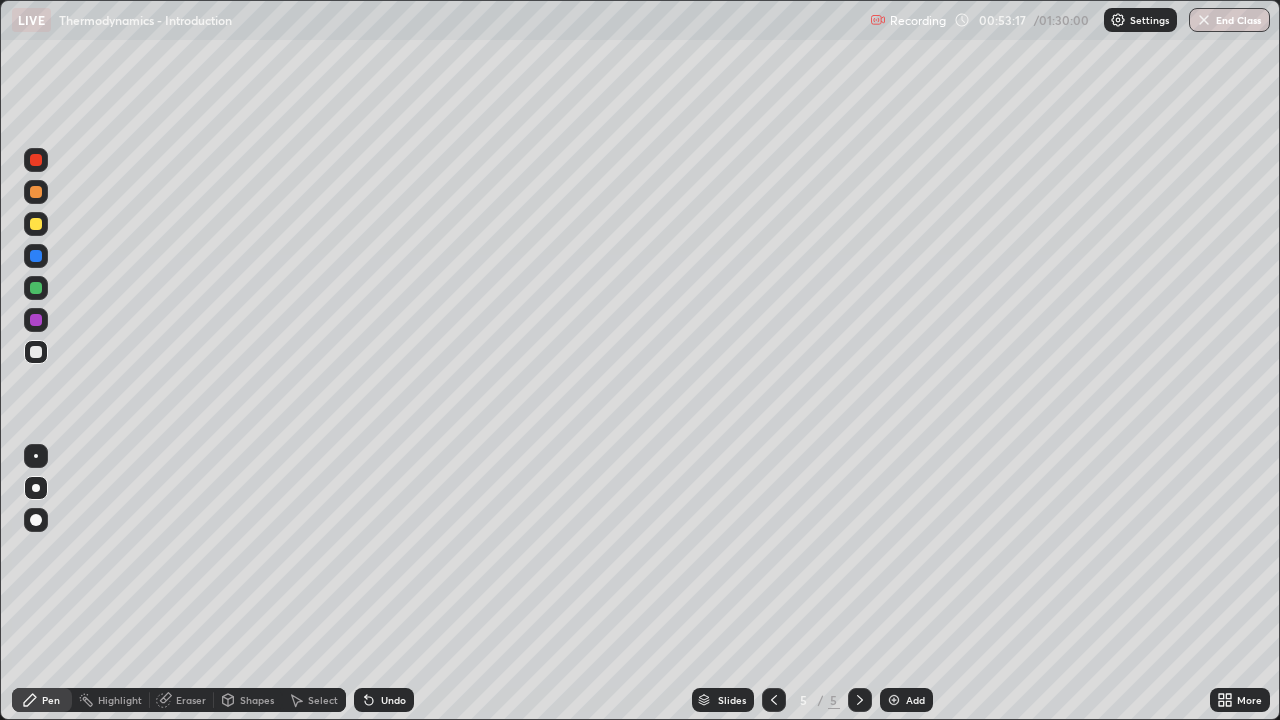 click at bounding box center [36, 224] 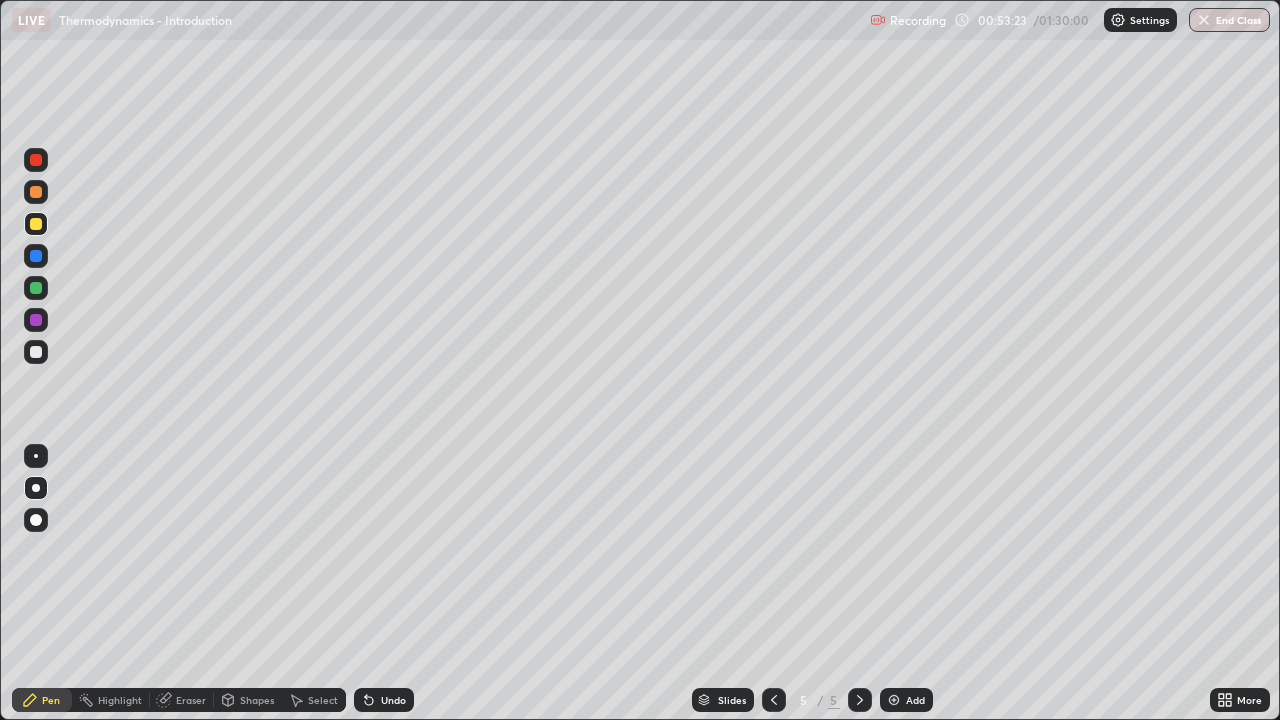 click at bounding box center (36, 352) 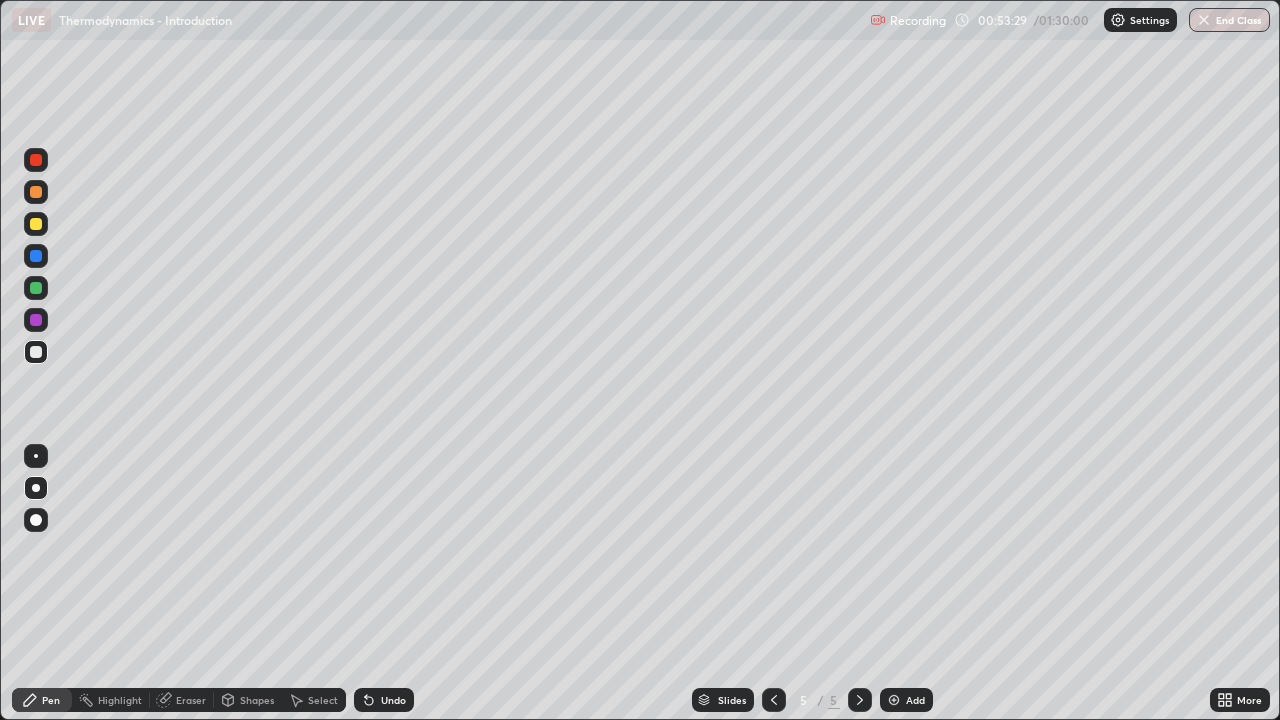 click at bounding box center (36, 224) 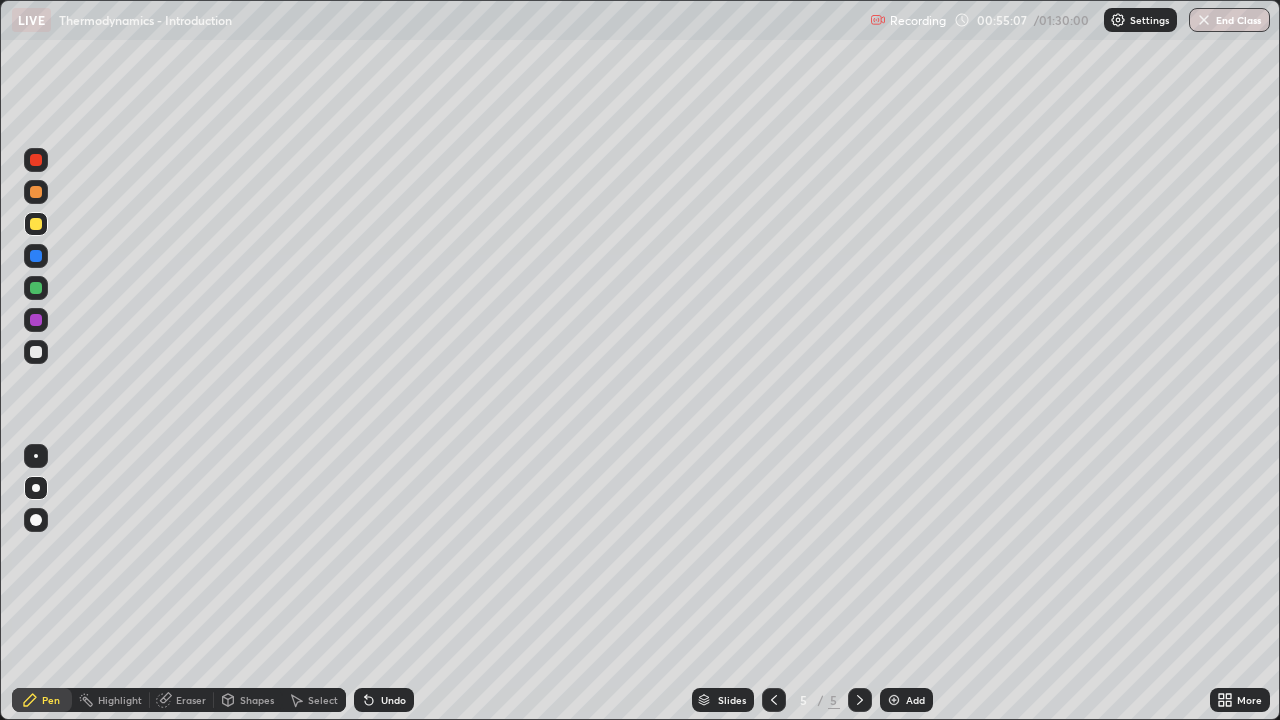 click on "Eraser" at bounding box center [191, 700] 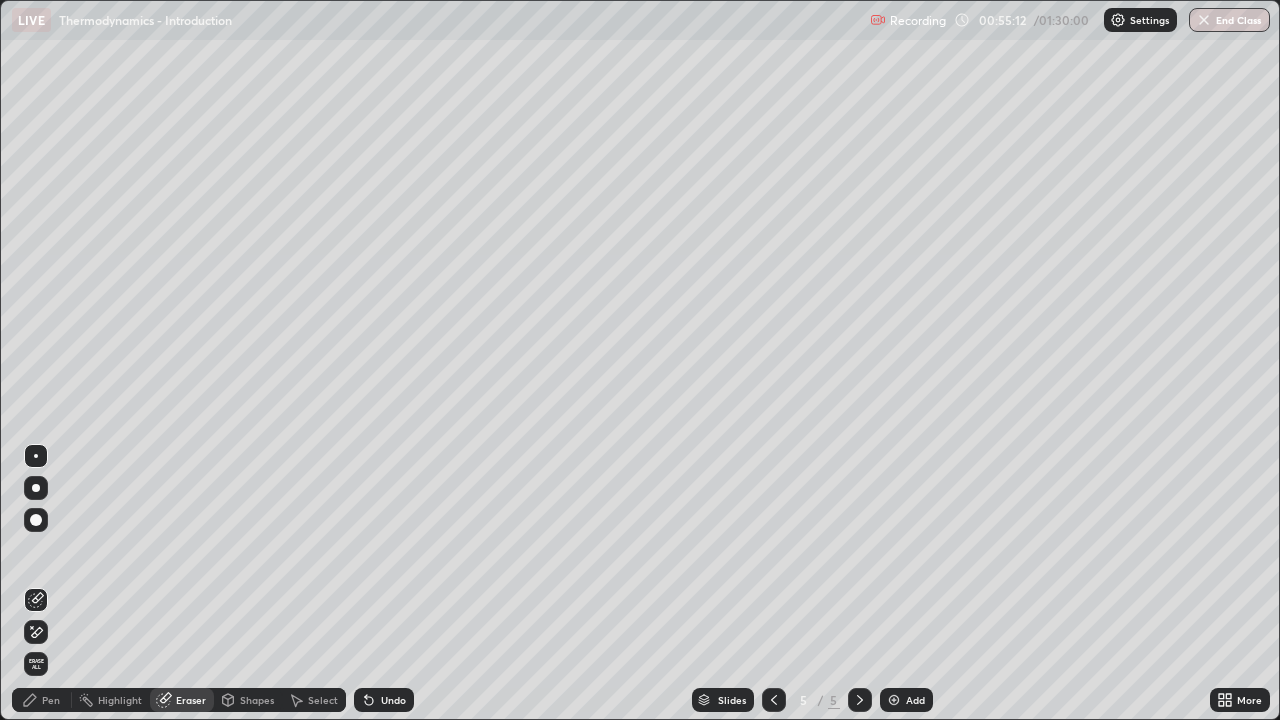 click 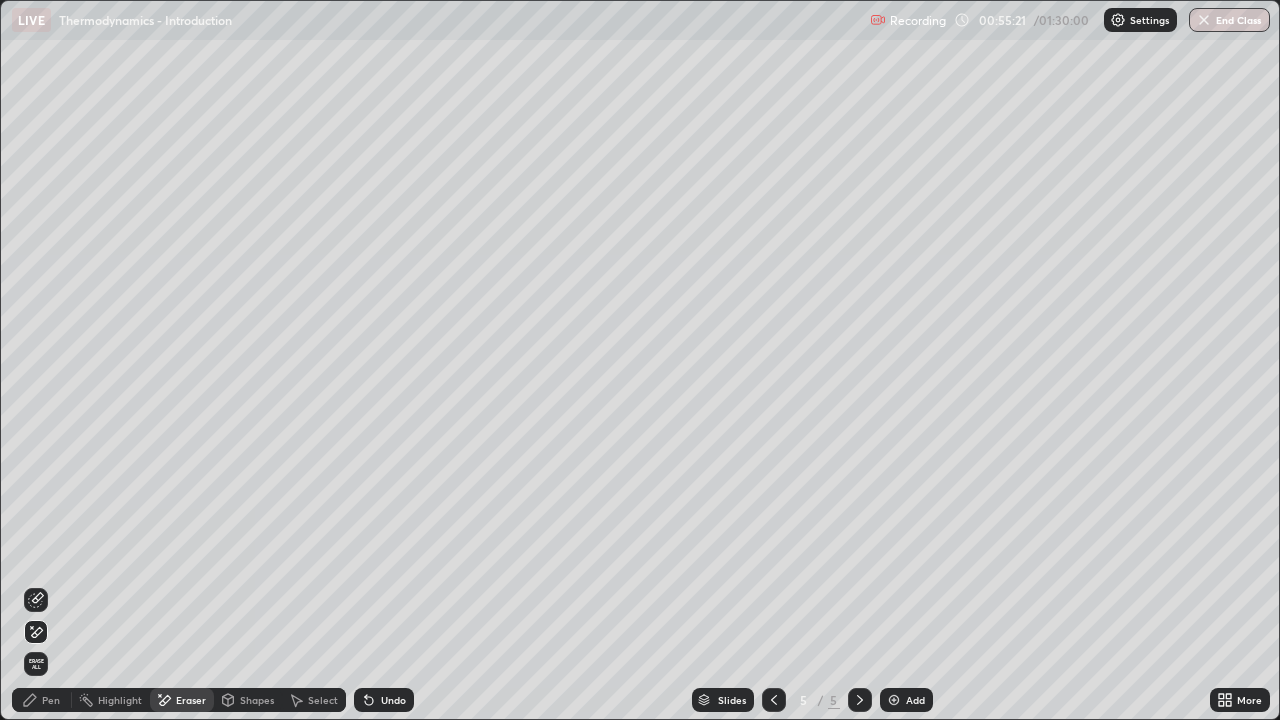 click 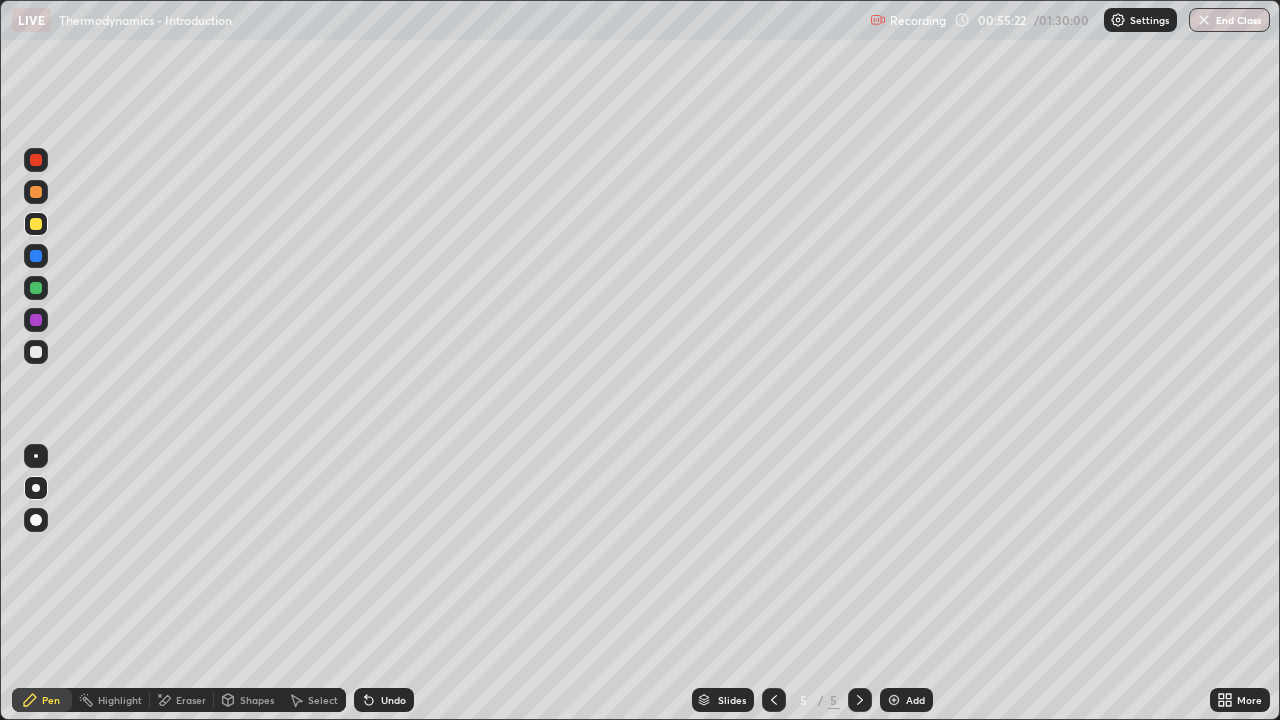 click at bounding box center (36, 352) 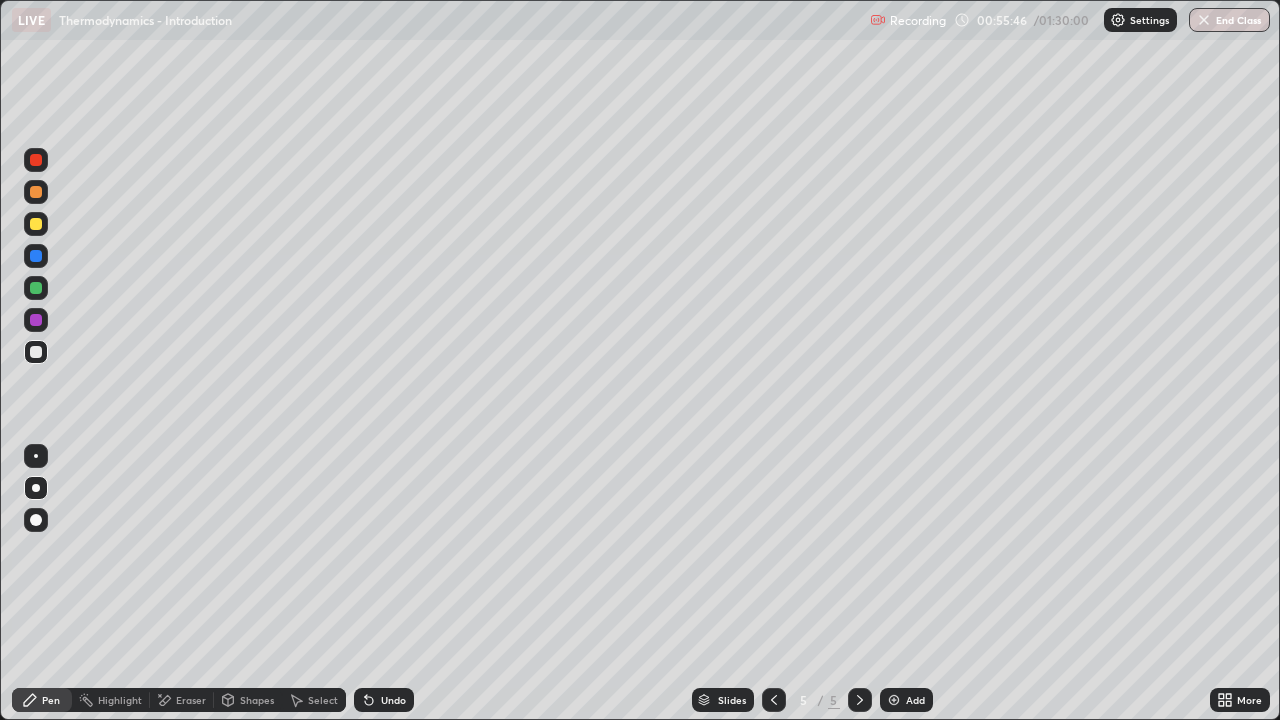click on "Eraser" at bounding box center (191, 700) 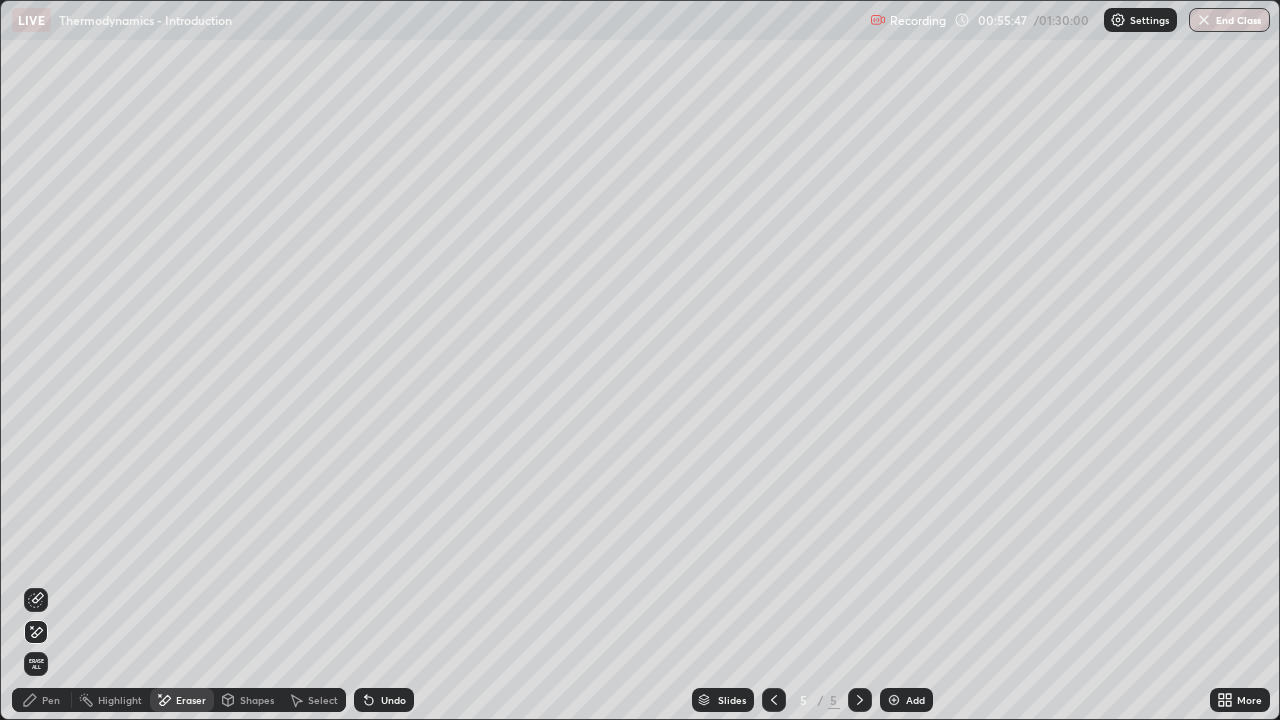 click on "Select" at bounding box center (323, 700) 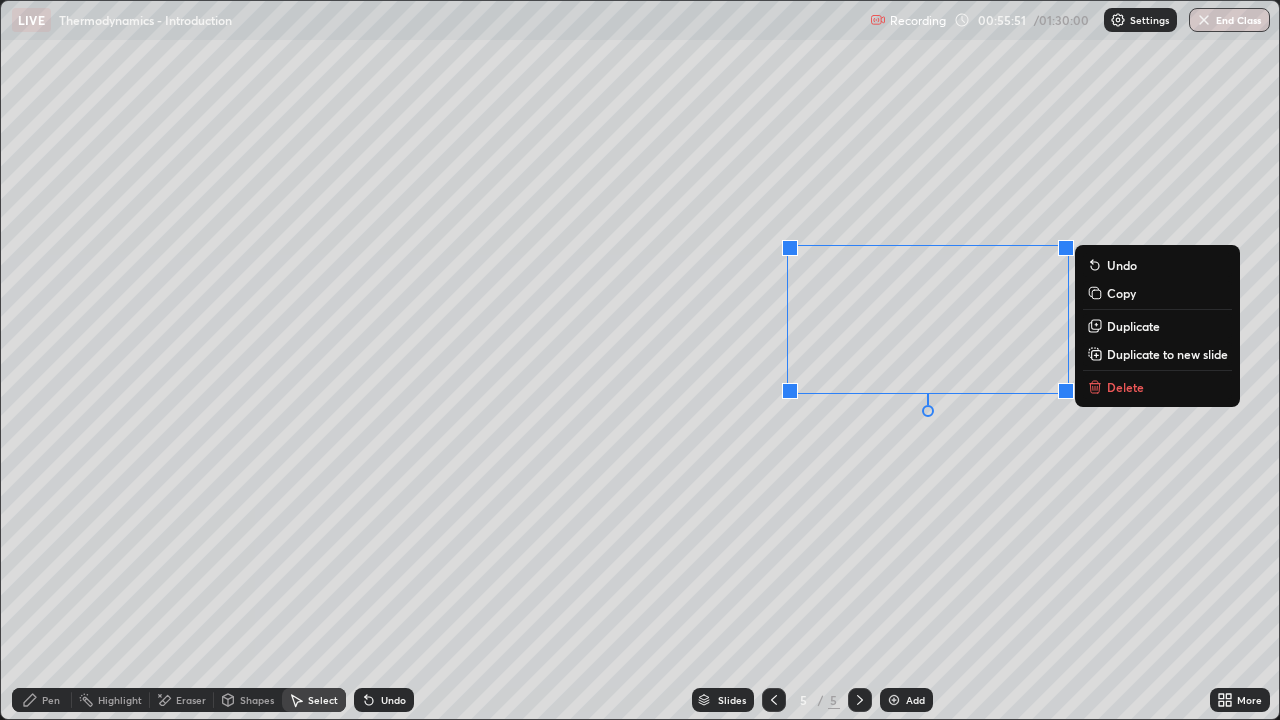 click on "Pen" at bounding box center (42, 700) 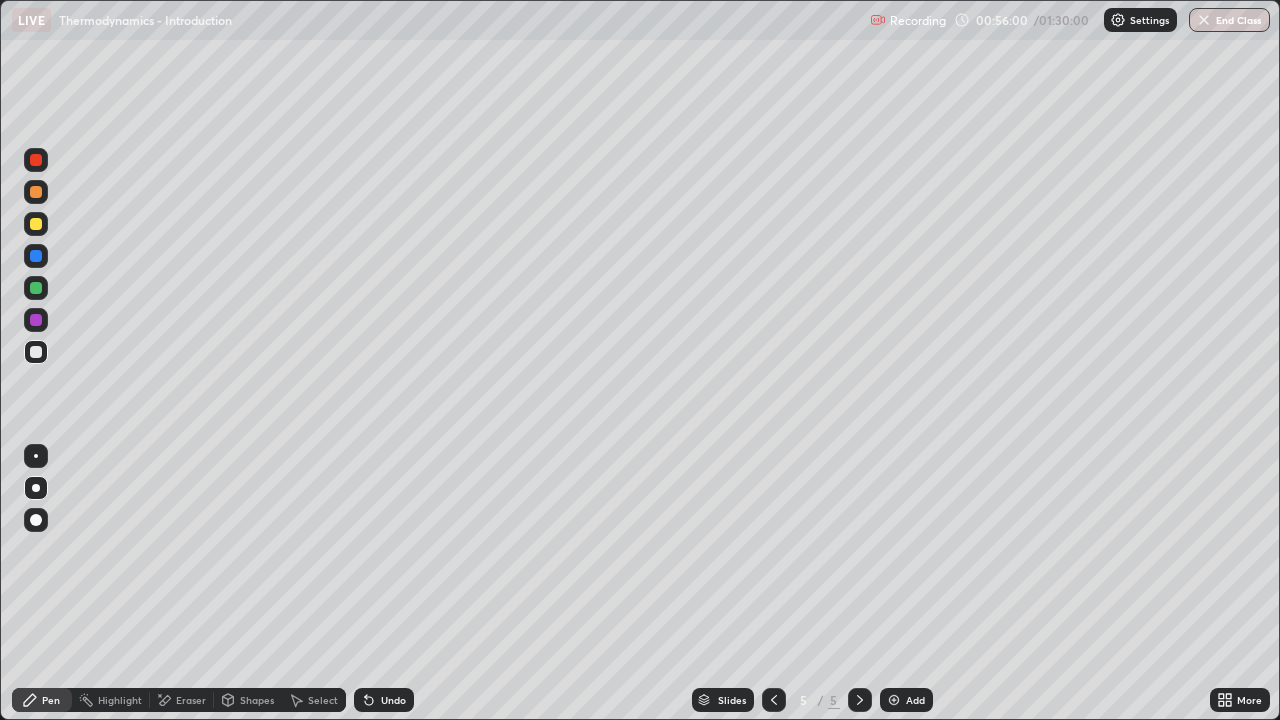 click on "Eraser" at bounding box center (191, 700) 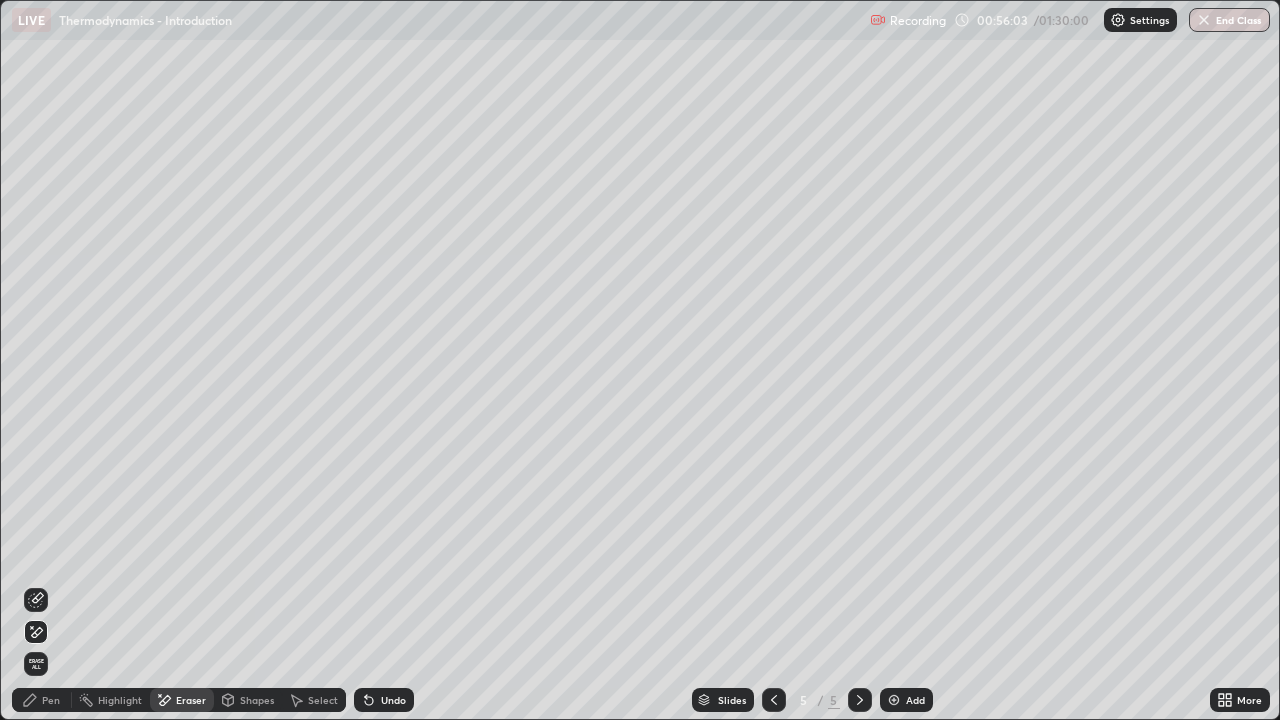 click on "Pen" at bounding box center (51, 700) 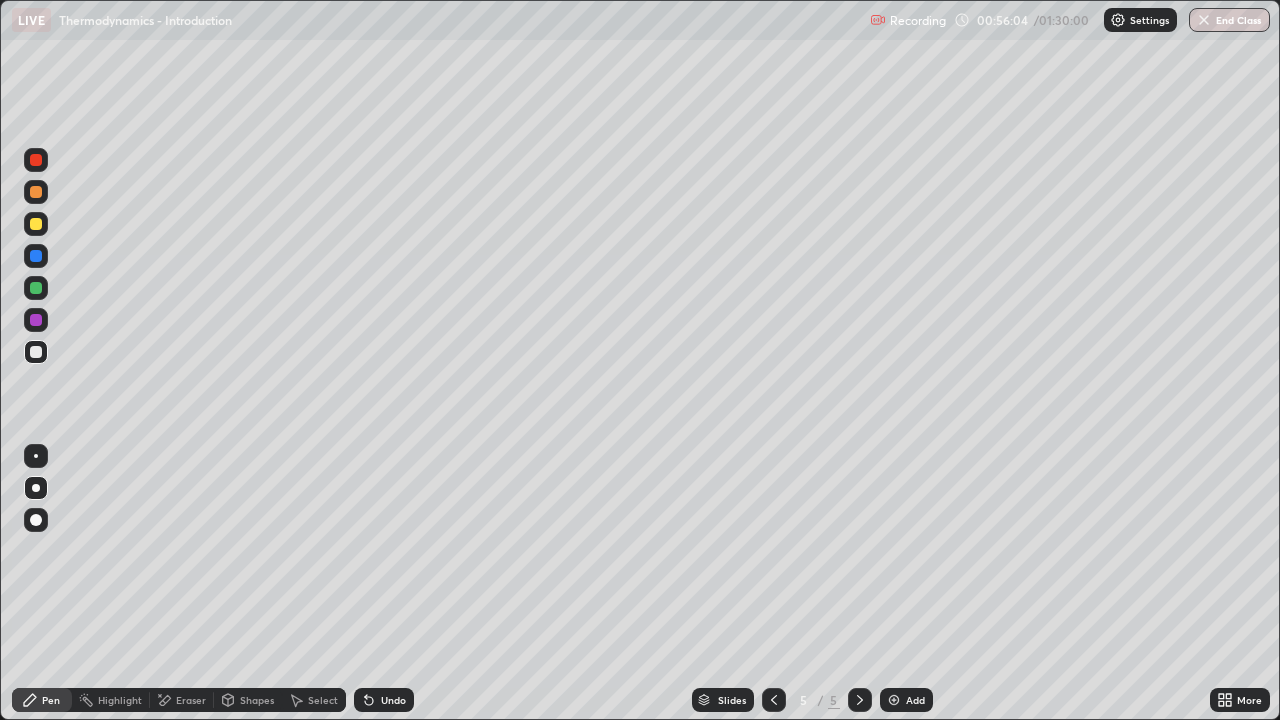 click at bounding box center (36, 224) 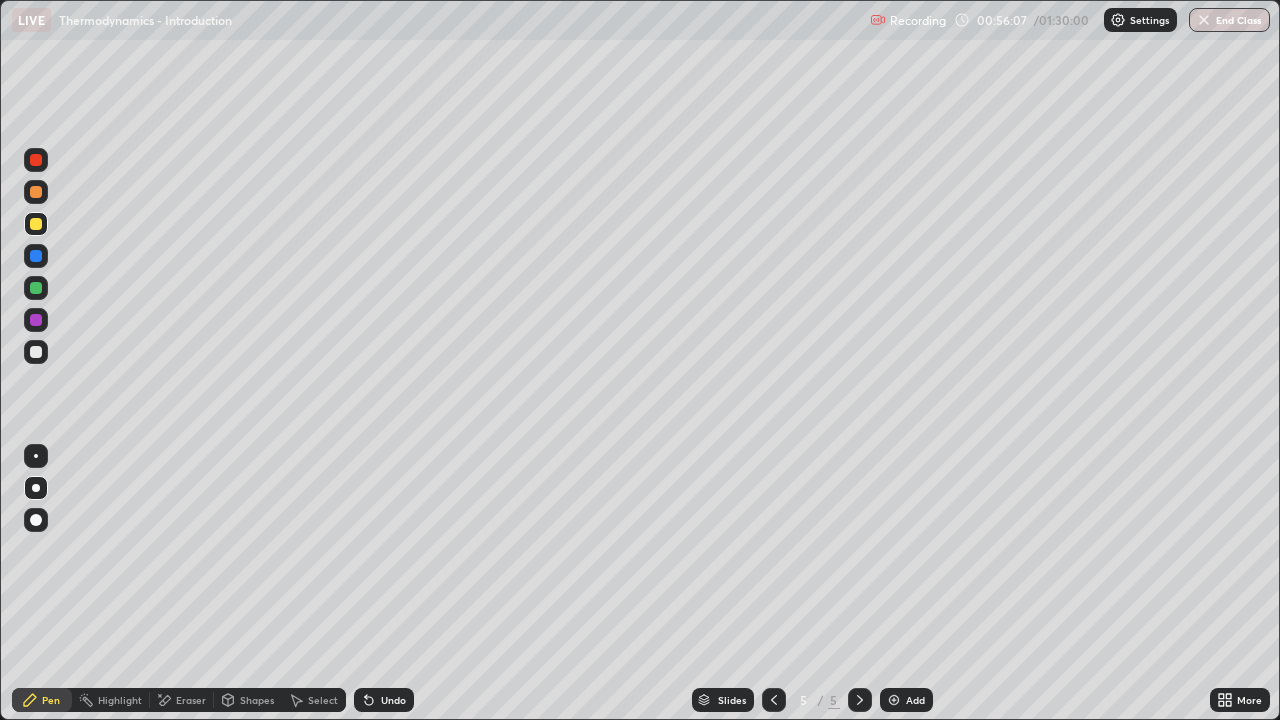 click at bounding box center (36, 352) 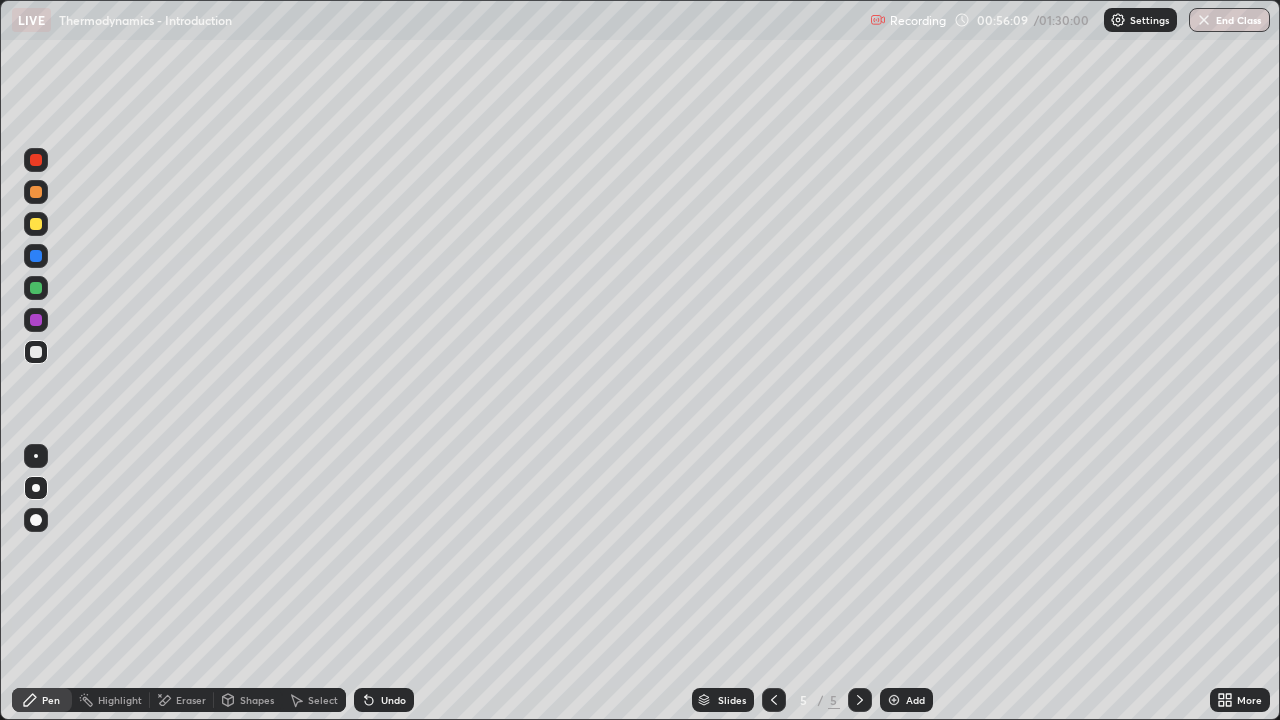 click at bounding box center [36, 224] 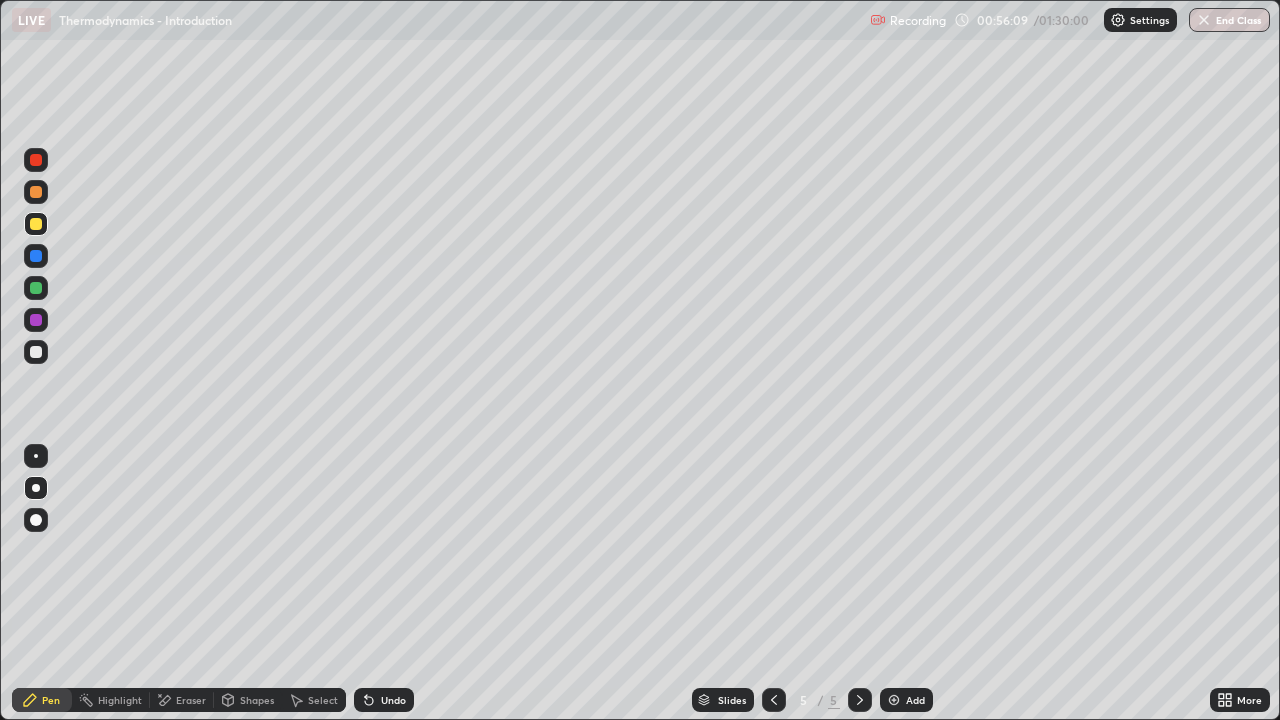 click at bounding box center [36, 192] 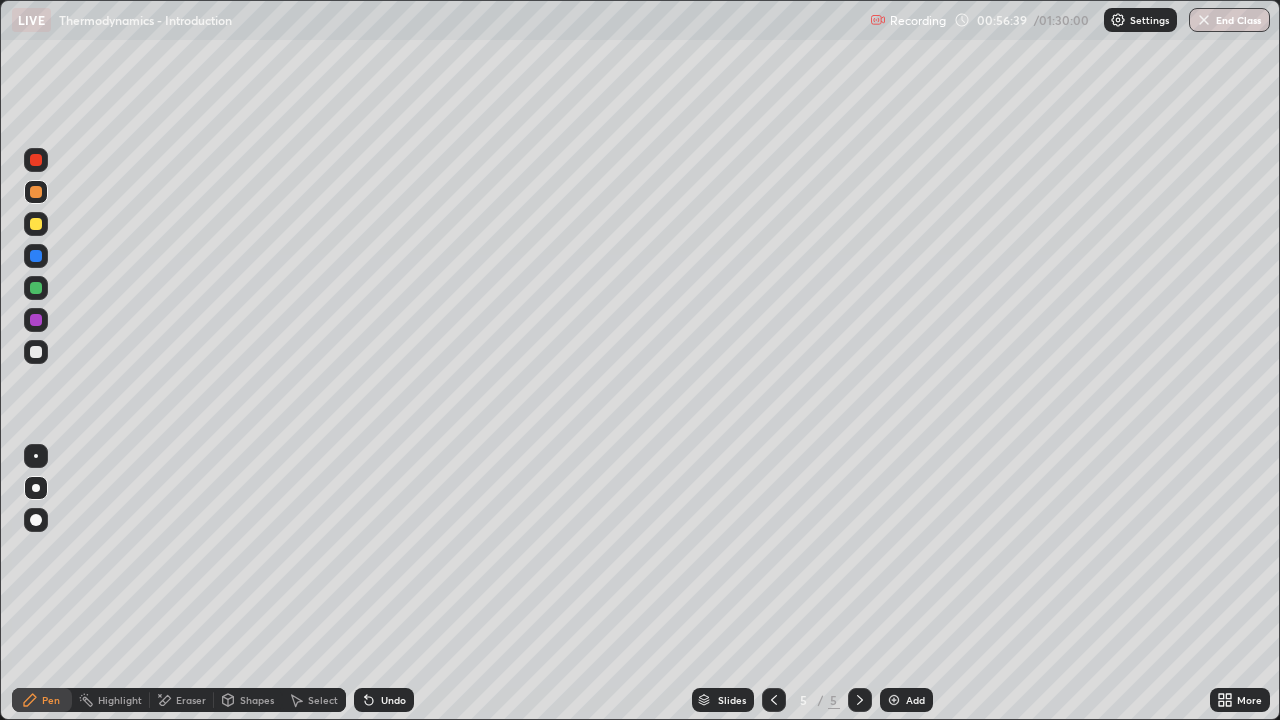 click at bounding box center [36, 352] 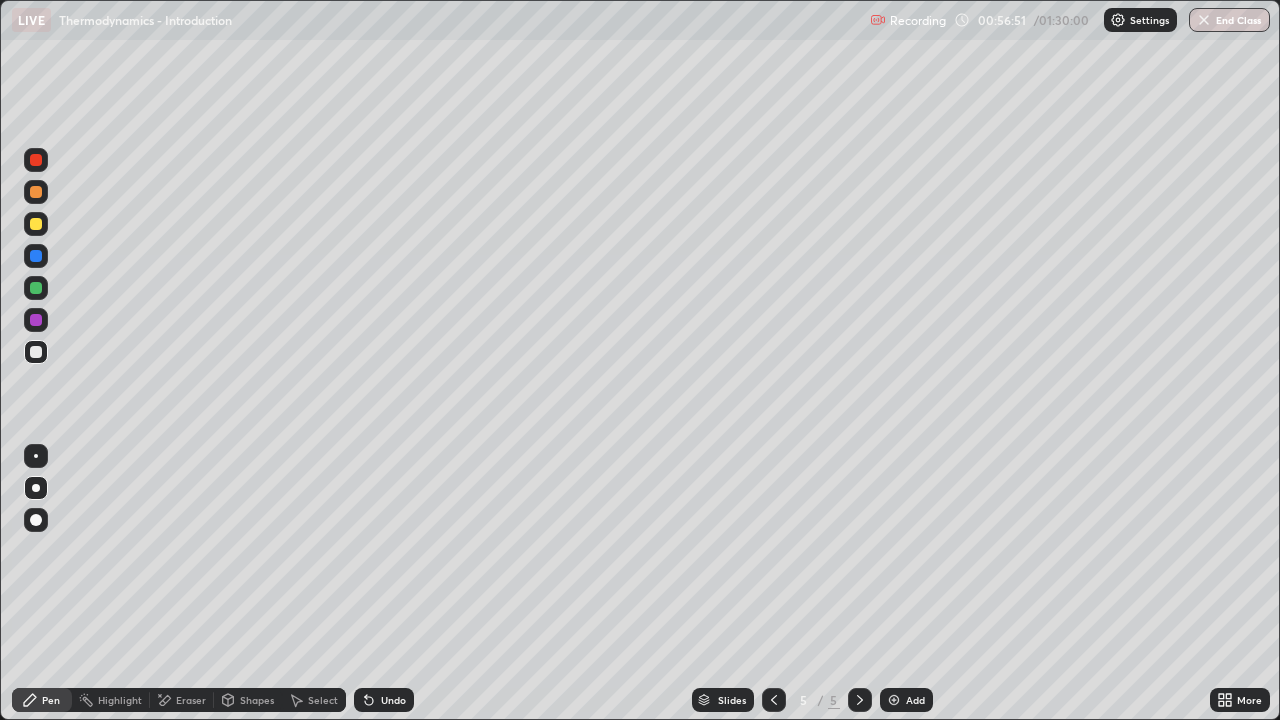 click on "Undo" at bounding box center [393, 700] 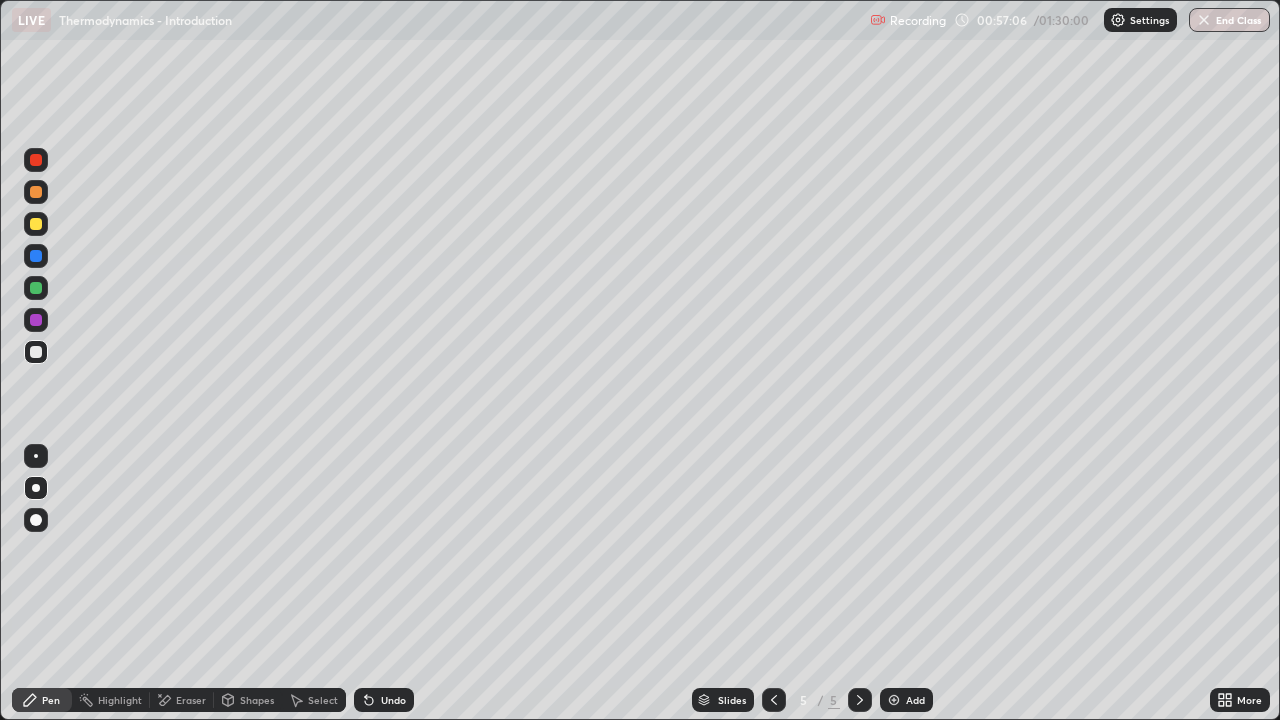 click at bounding box center (36, 192) 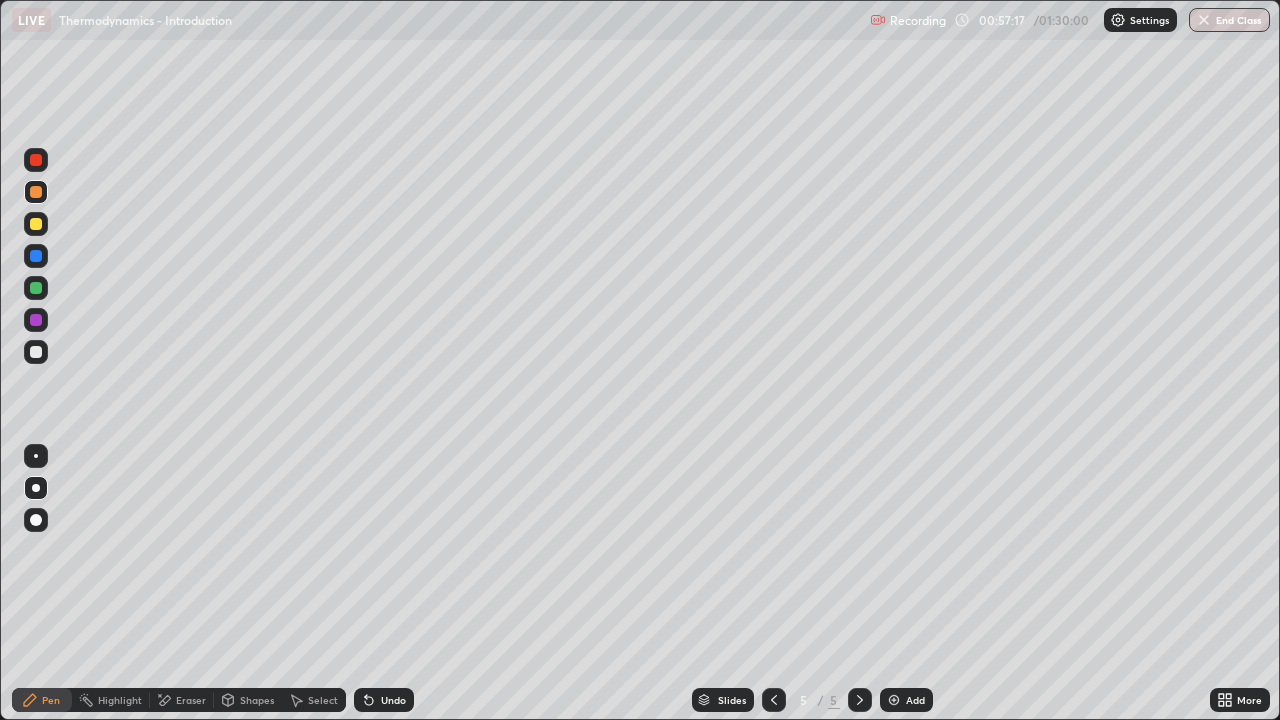 click at bounding box center (36, 352) 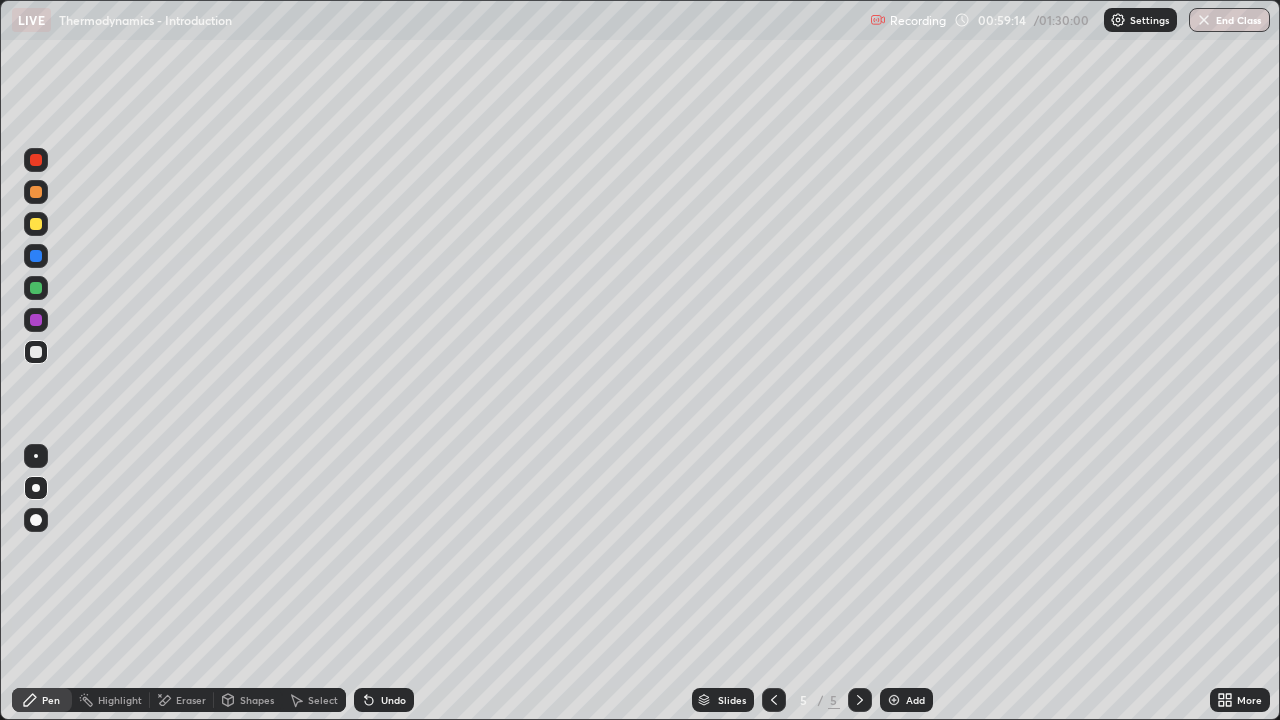 click at bounding box center [894, 700] 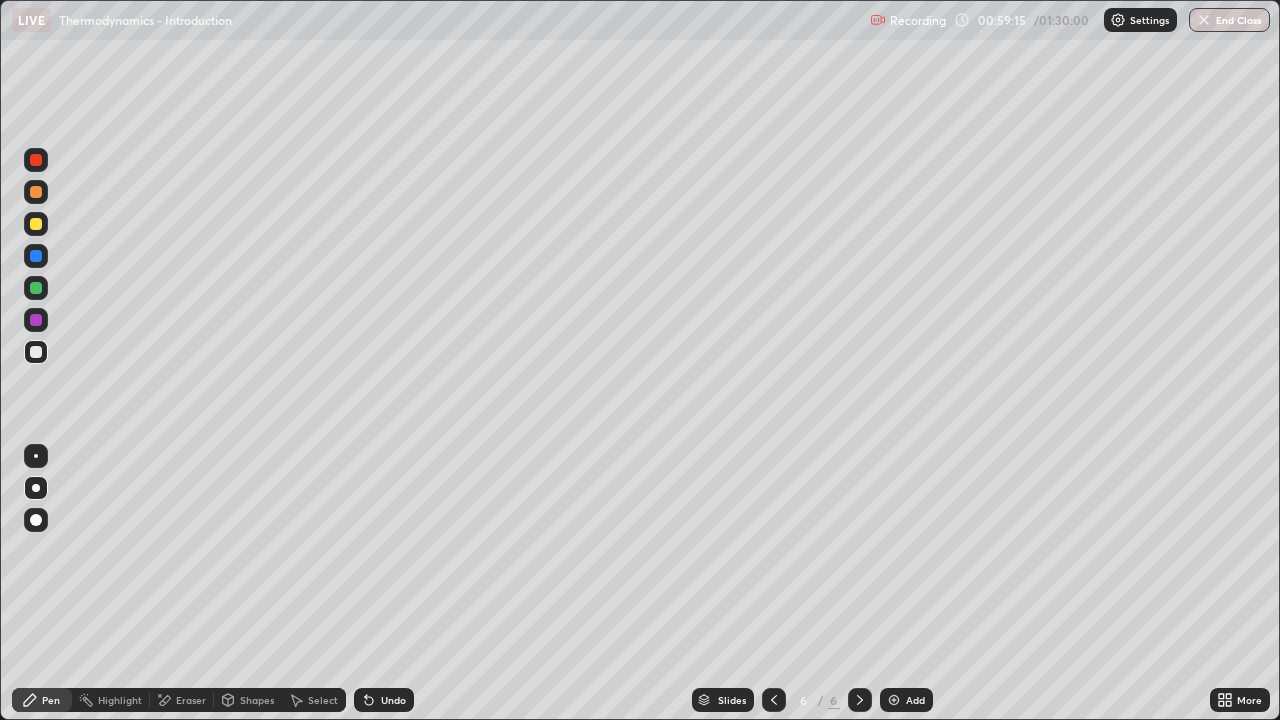 click at bounding box center [36, 224] 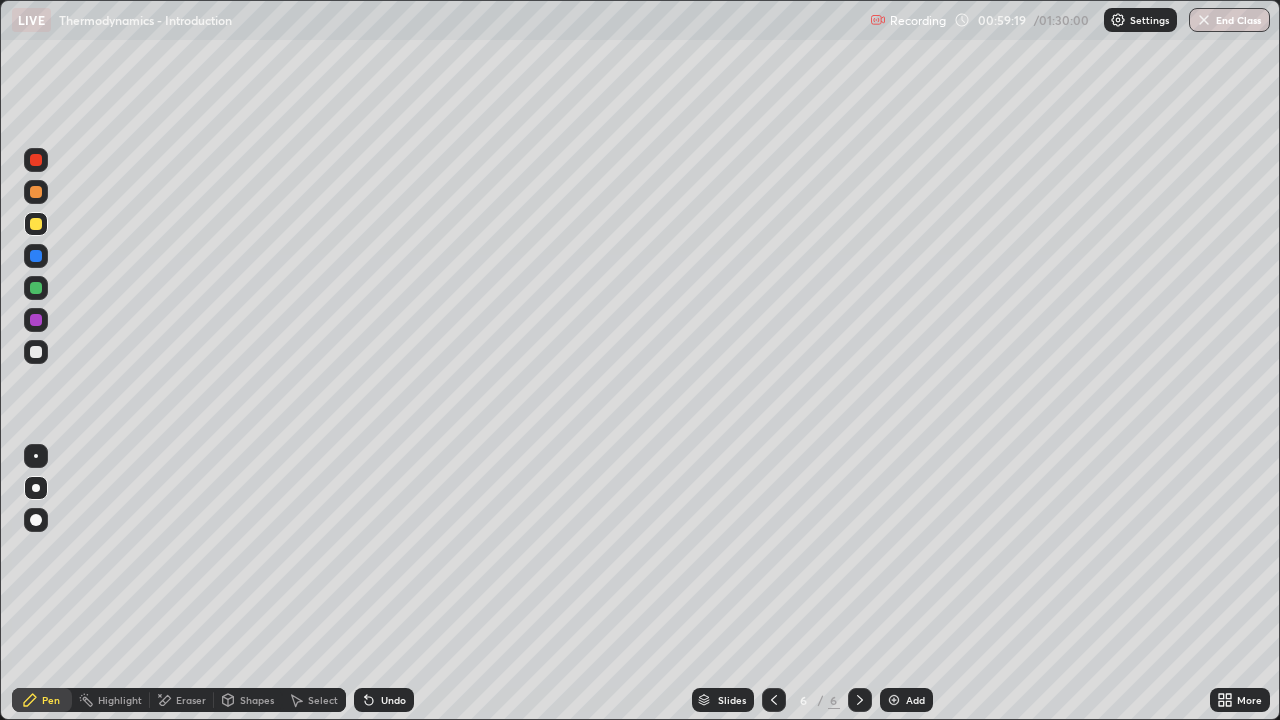 click at bounding box center [36, 352] 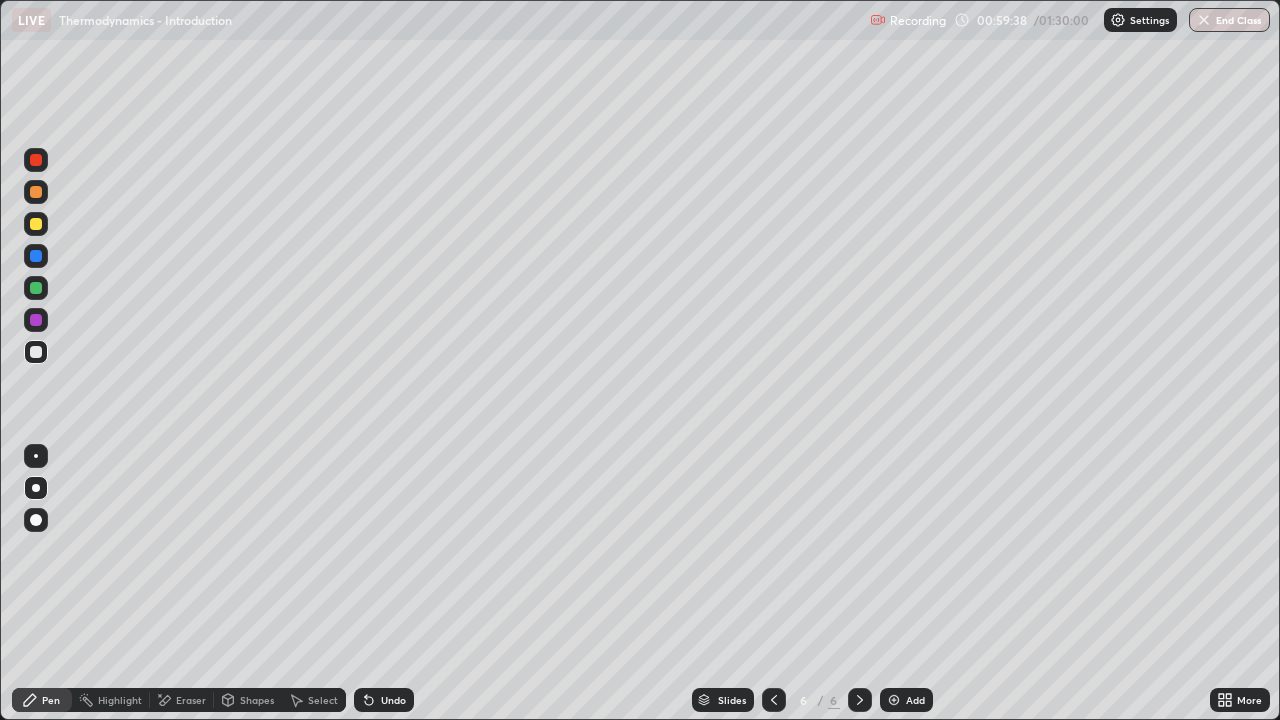 click at bounding box center (36, 224) 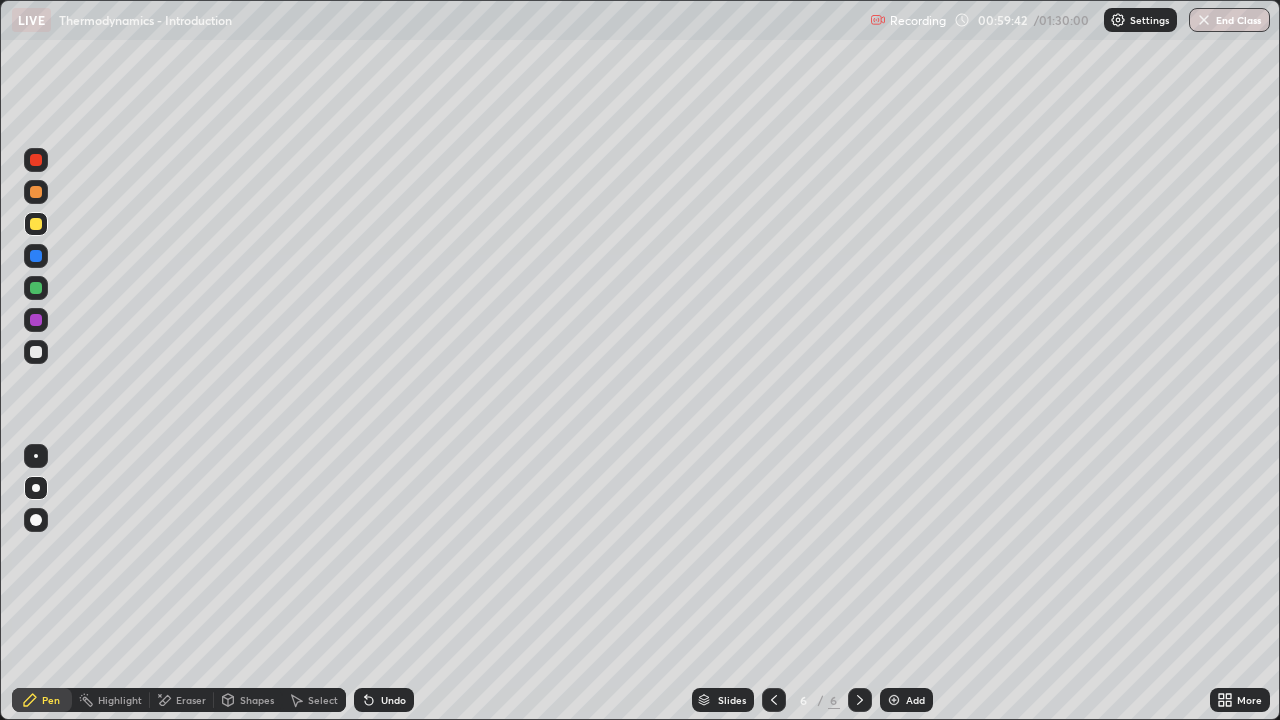 click at bounding box center [36, 352] 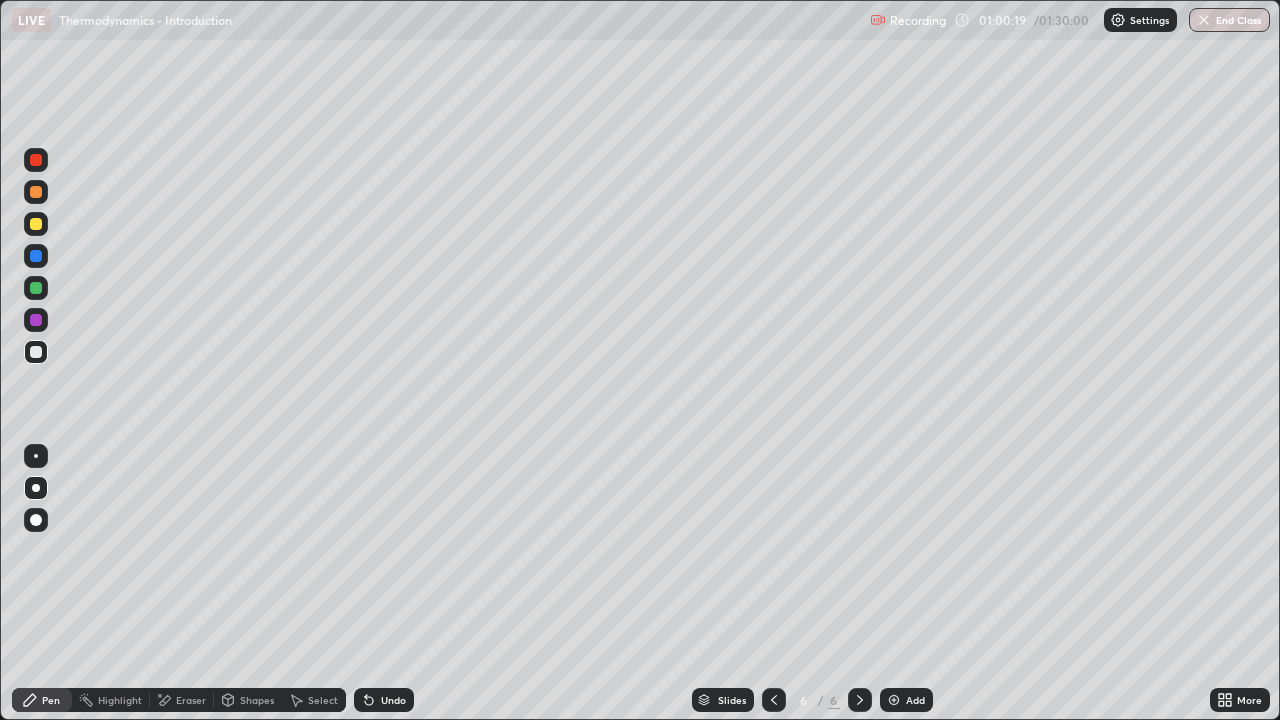 click on "Eraser" at bounding box center [191, 700] 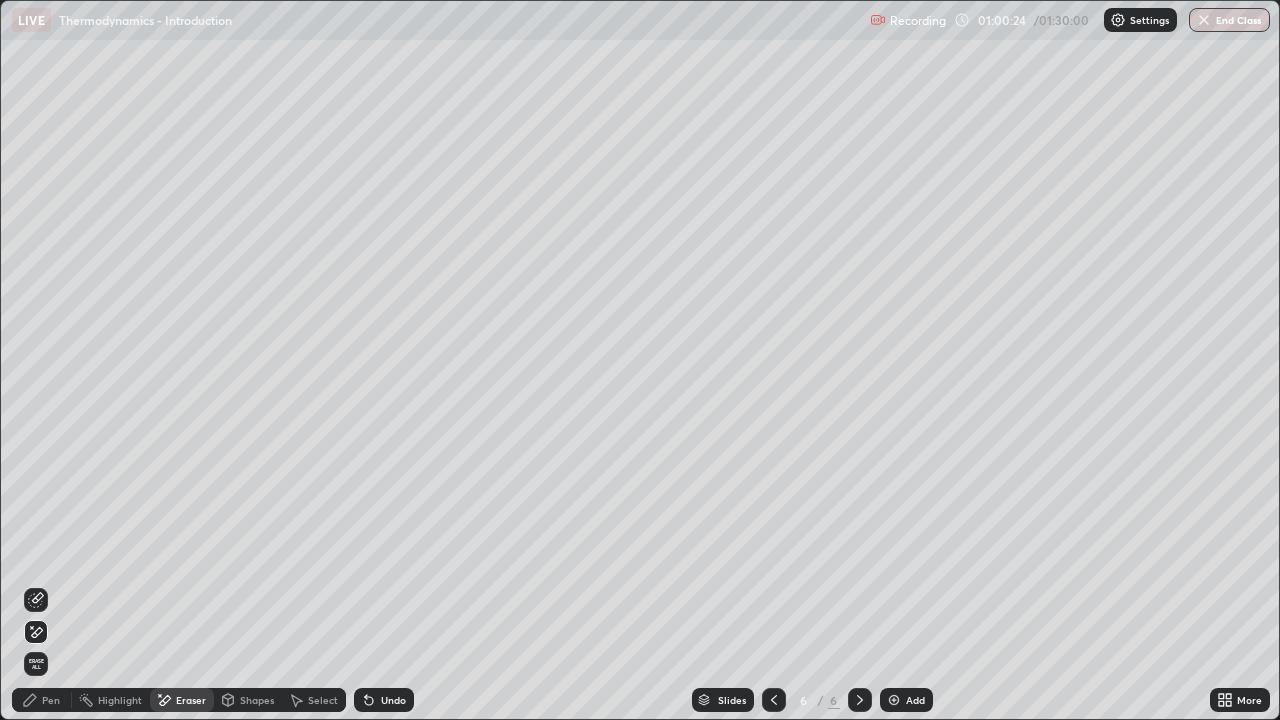 click 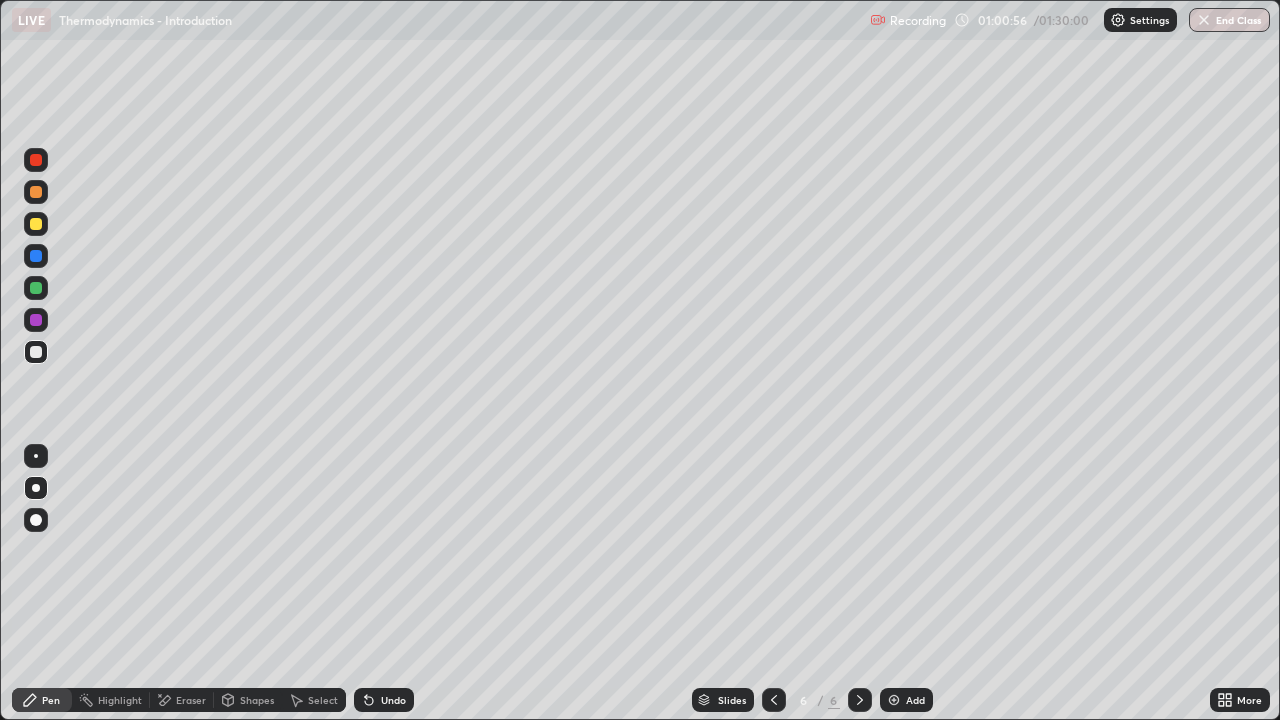click on "Undo" at bounding box center (384, 700) 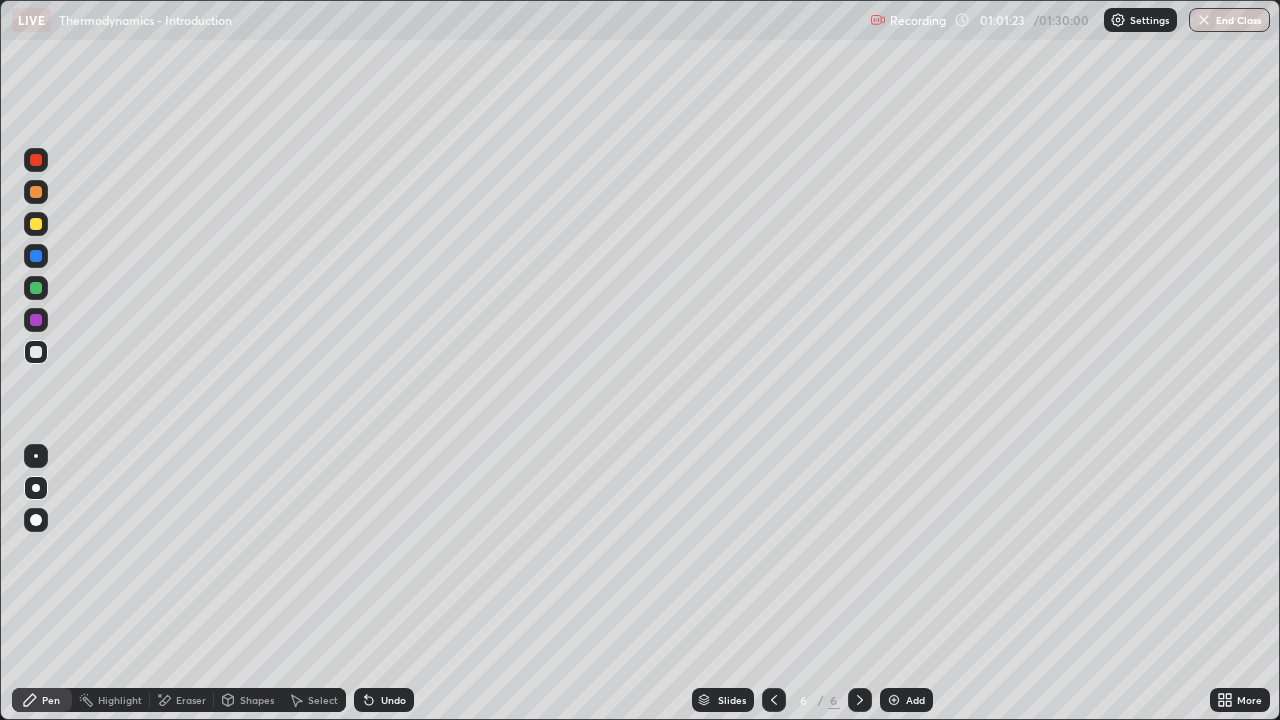 click on "Eraser" at bounding box center [191, 700] 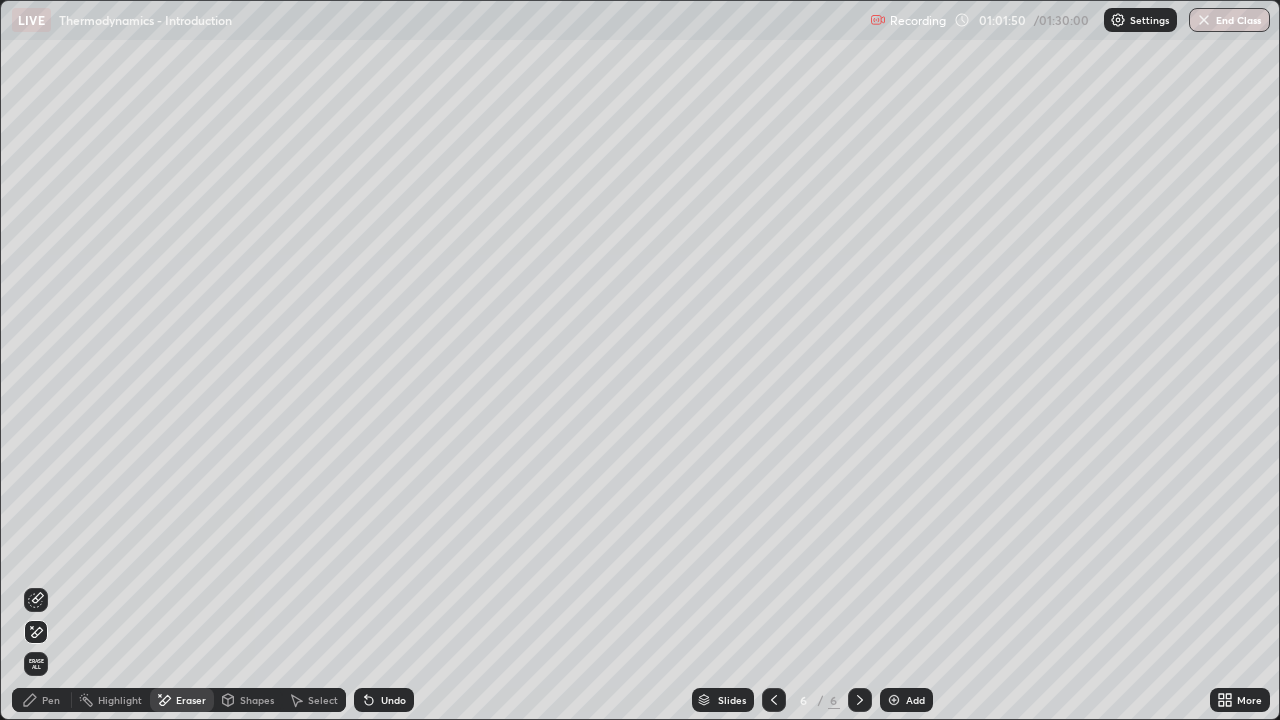 click on "Pen" at bounding box center [51, 700] 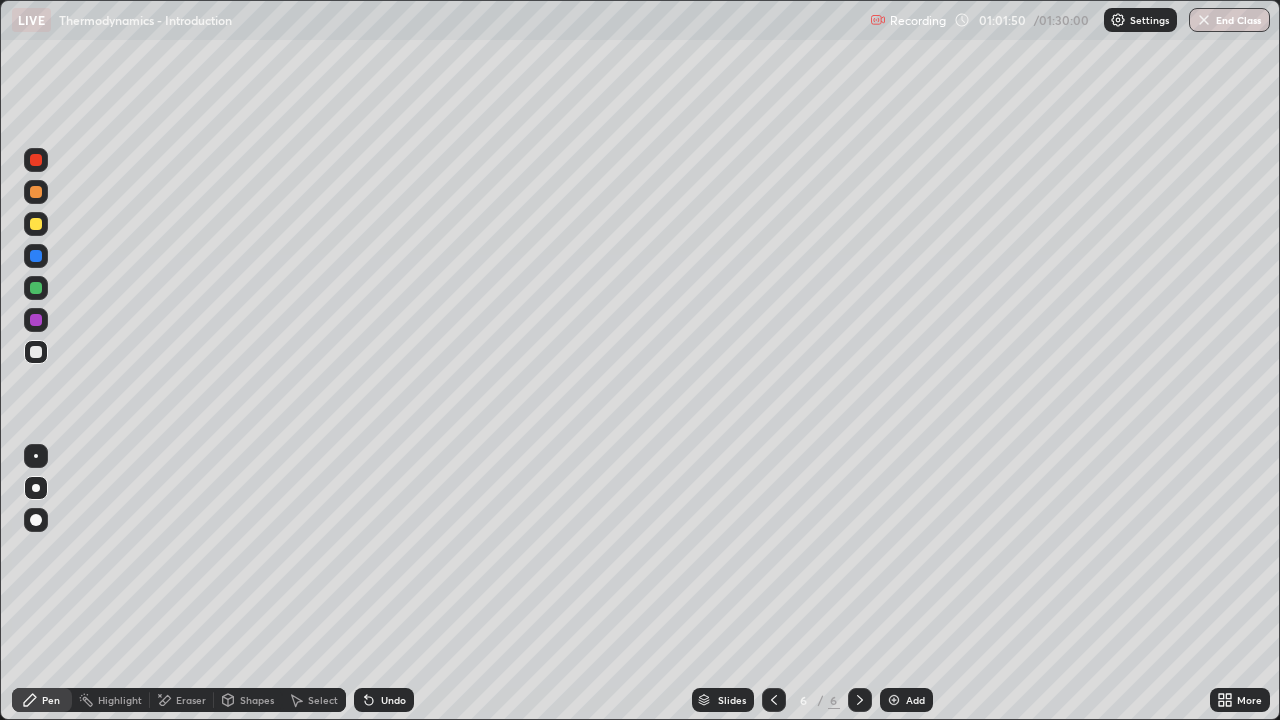 click on "Eraser" at bounding box center [191, 700] 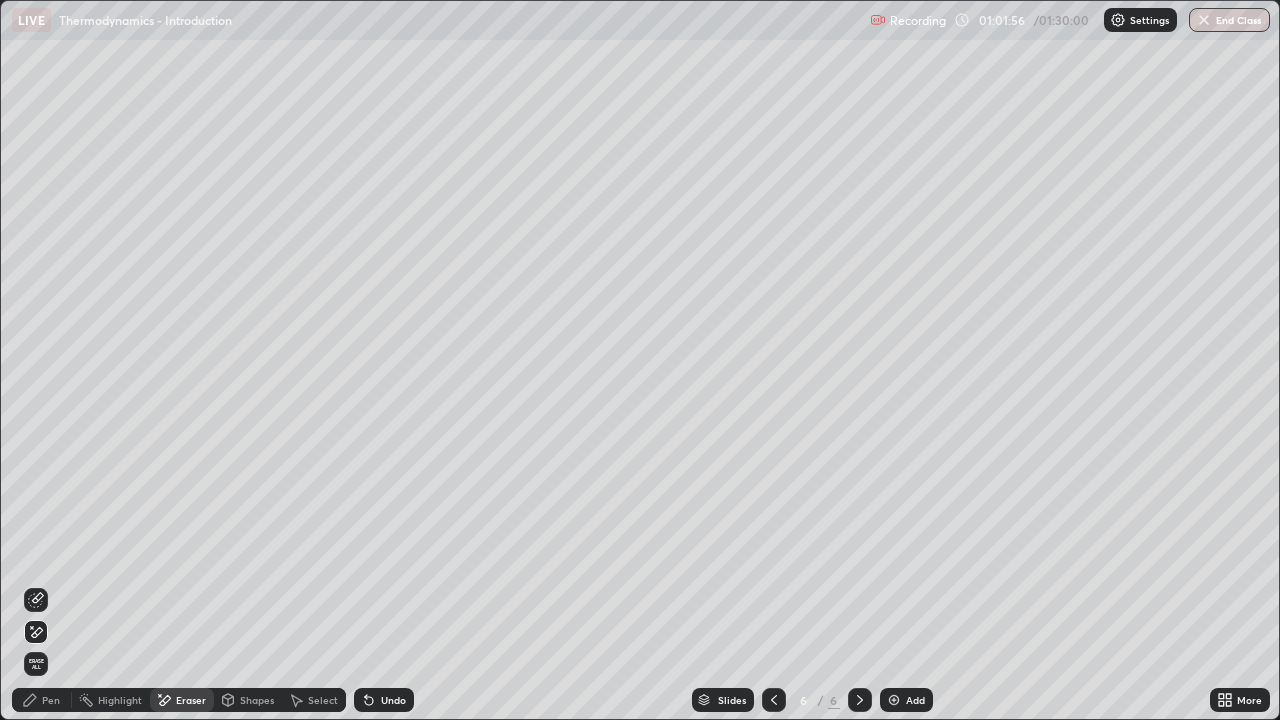 click on "Pen" at bounding box center [42, 700] 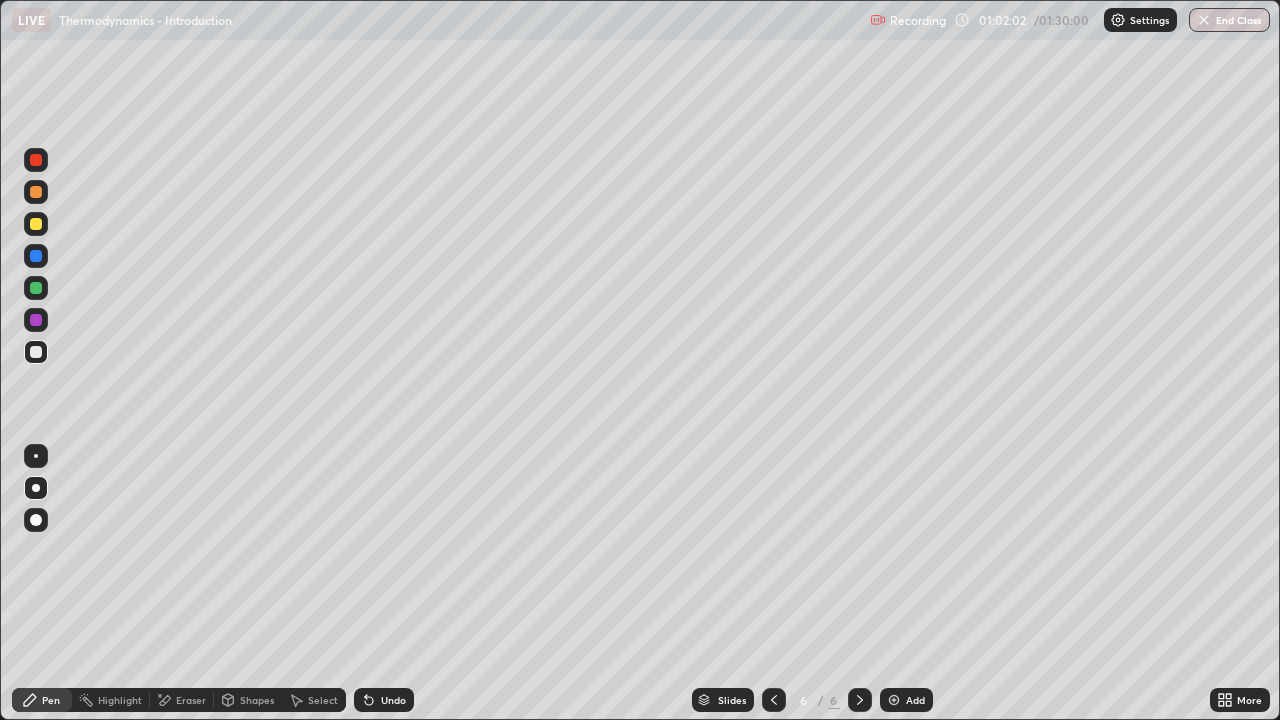 click 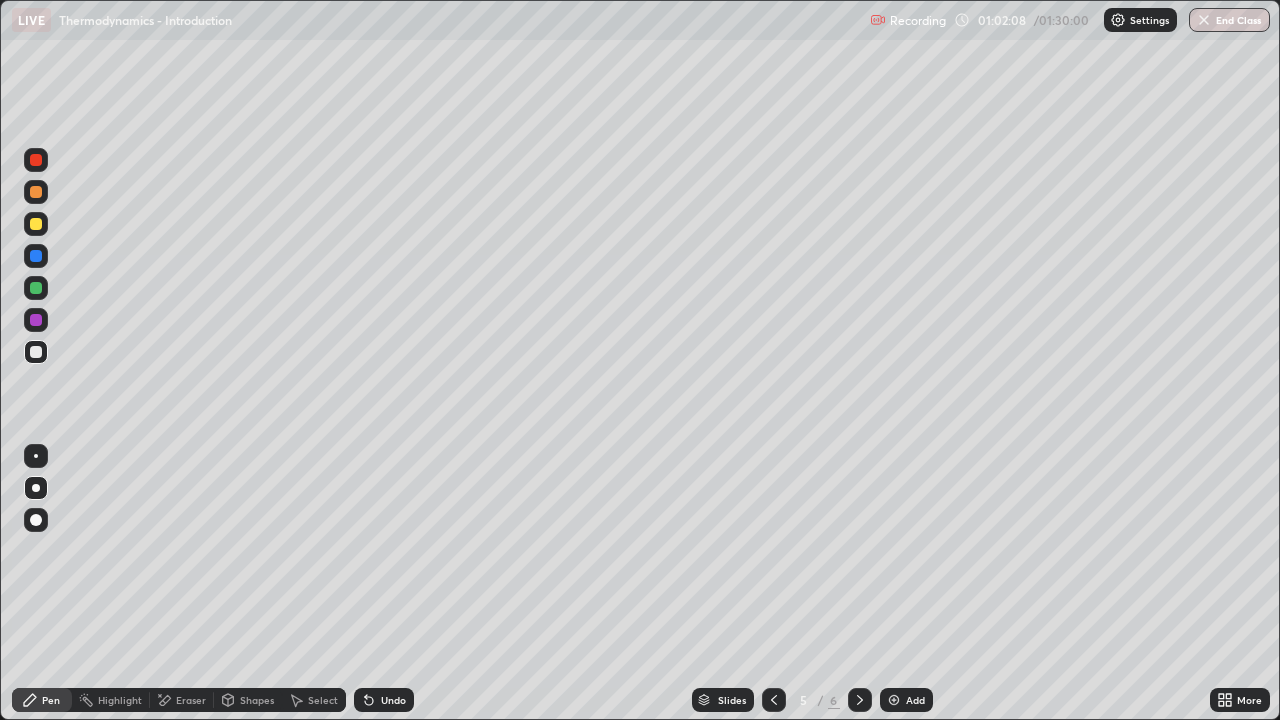 click at bounding box center (860, 700) 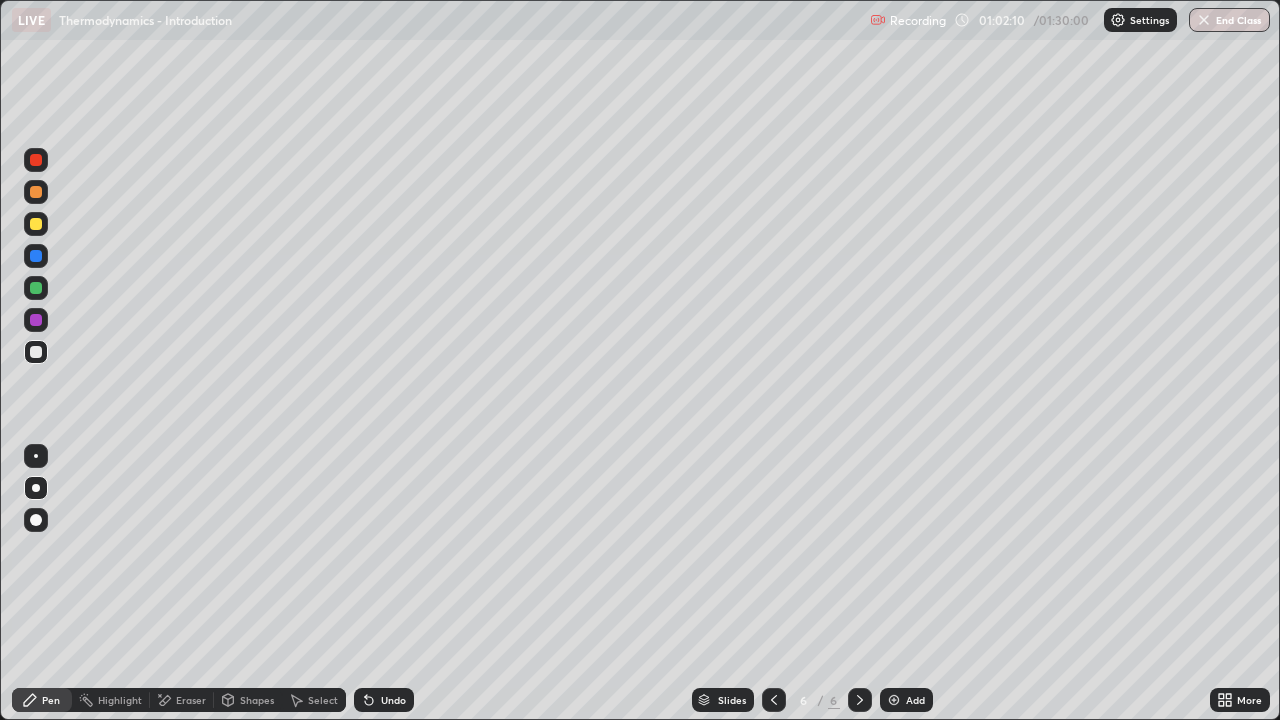 click at bounding box center [36, 224] 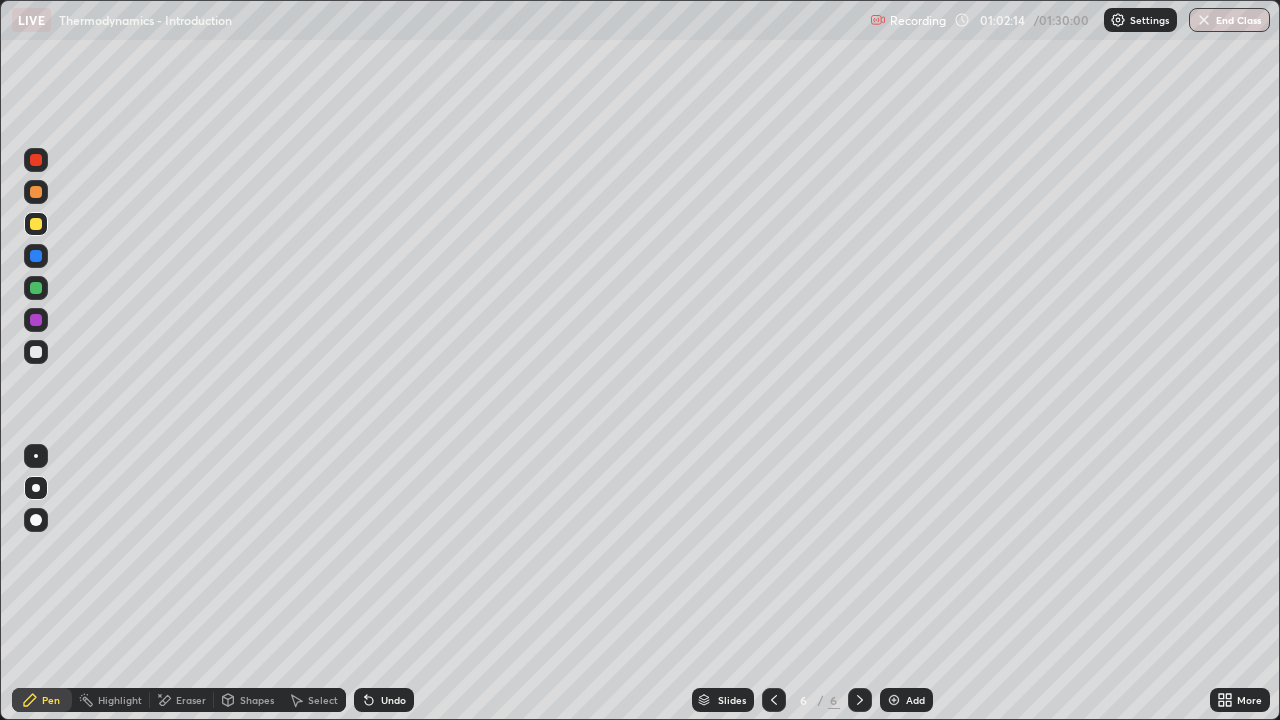 click on "Undo" at bounding box center (393, 700) 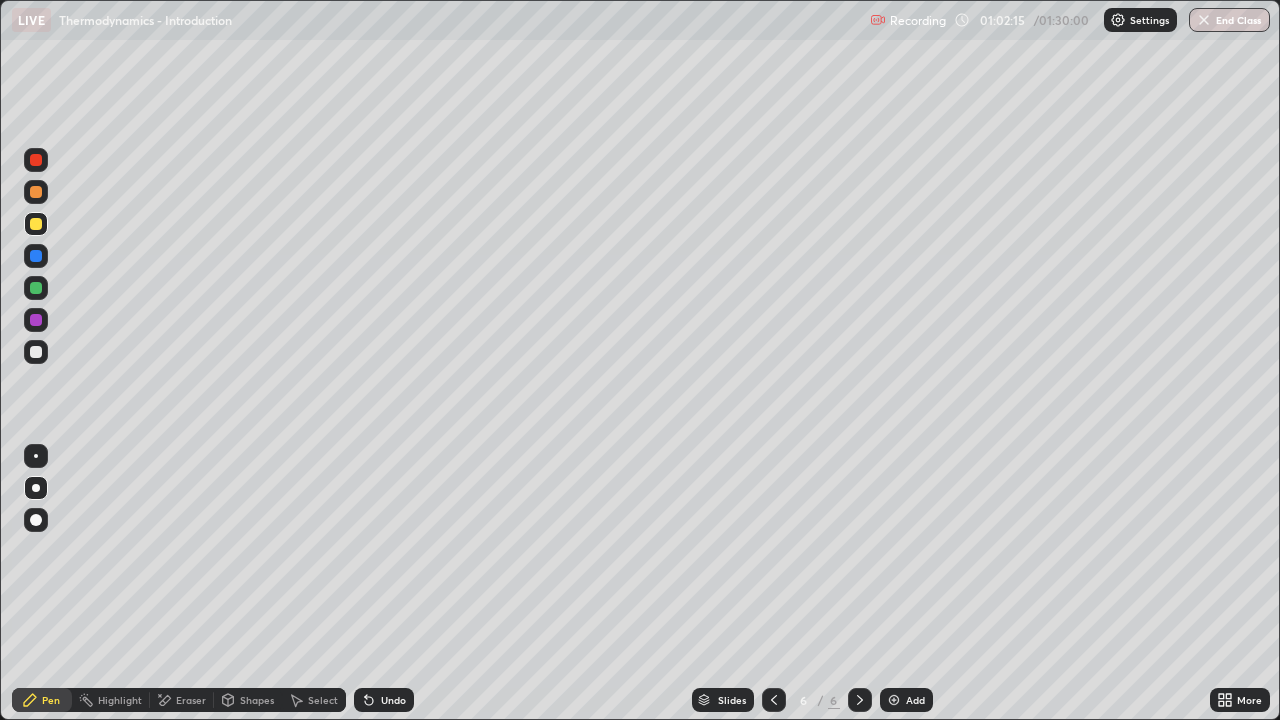 click on "Undo" at bounding box center [393, 700] 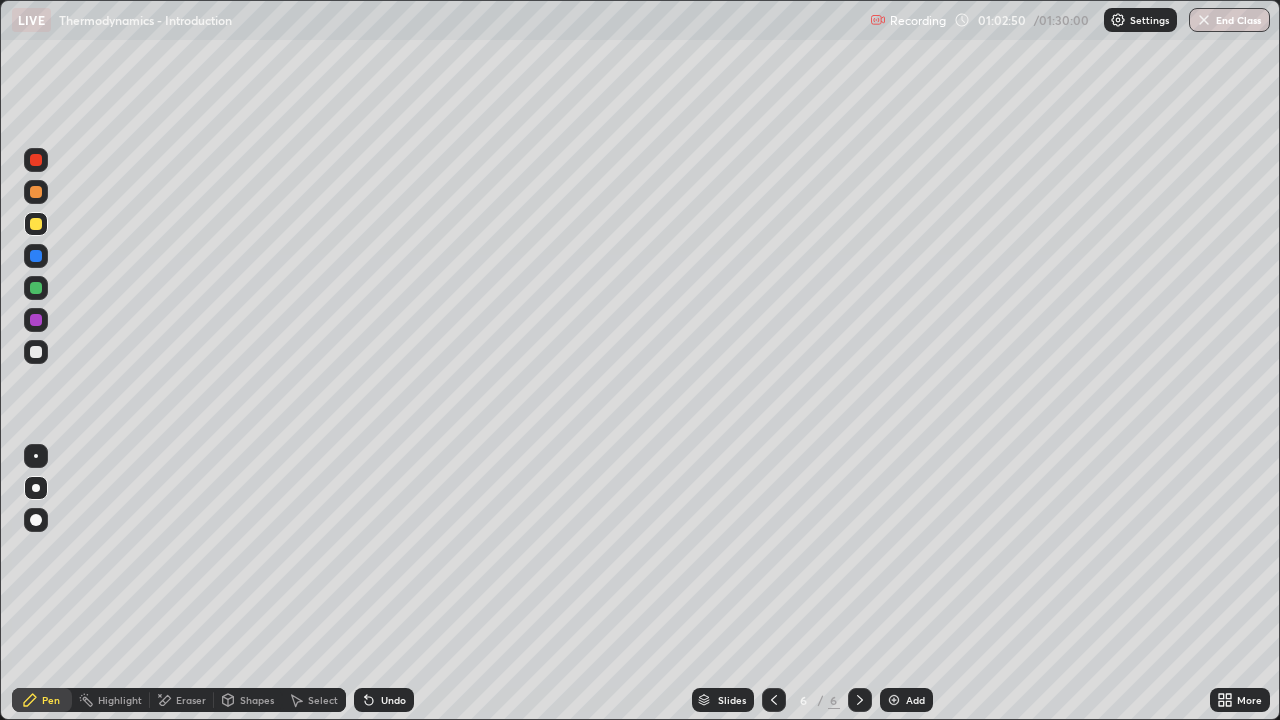 click at bounding box center [36, 352] 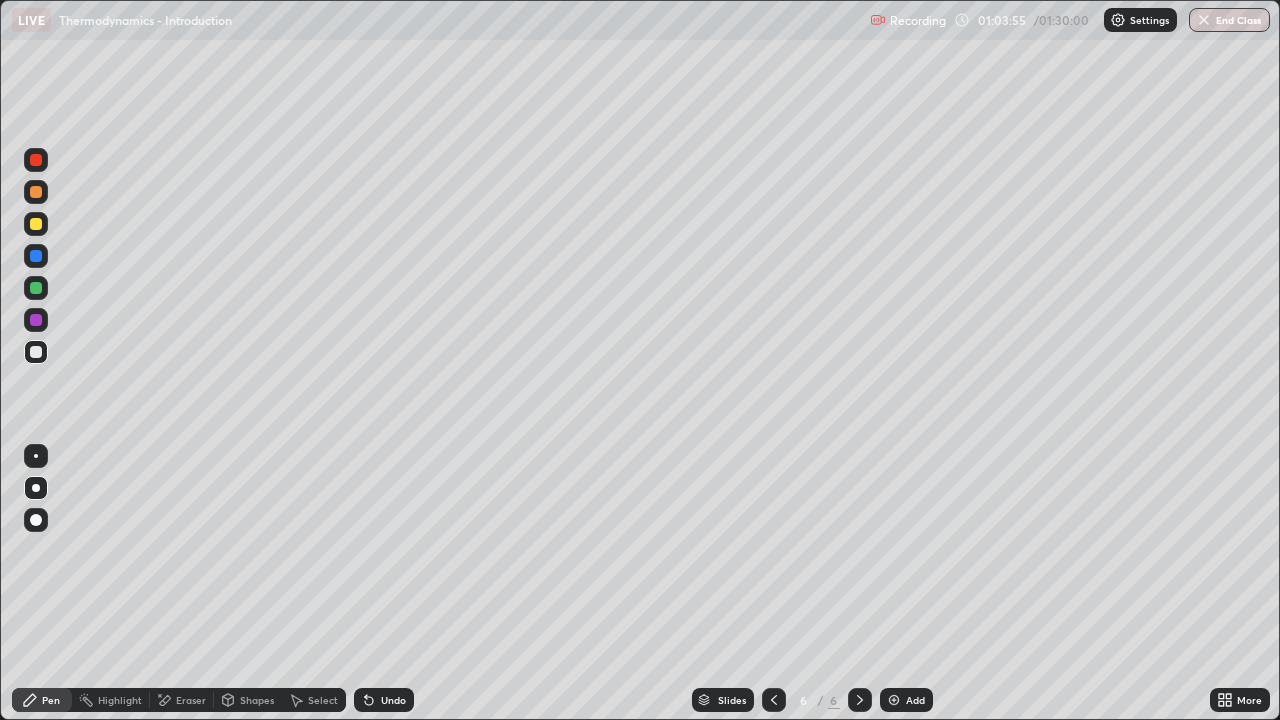 click at bounding box center [36, 320] 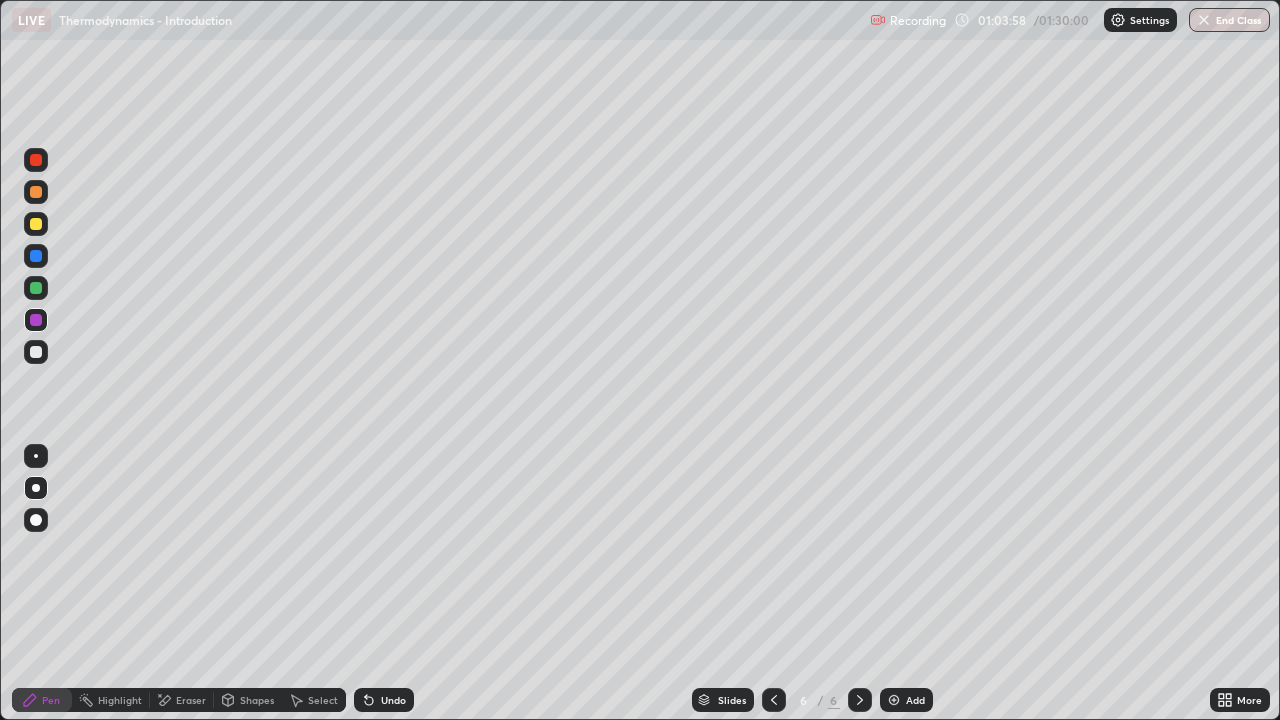 click at bounding box center (36, 352) 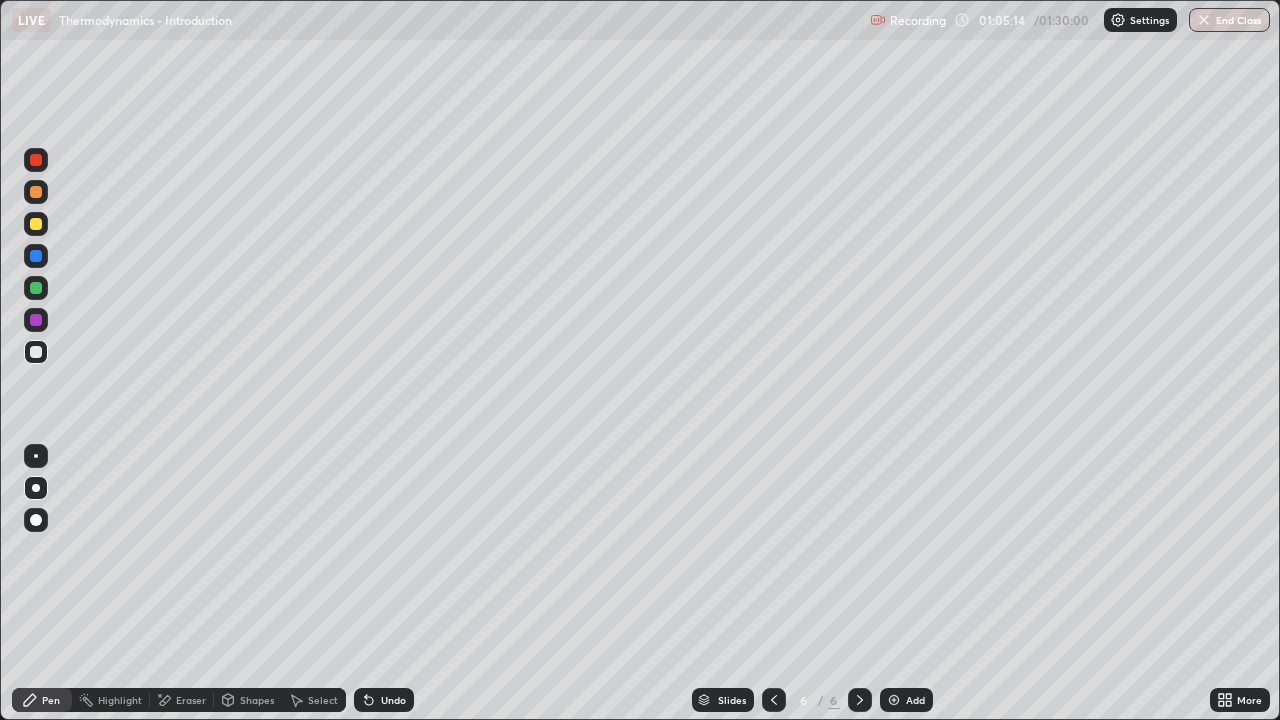 click at bounding box center [36, 320] 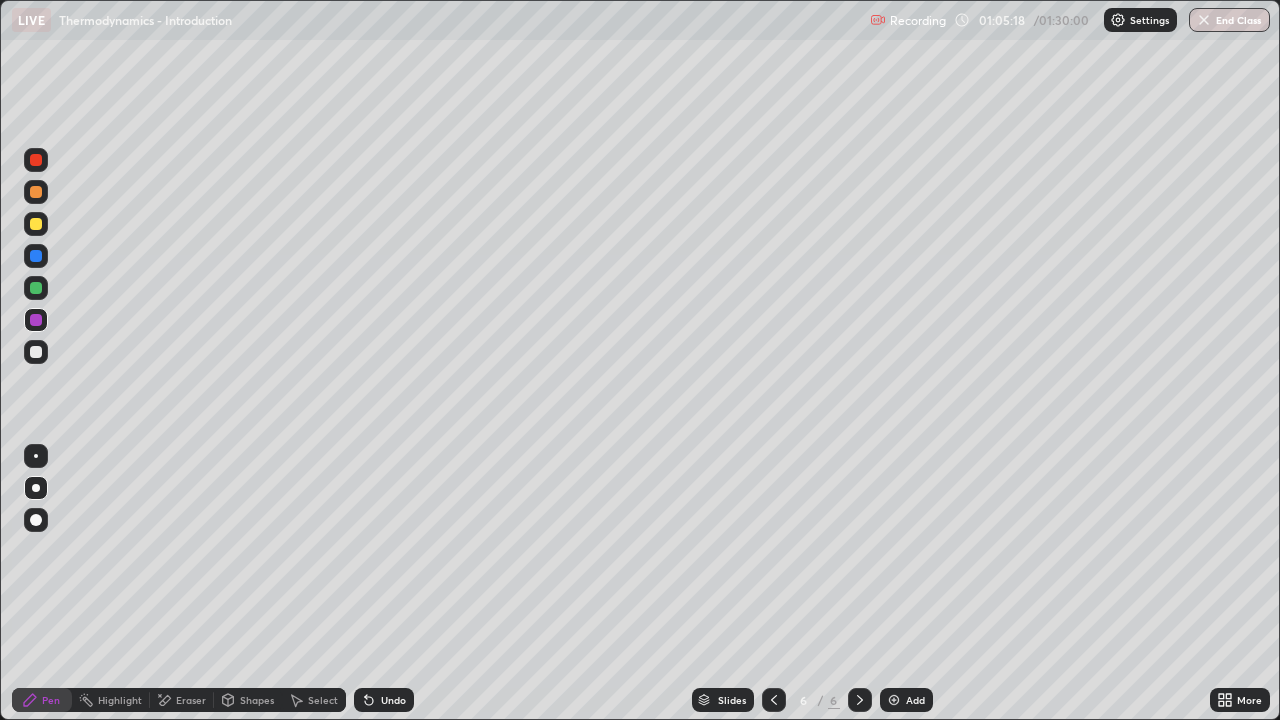 click at bounding box center (36, 352) 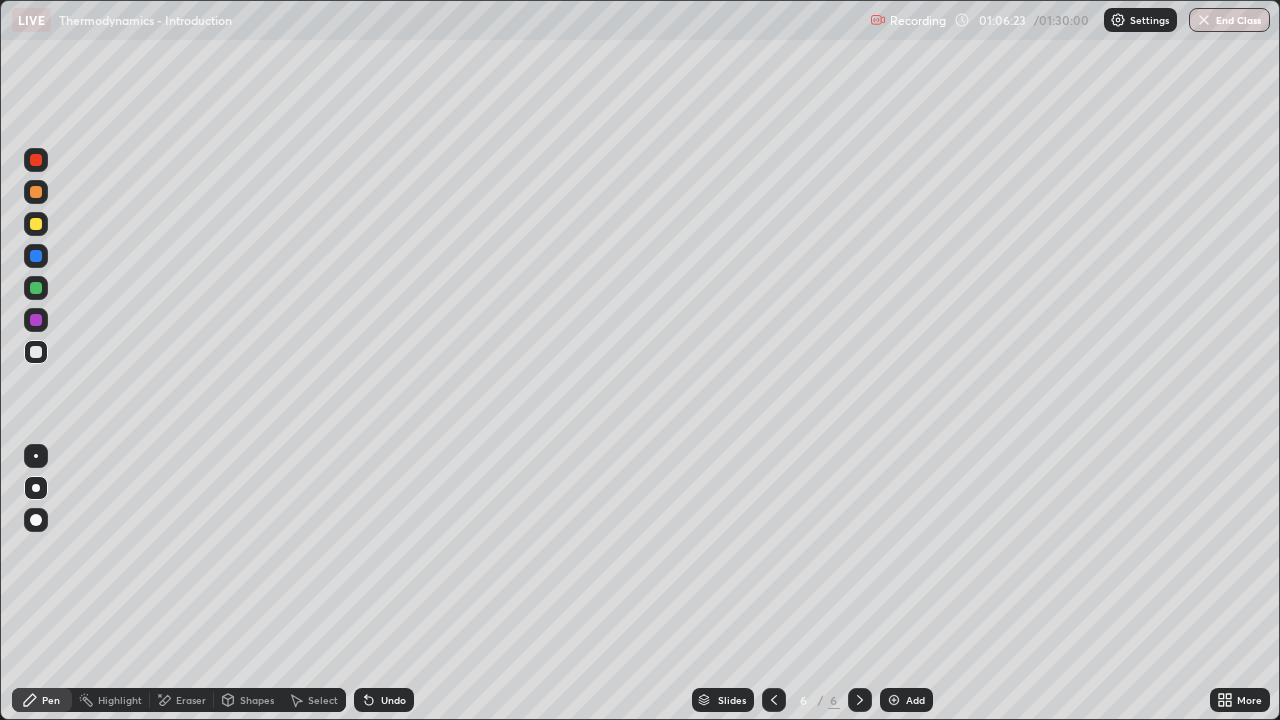 click on "Eraser" at bounding box center [191, 700] 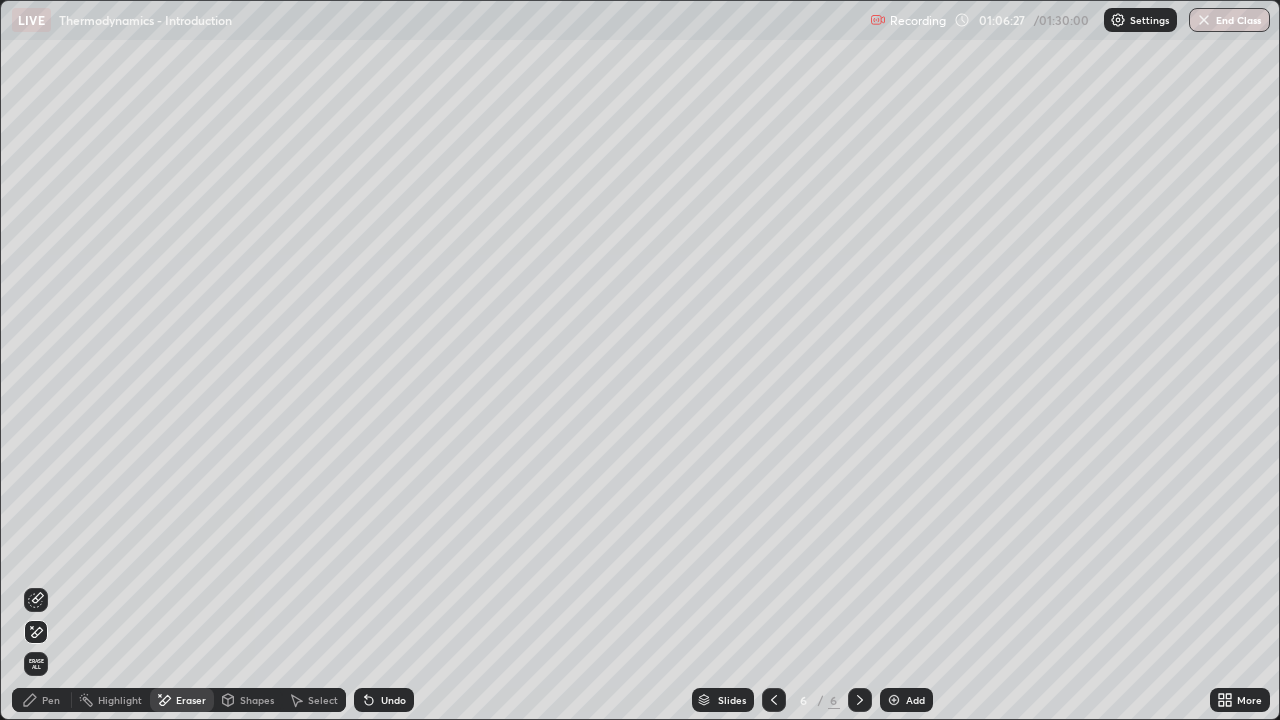 click on "Pen" at bounding box center (42, 700) 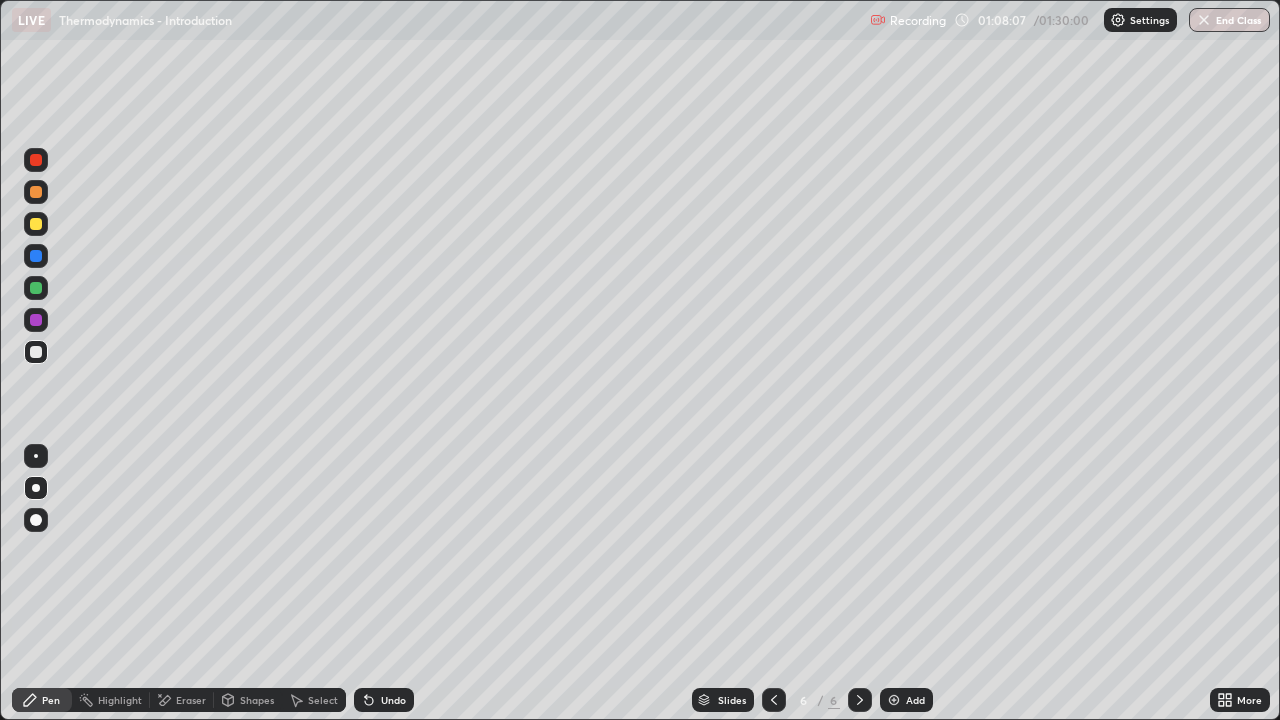 click at bounding box center [36, 320] 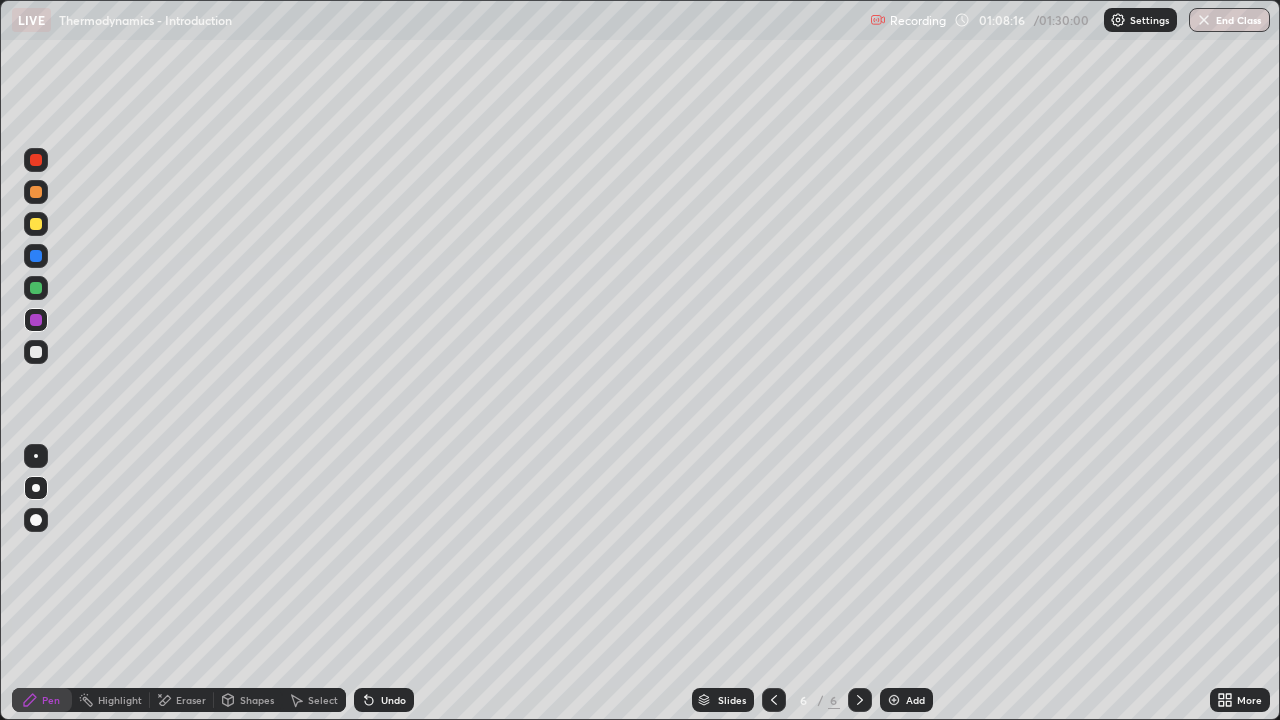 click at bounding box center [36, 192] 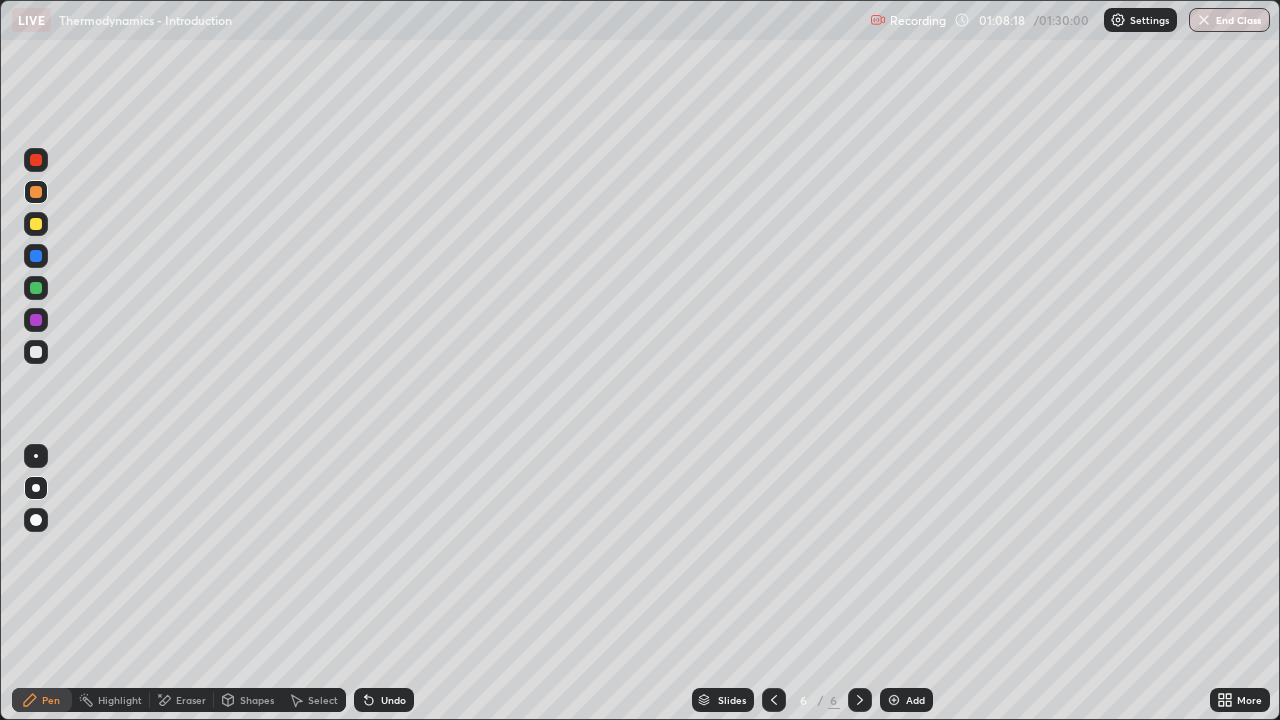 click at bounding box center (36, 352) 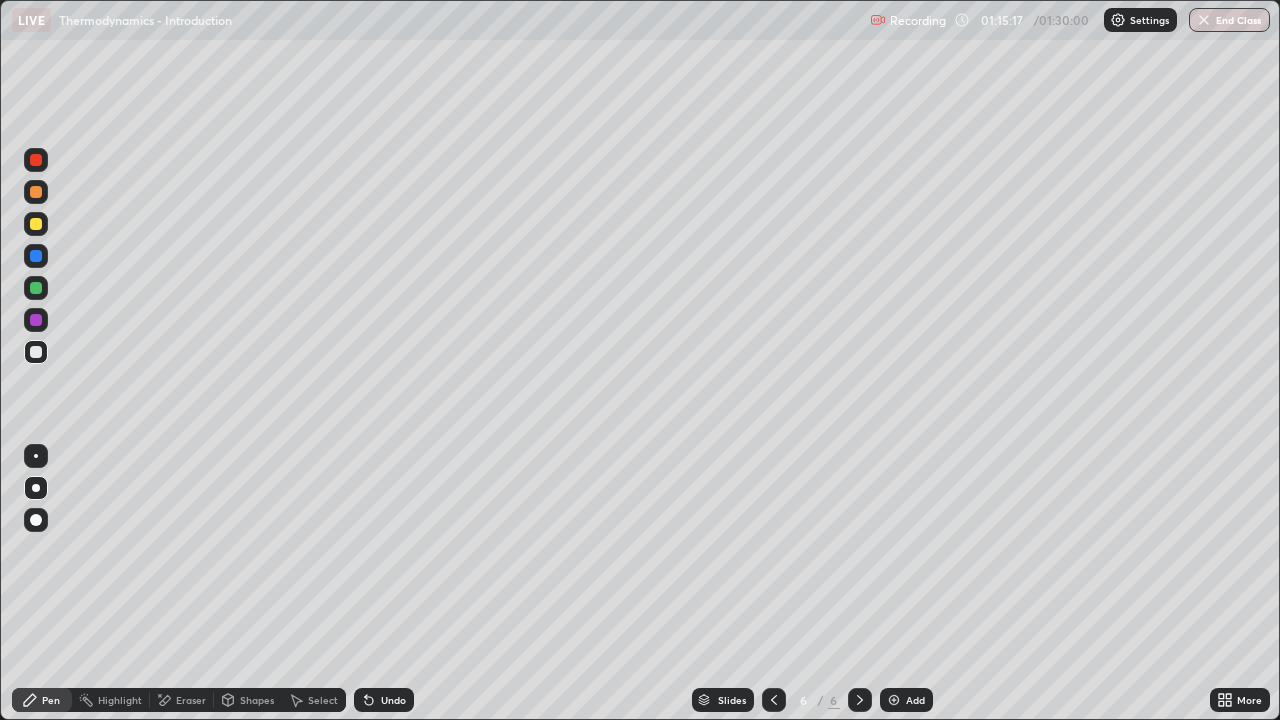 click on "Undo" at bounding box center (393, 700) 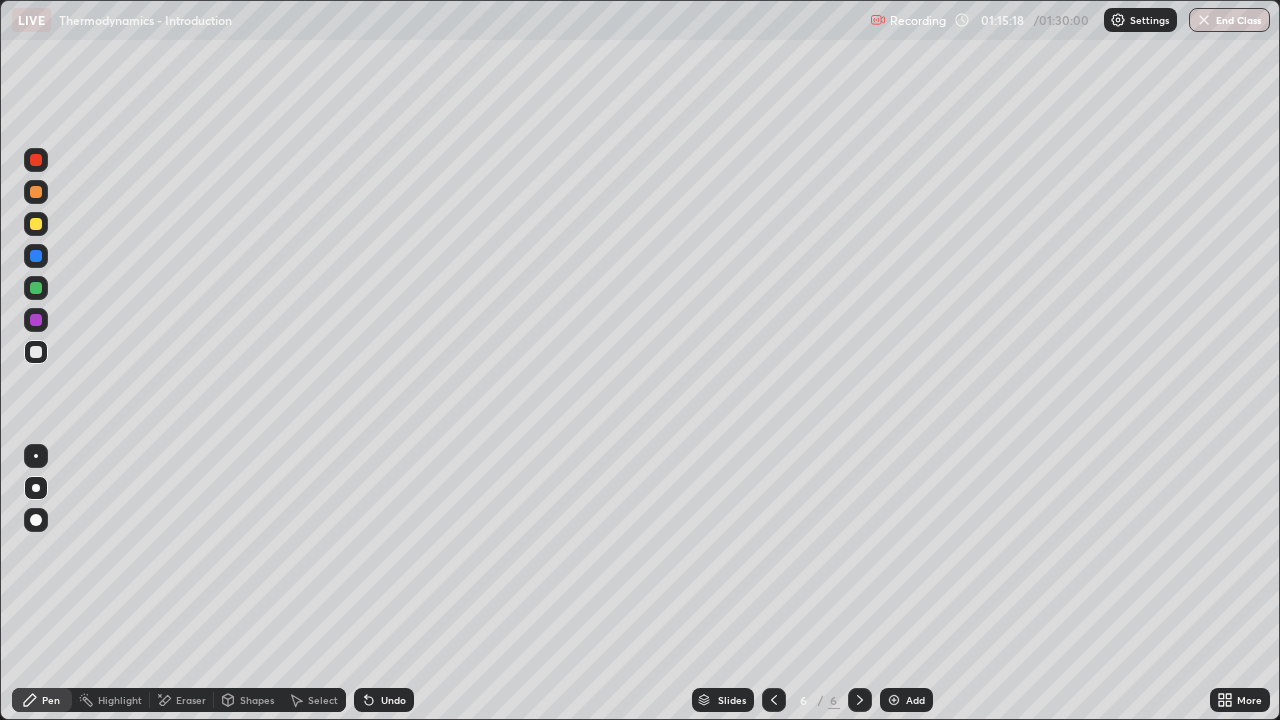 click on "Undo" at bounding box center (384, 700) 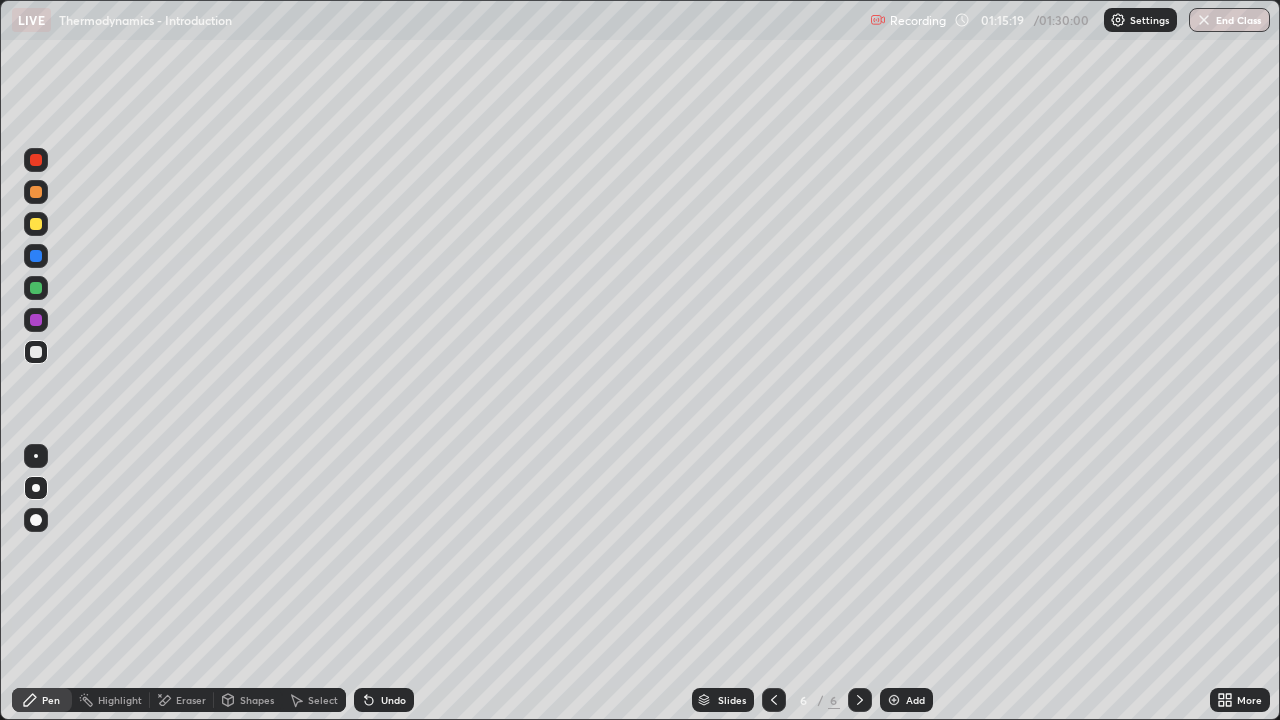 click on "Undo" at bounding box center [384, 700] 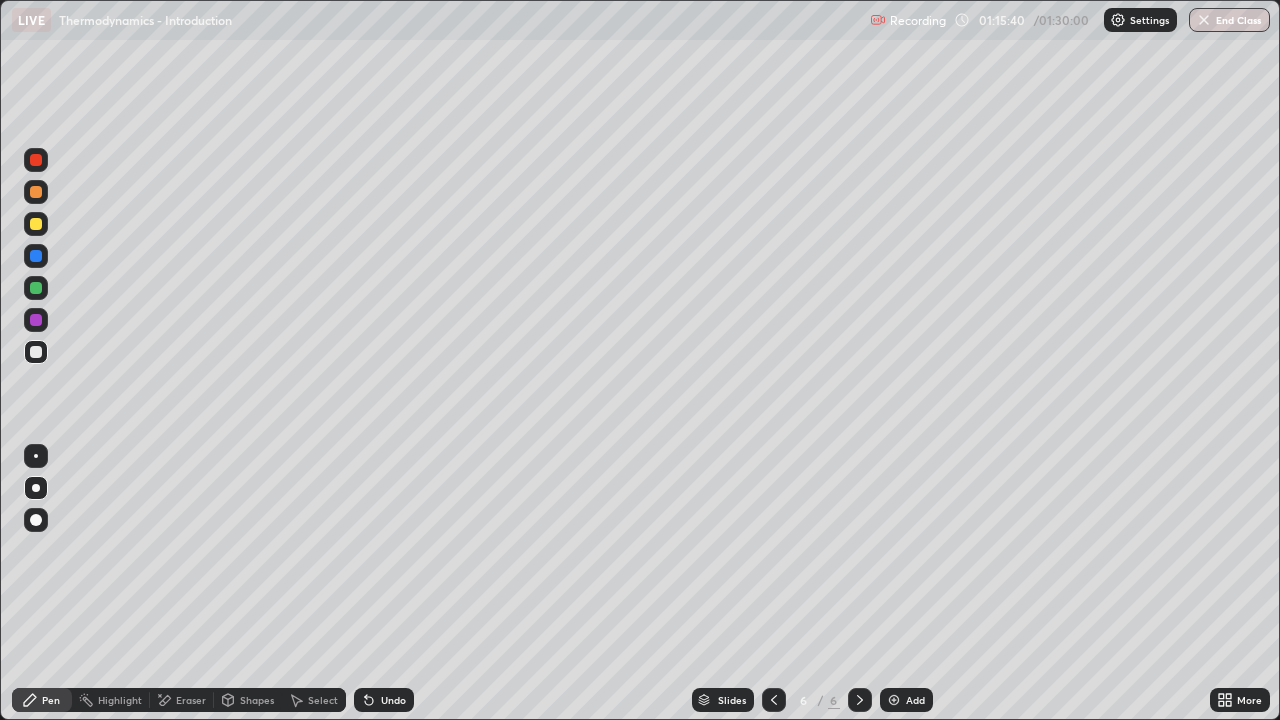 click on "Eraser" at bounding box center (191, 700) 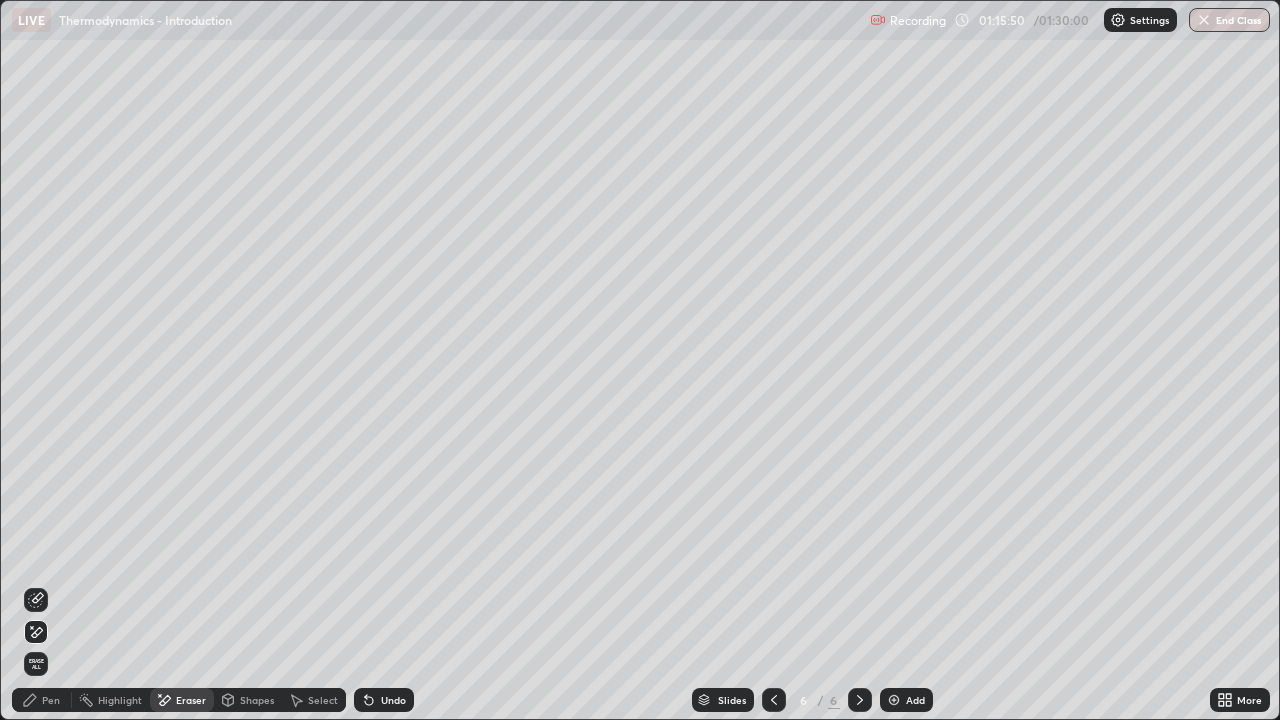 click on "Pen" at bounding box center (42, 700) 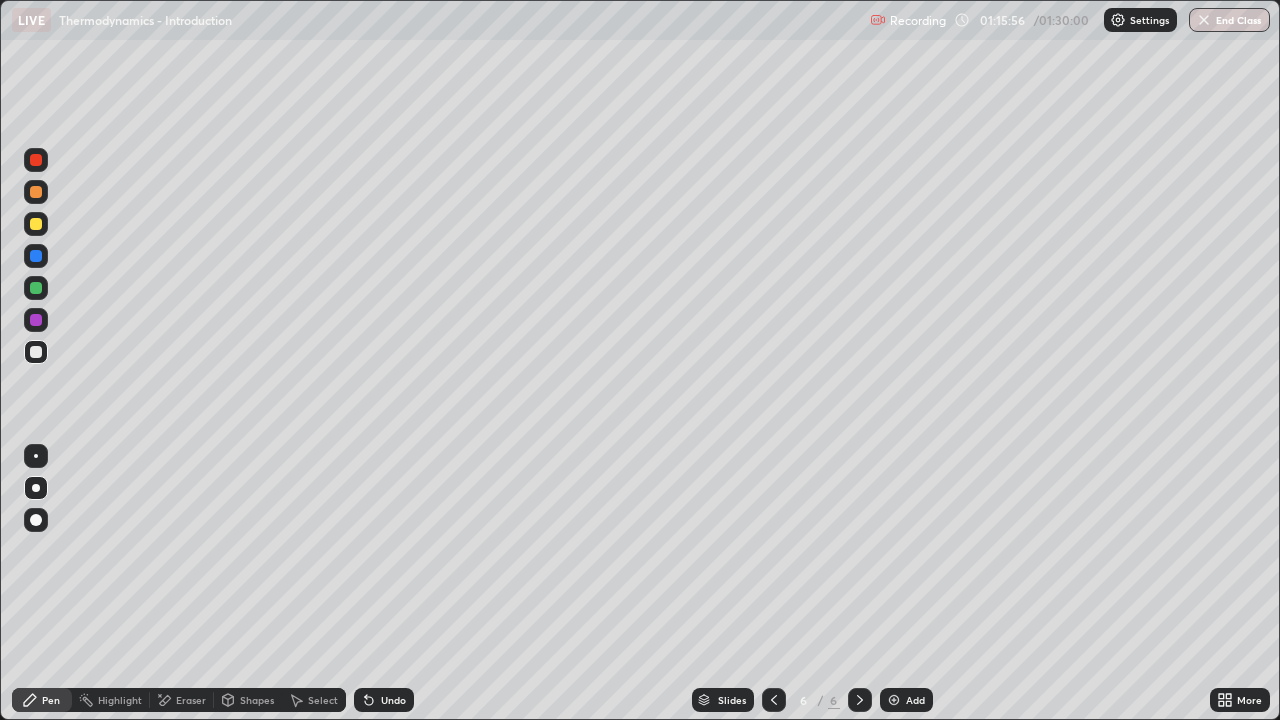 click at bounding box center (894, 700) 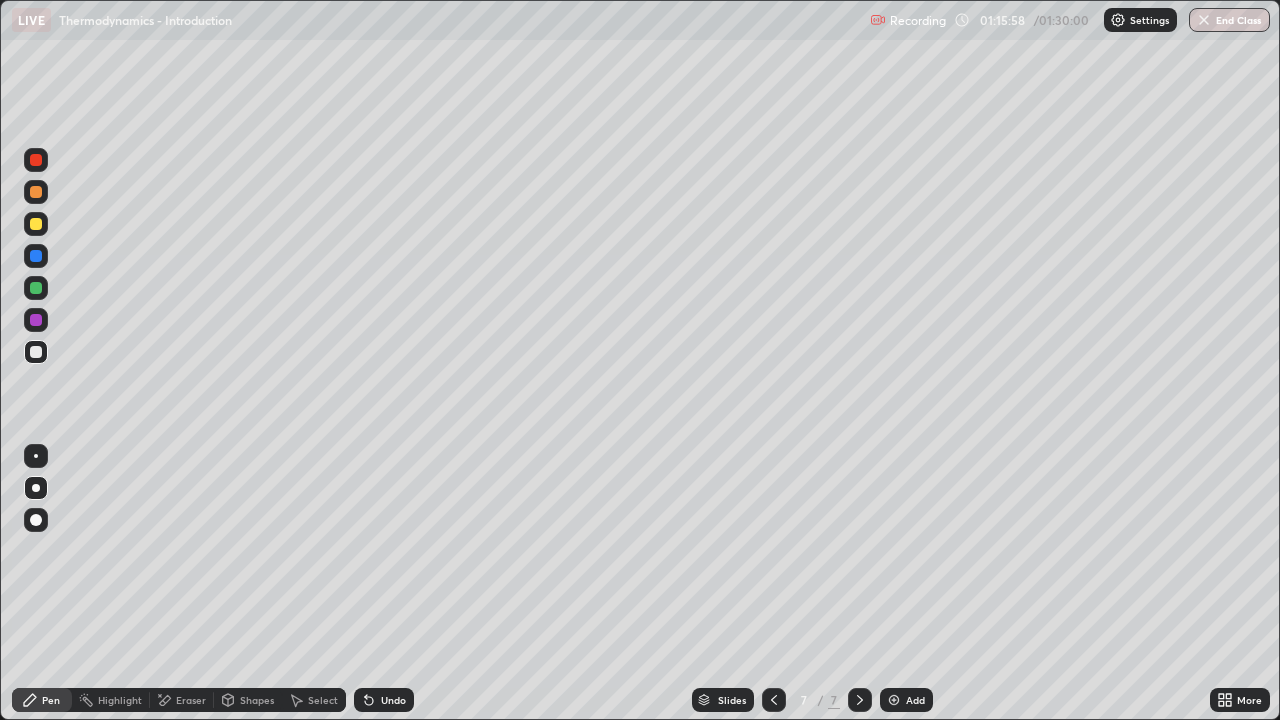 click at bounding box center [36, 192] 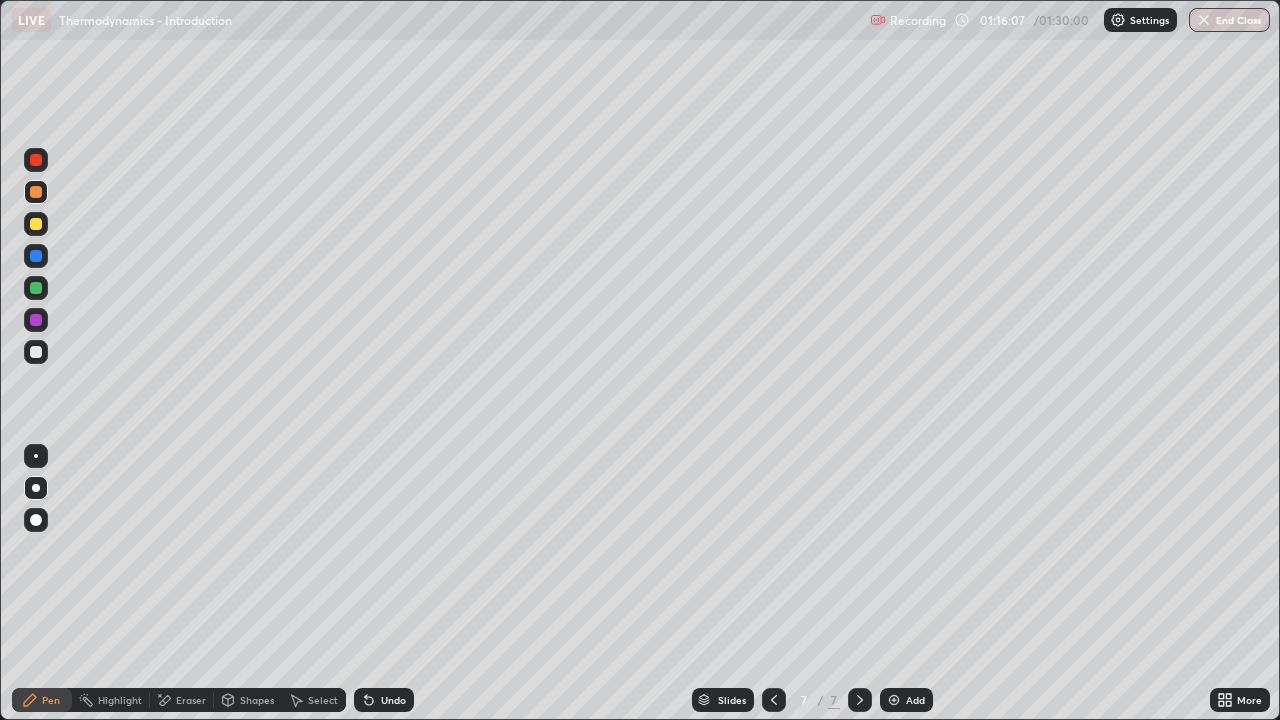 click at bounding box center [36, 288] 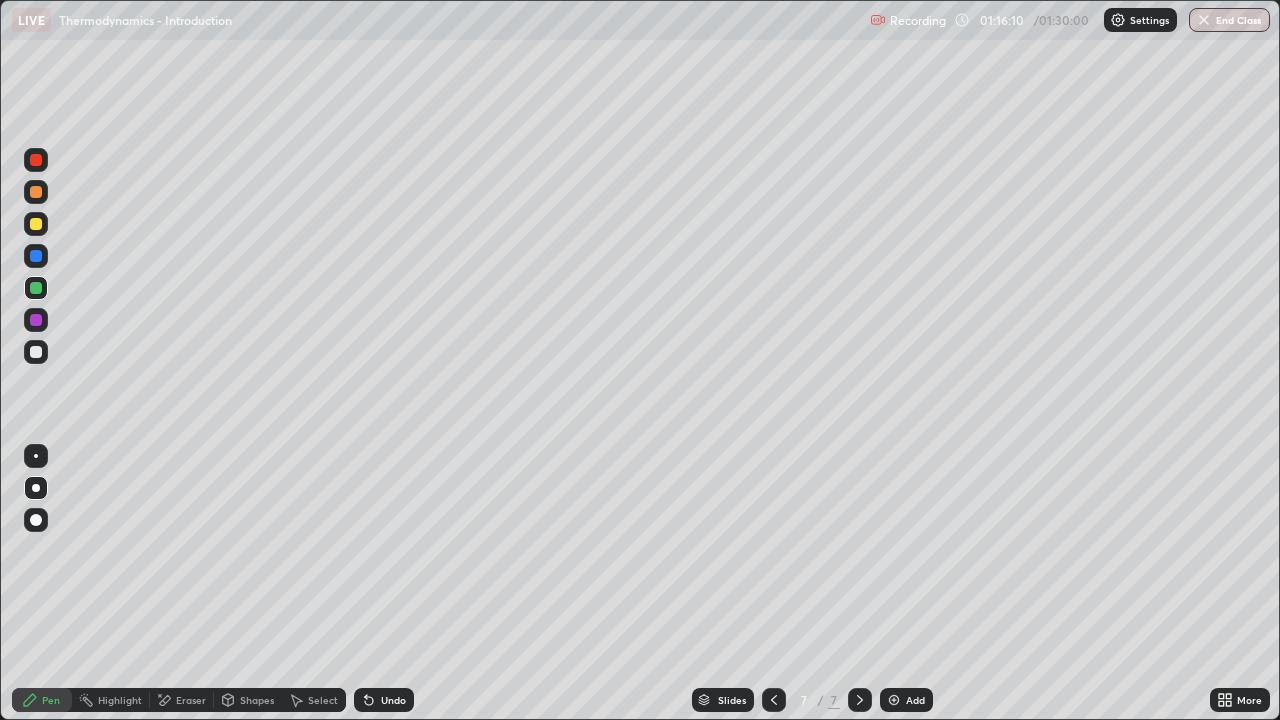 click at bounding box center (36, 352) 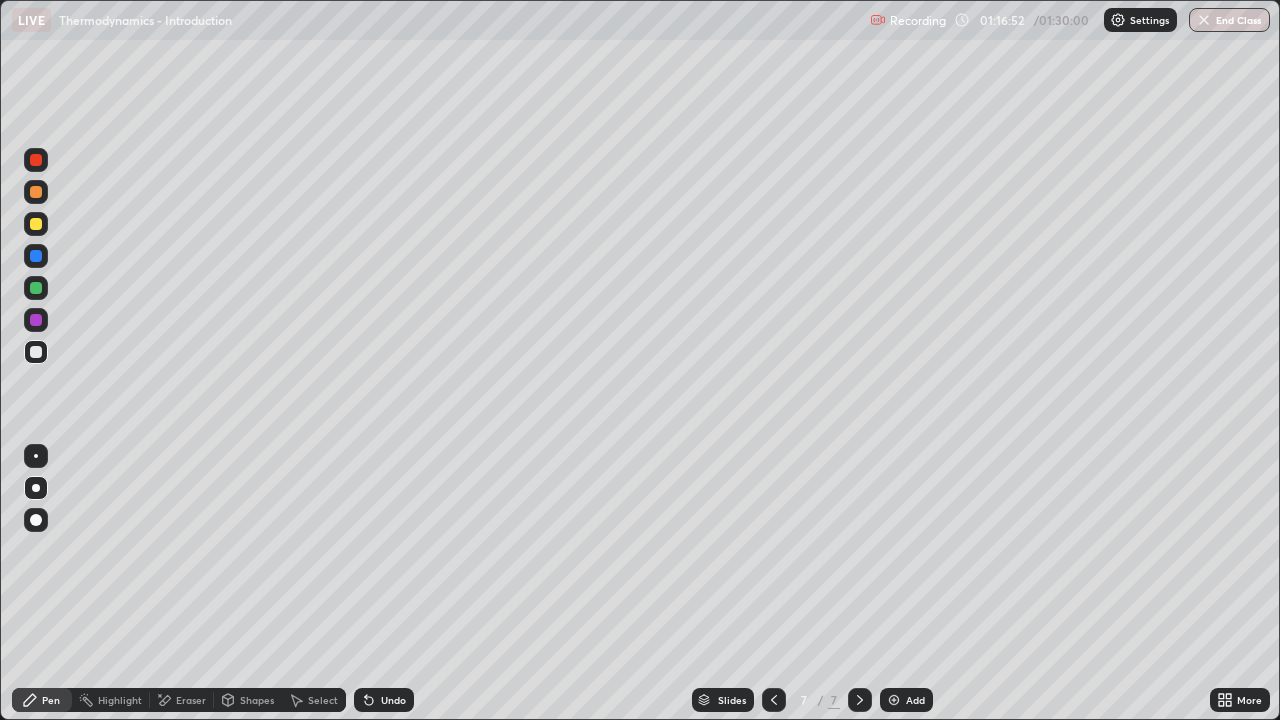 click at bounding box center [36, 320] 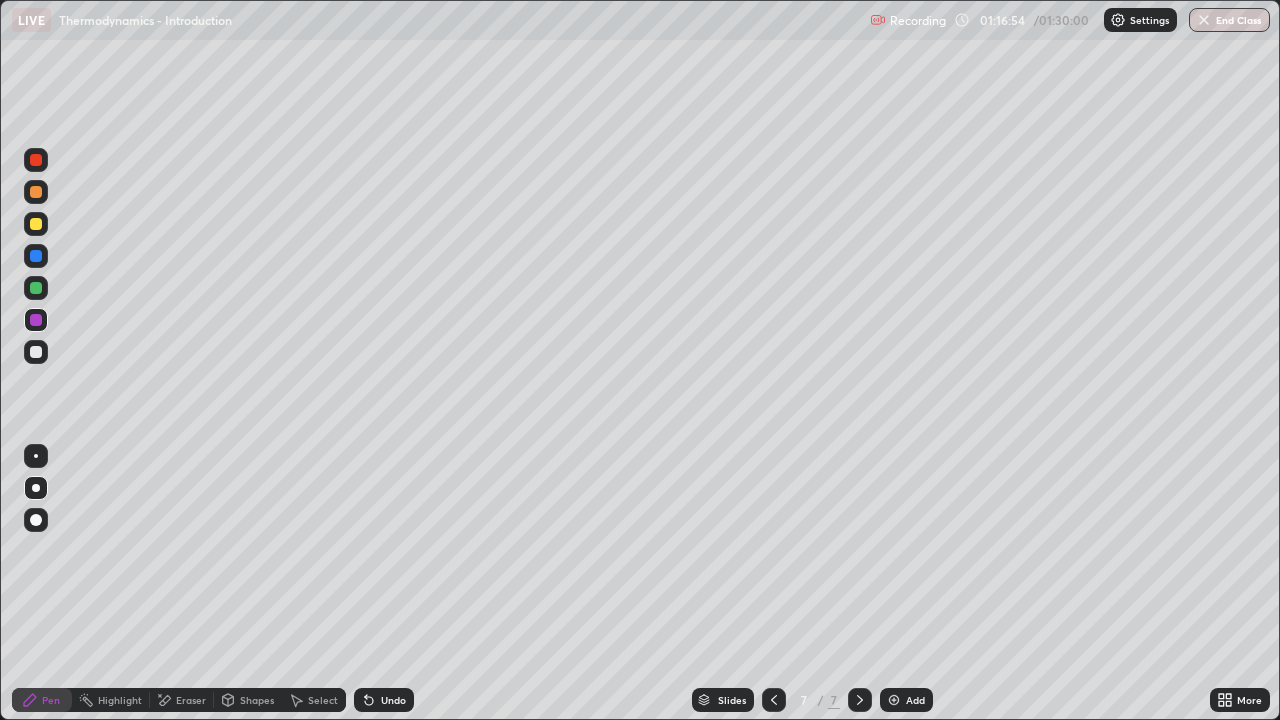 click at bounding box center (36, 352) 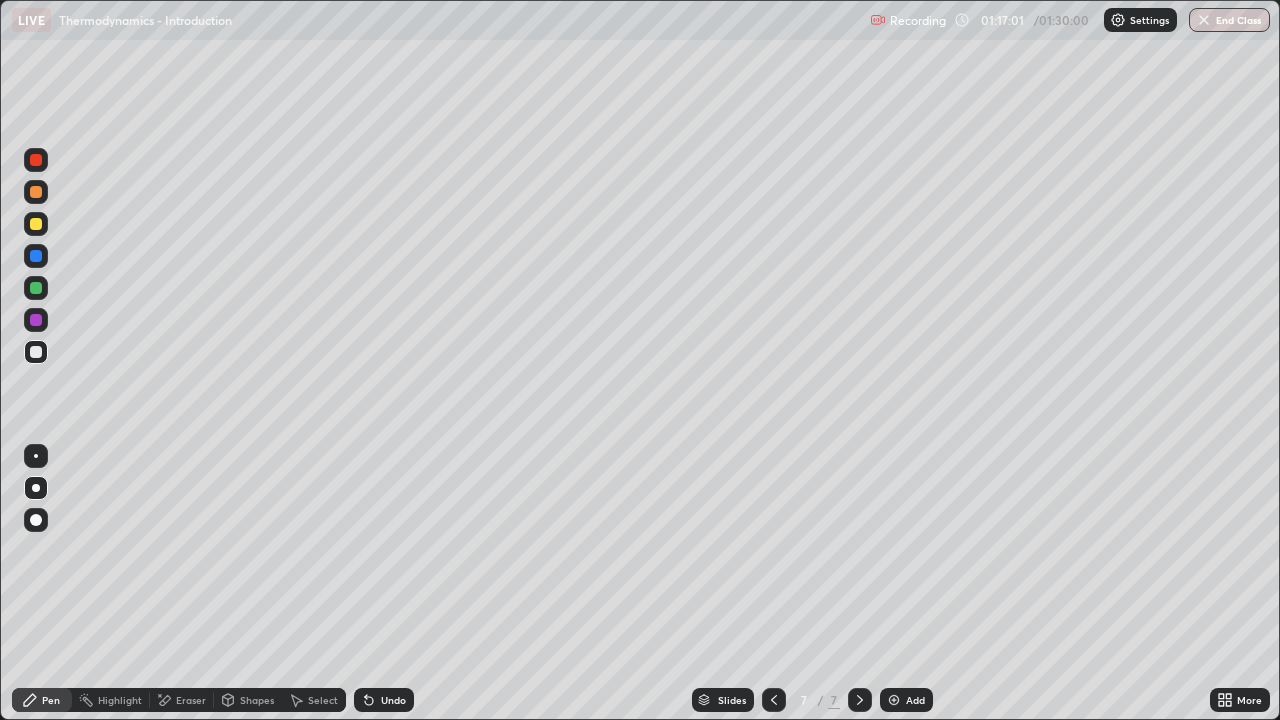 click on "Undo" at bounding box center [384, 700] 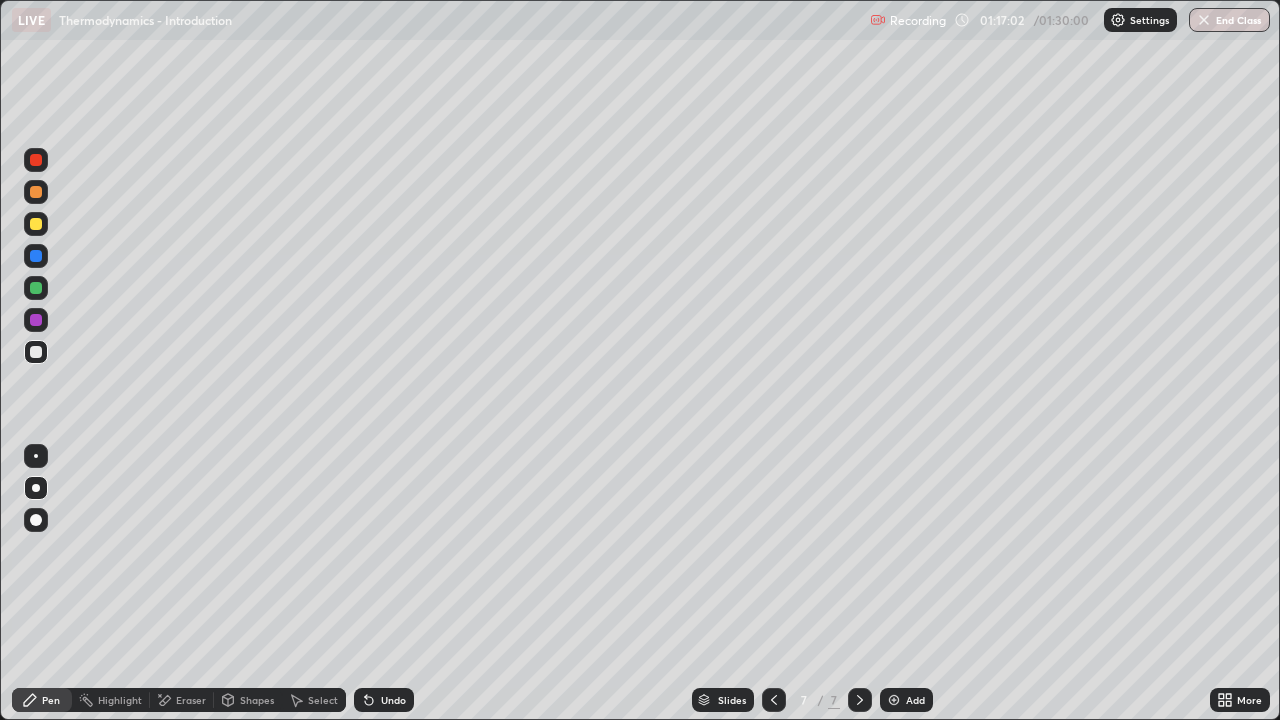 click 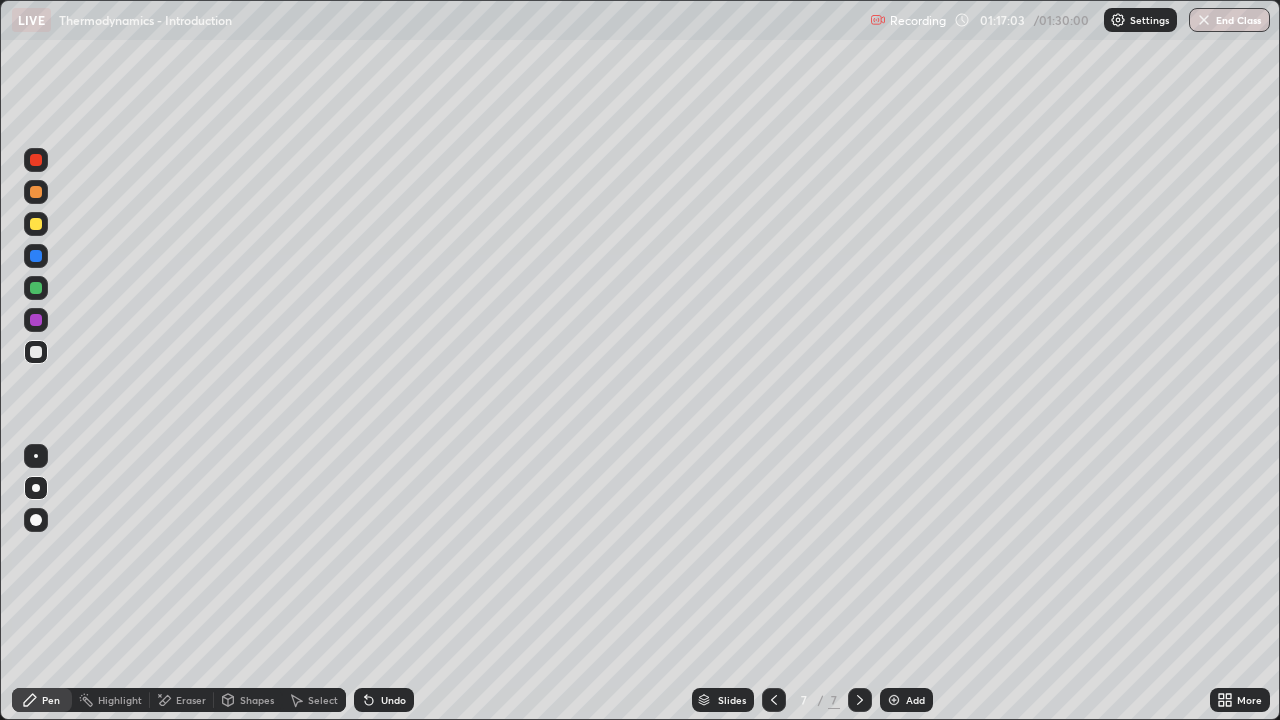 click 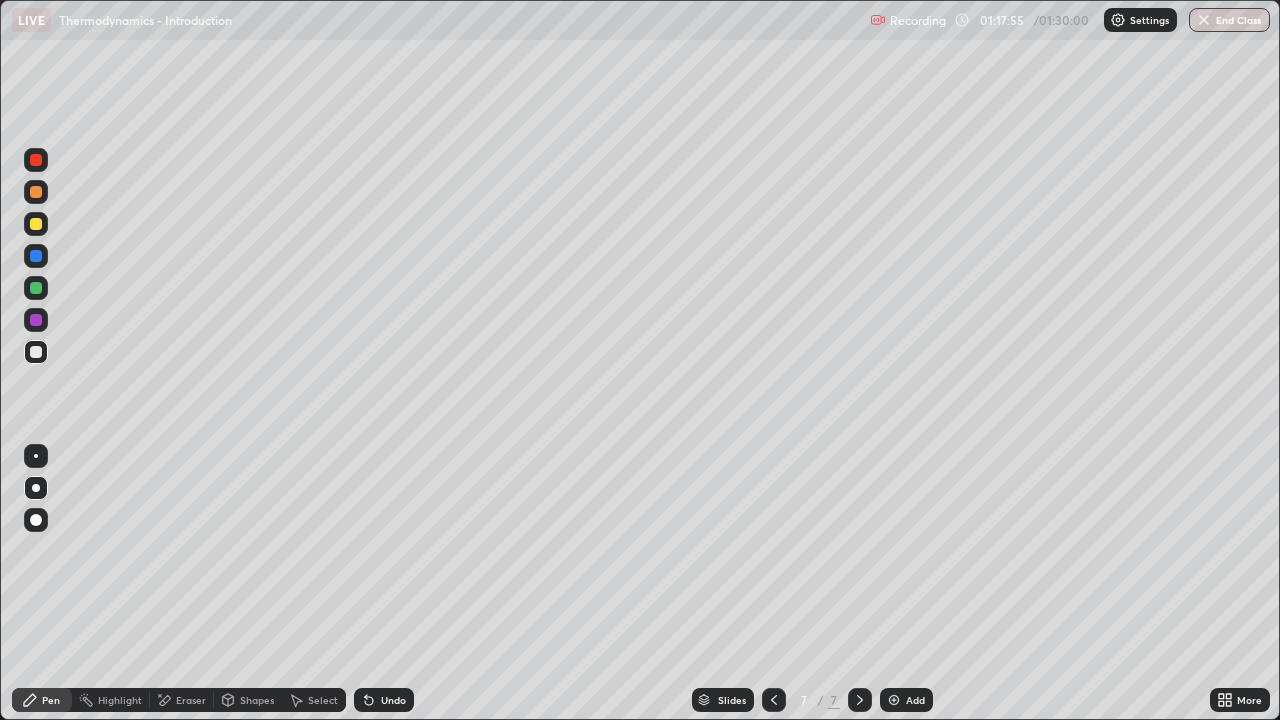 click at bounding box center (36, 192) 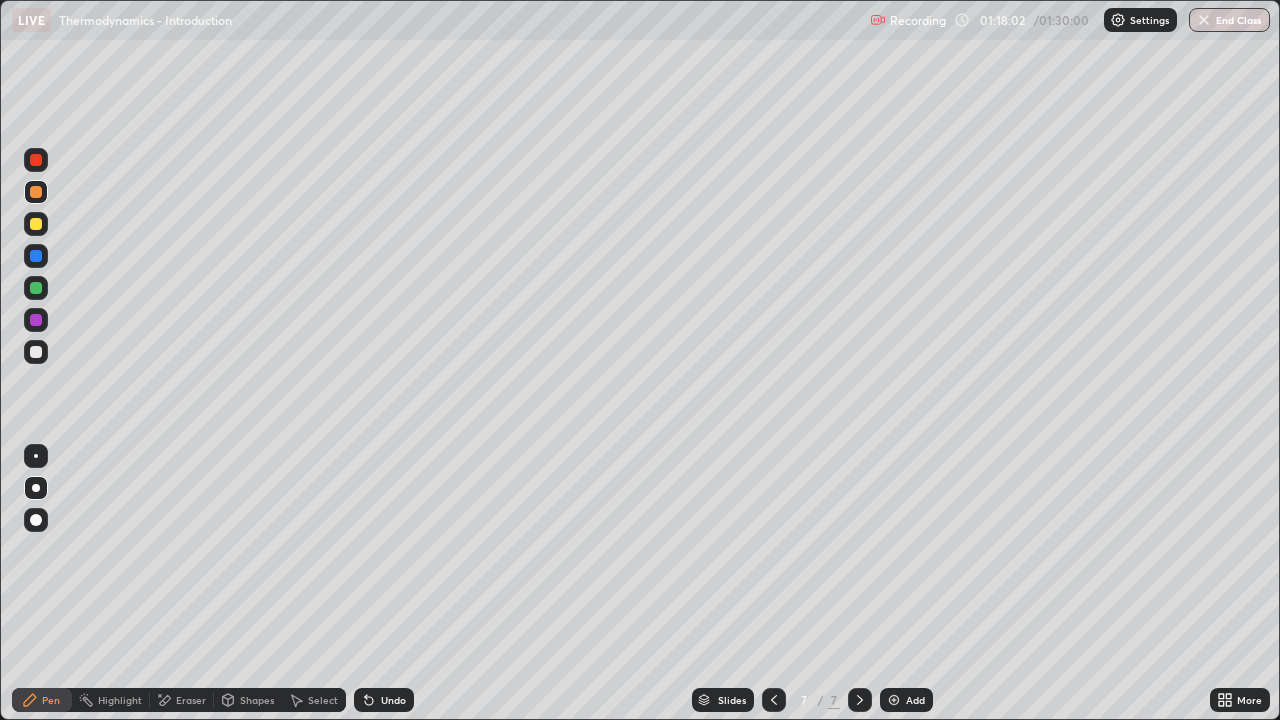 click at bounding box center (36, 352) 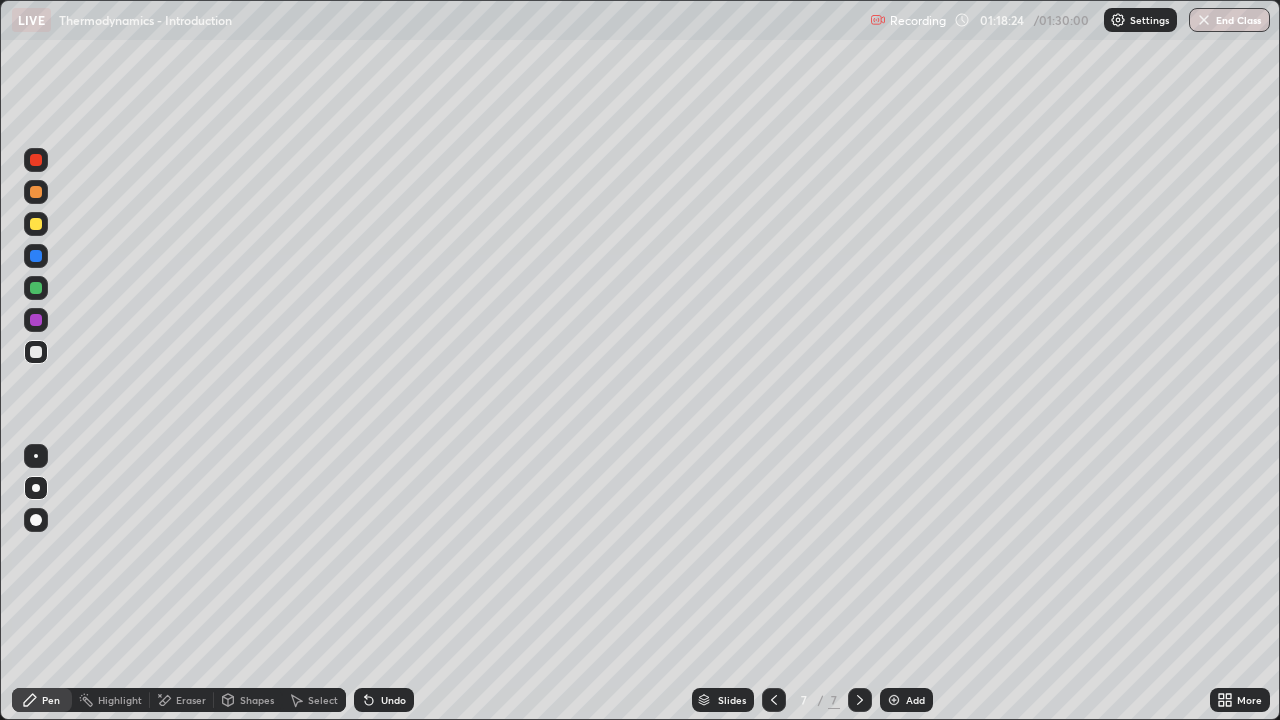 click at bounding box center [36, 320] 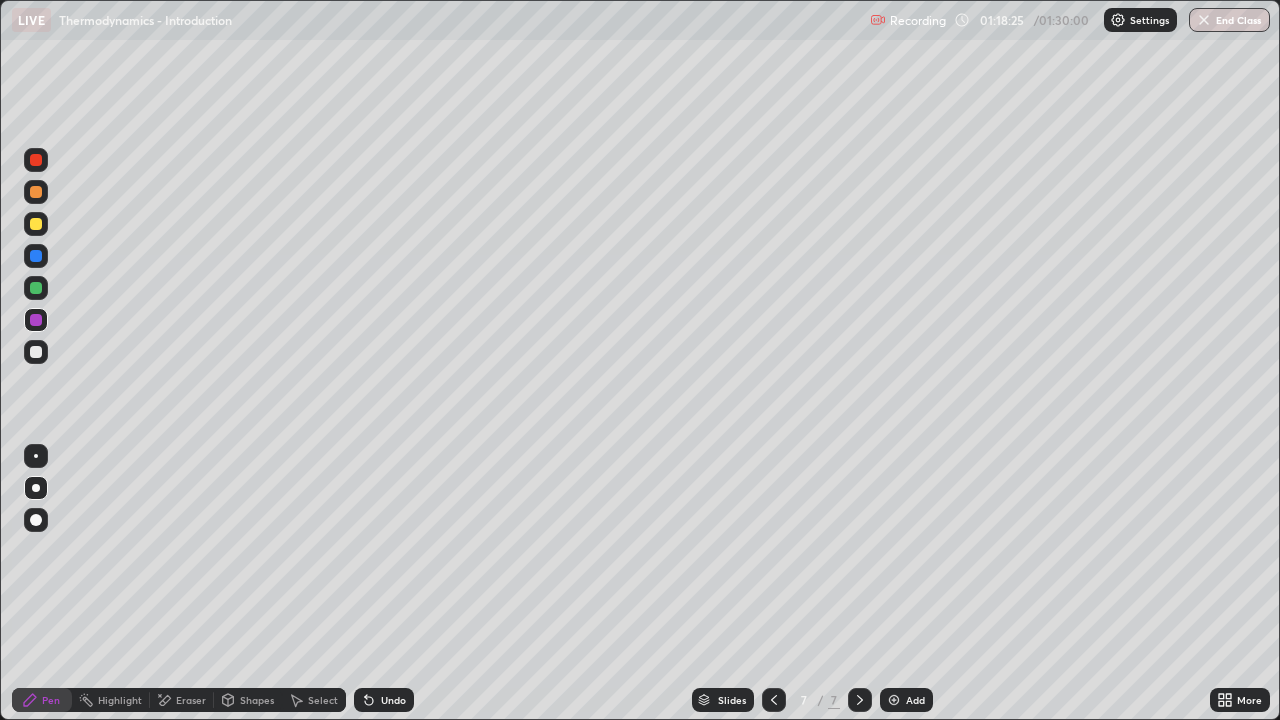 click at bounding box center (36, 352) 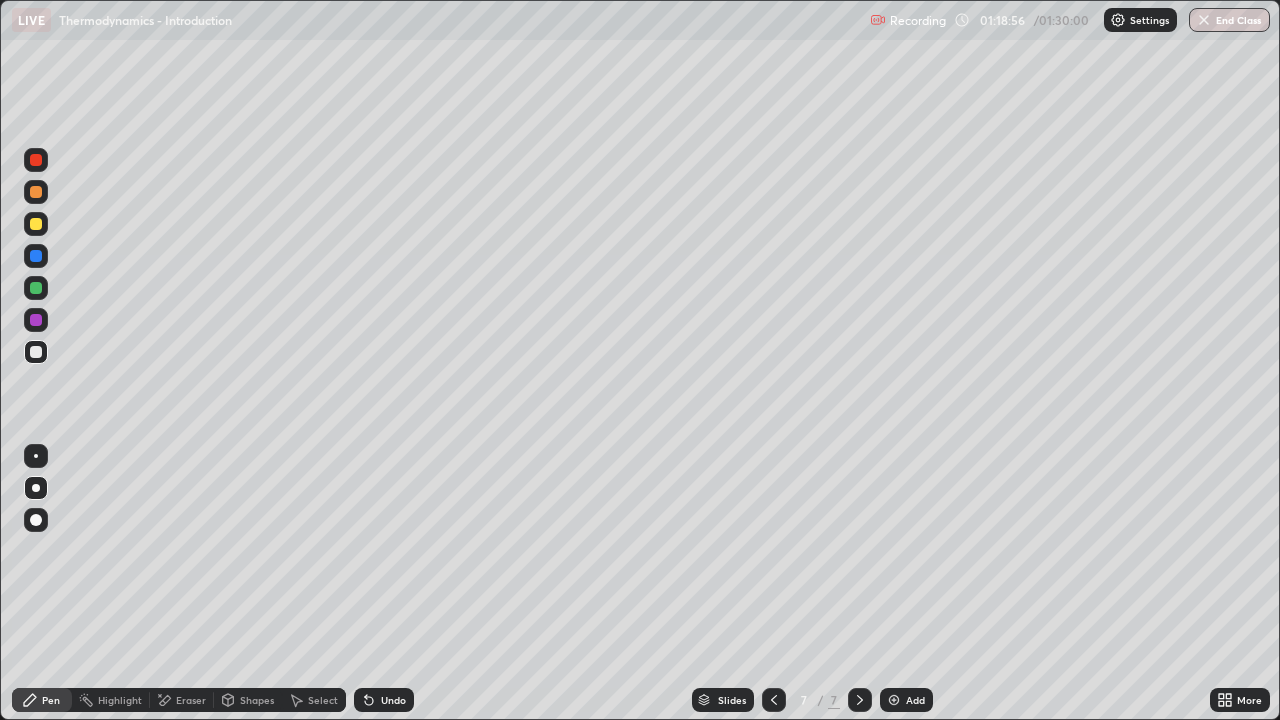 click at bounding box center (36, 320) 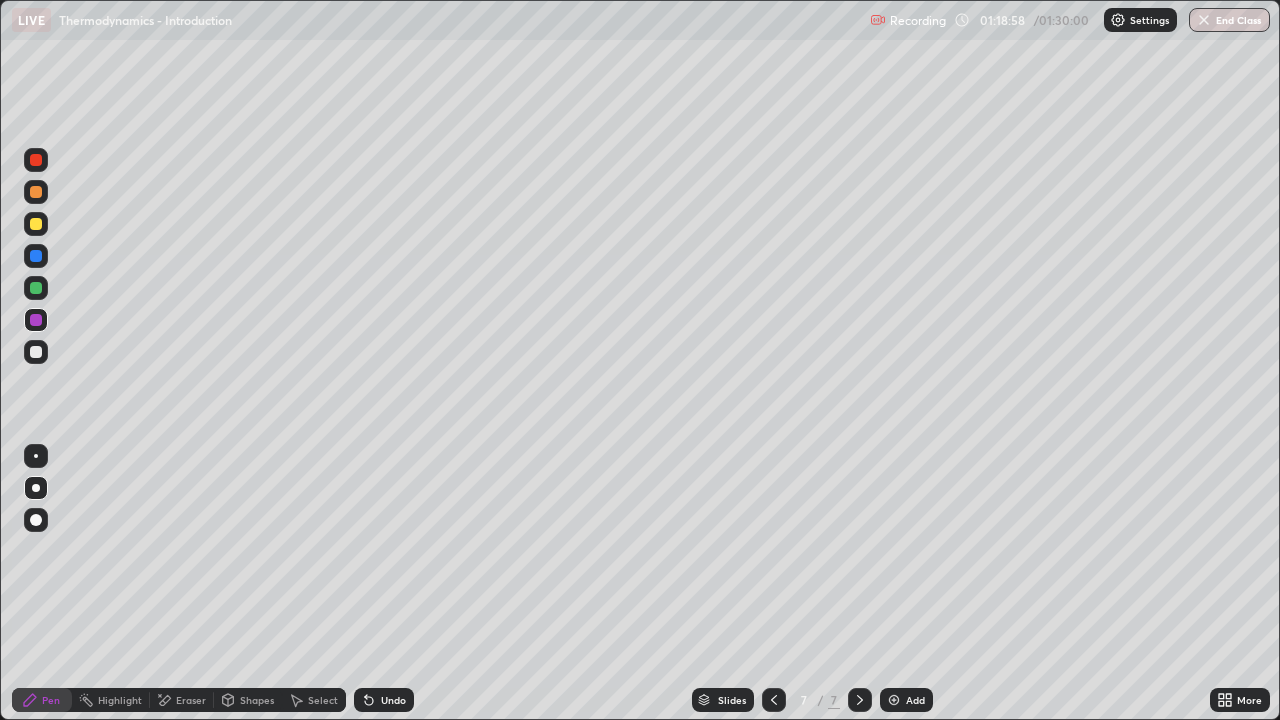 click at bounding box center (36, 352) 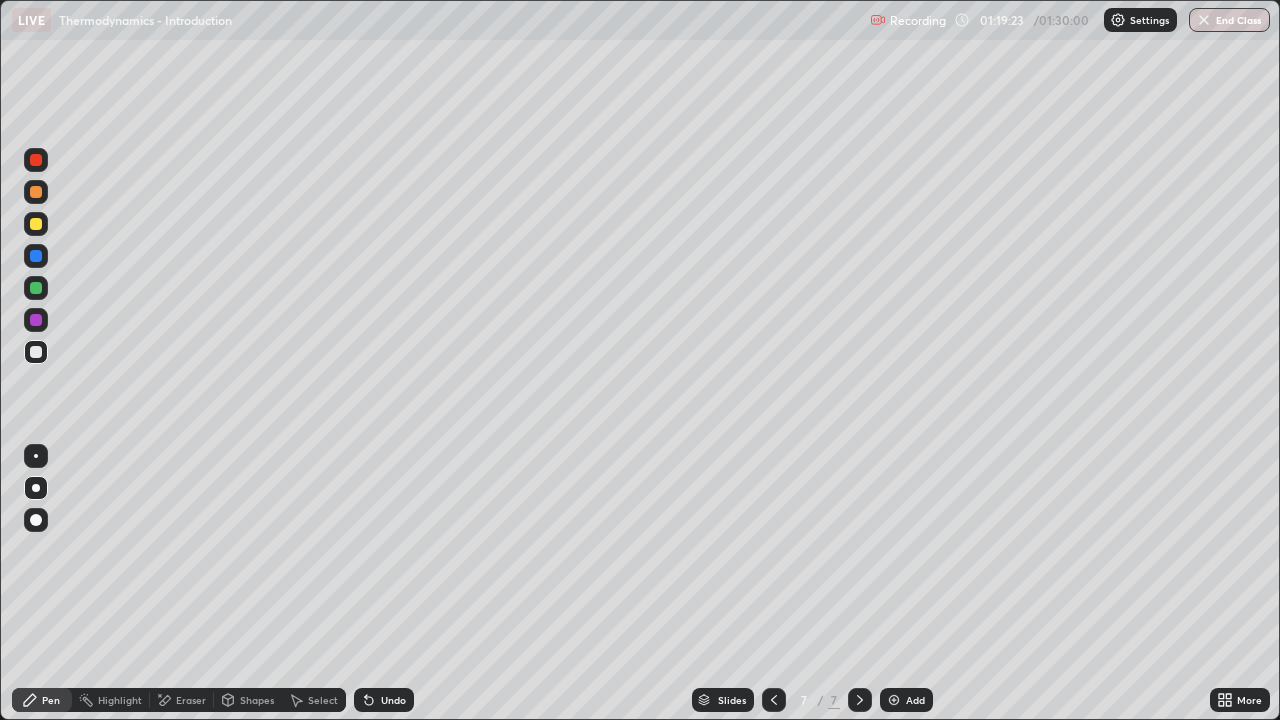 click at bounding box center (774, 700) 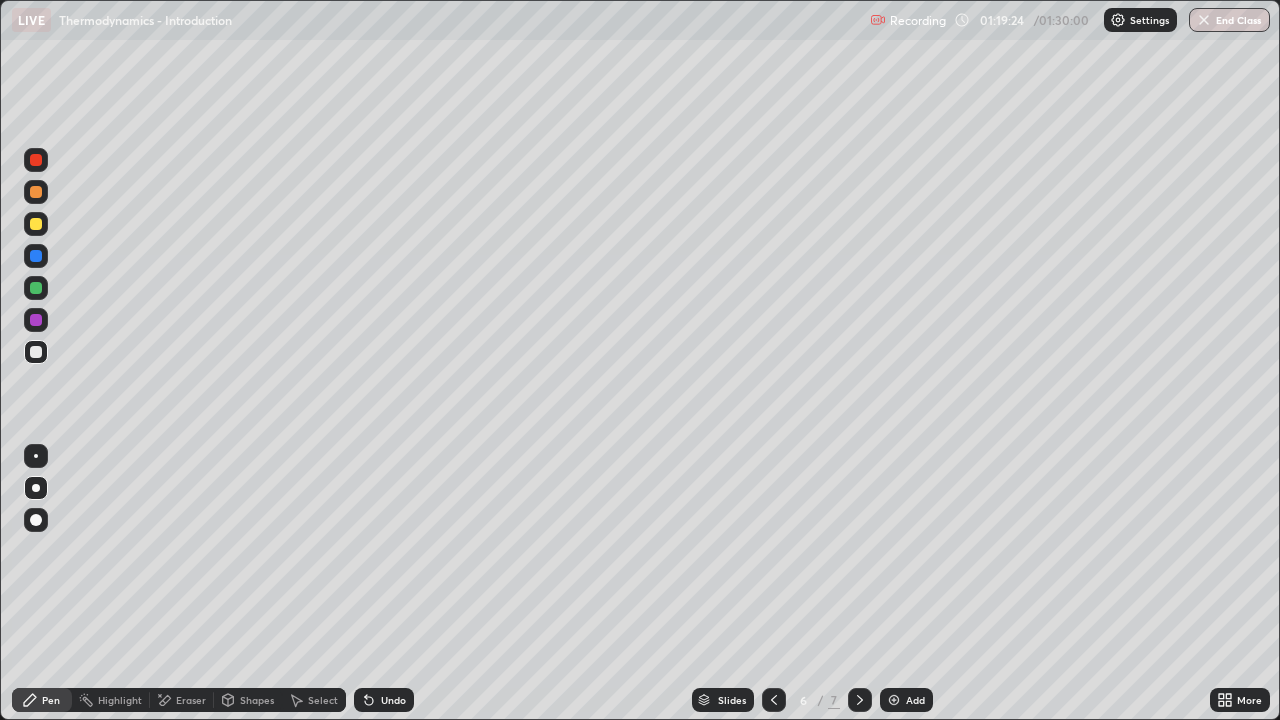 click 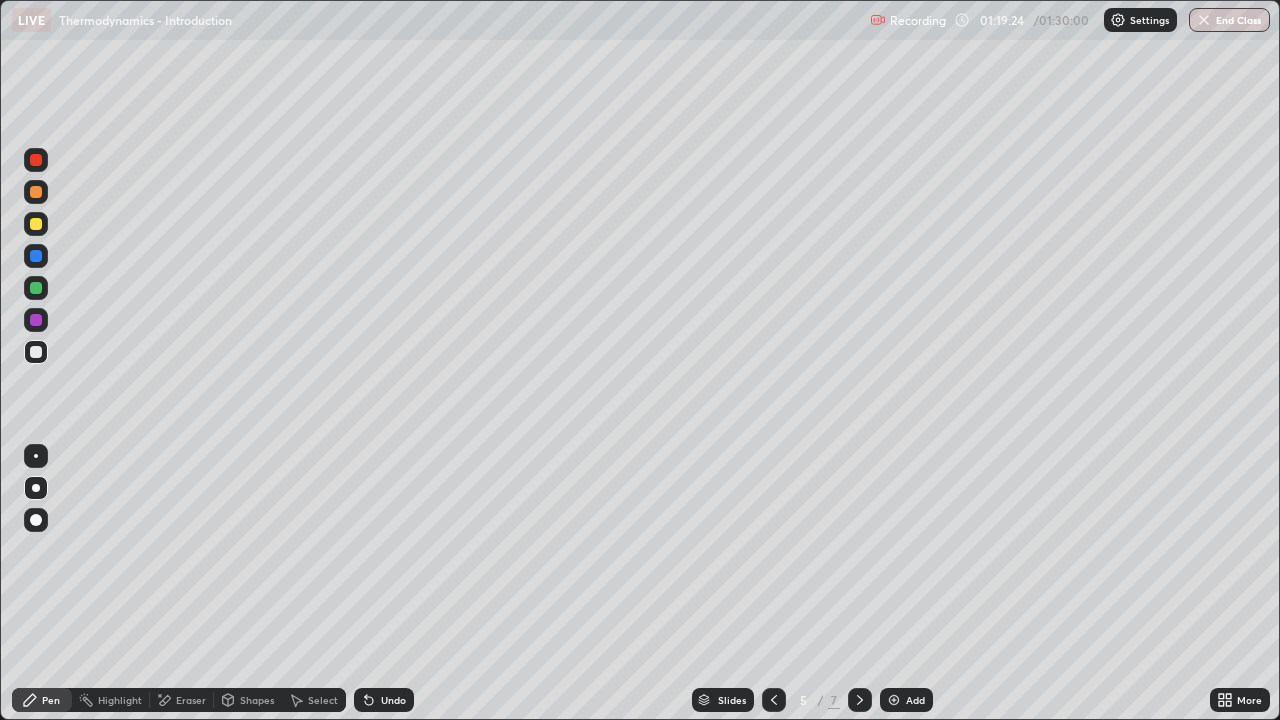 click 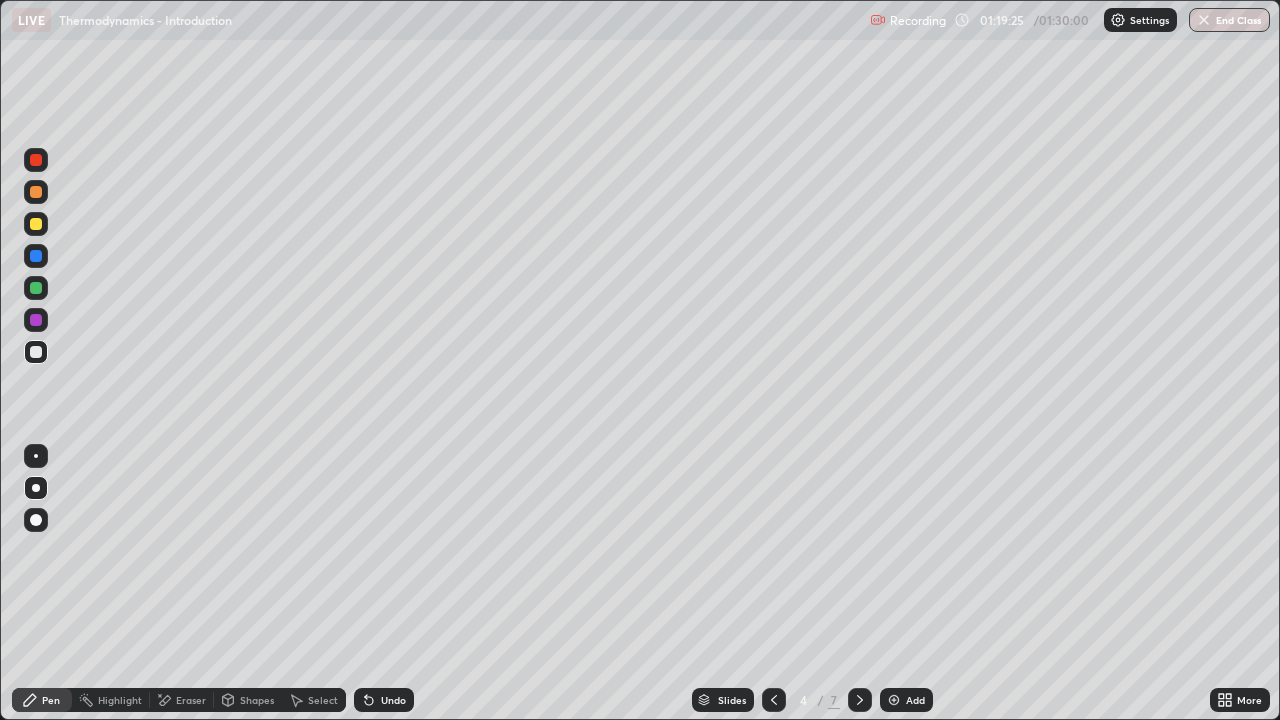 click 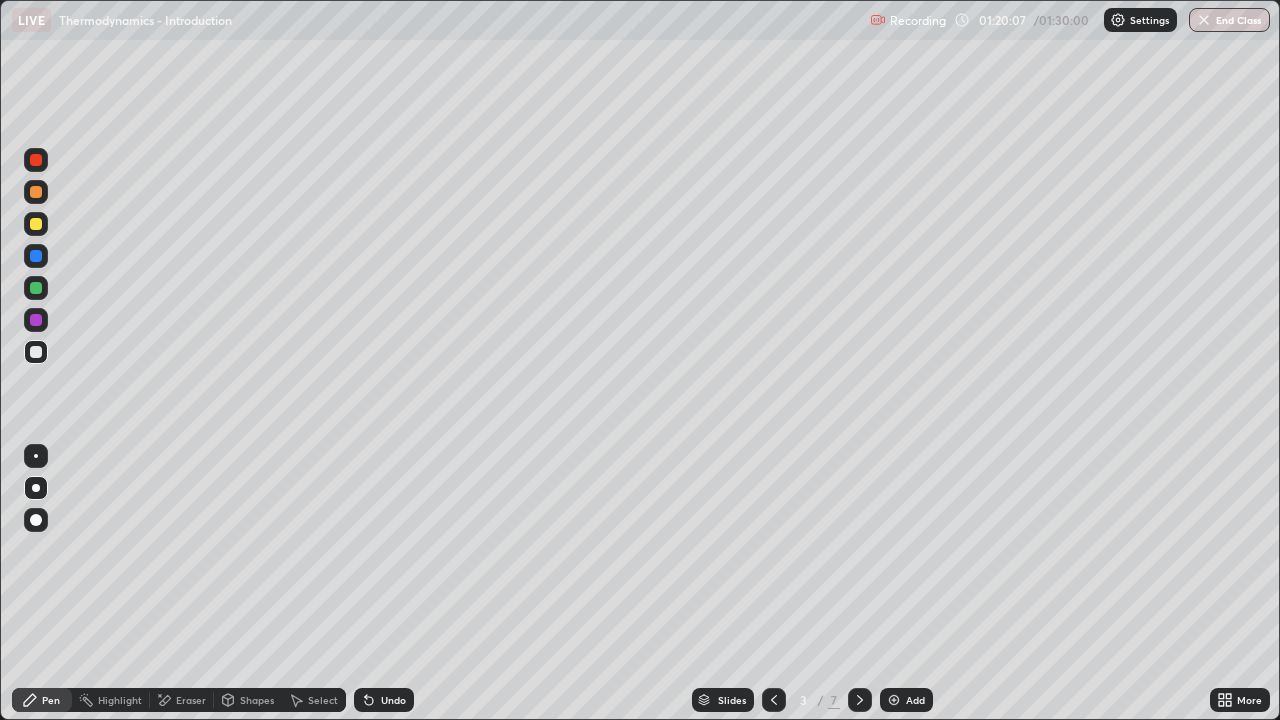 click 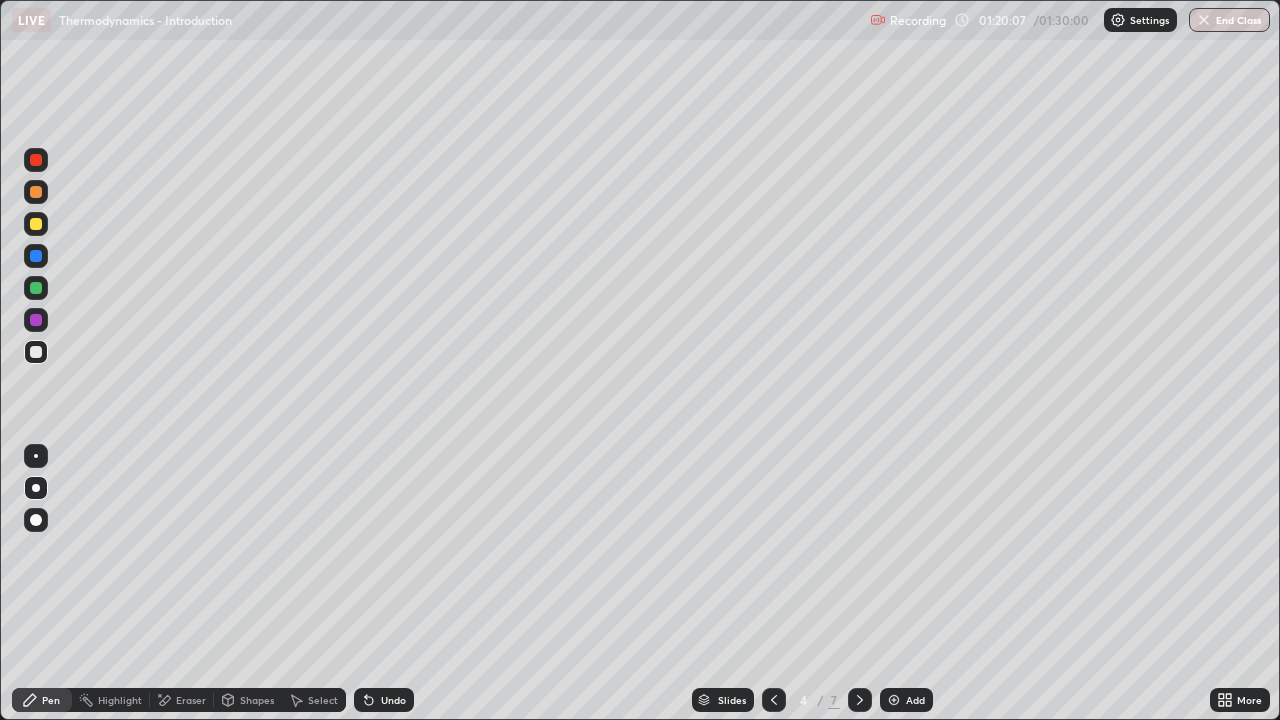 click 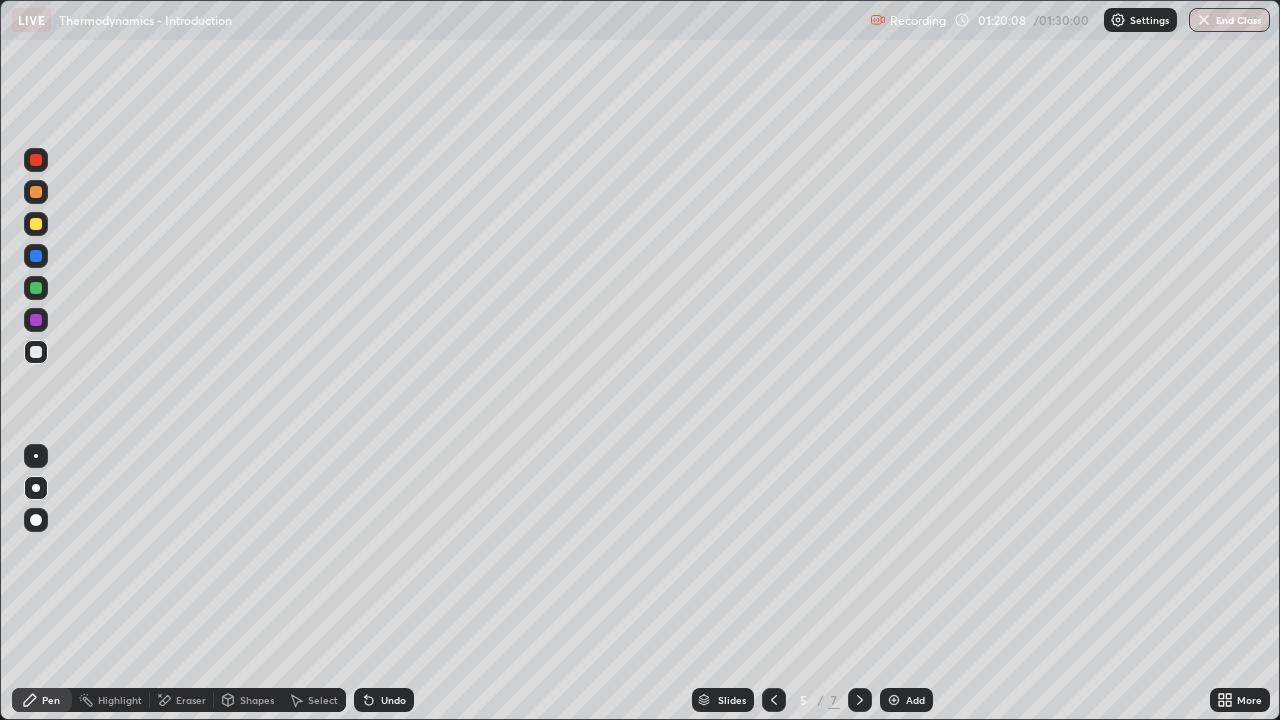 click 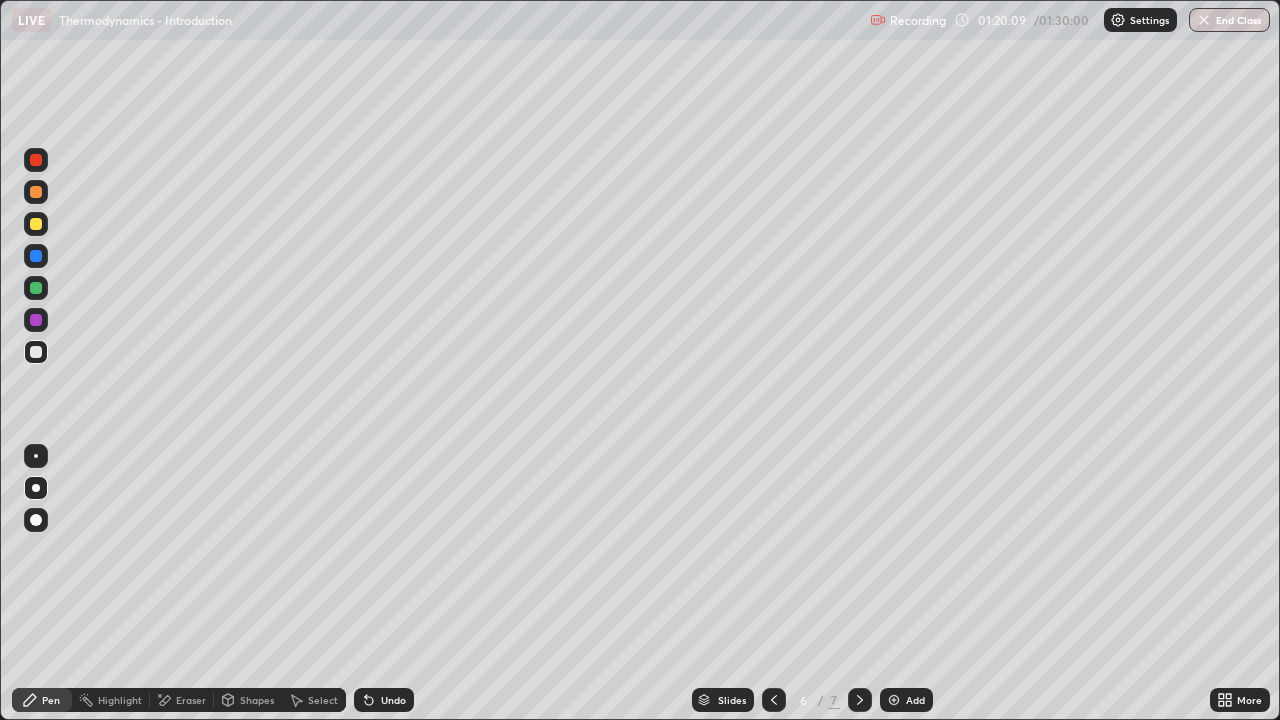 click 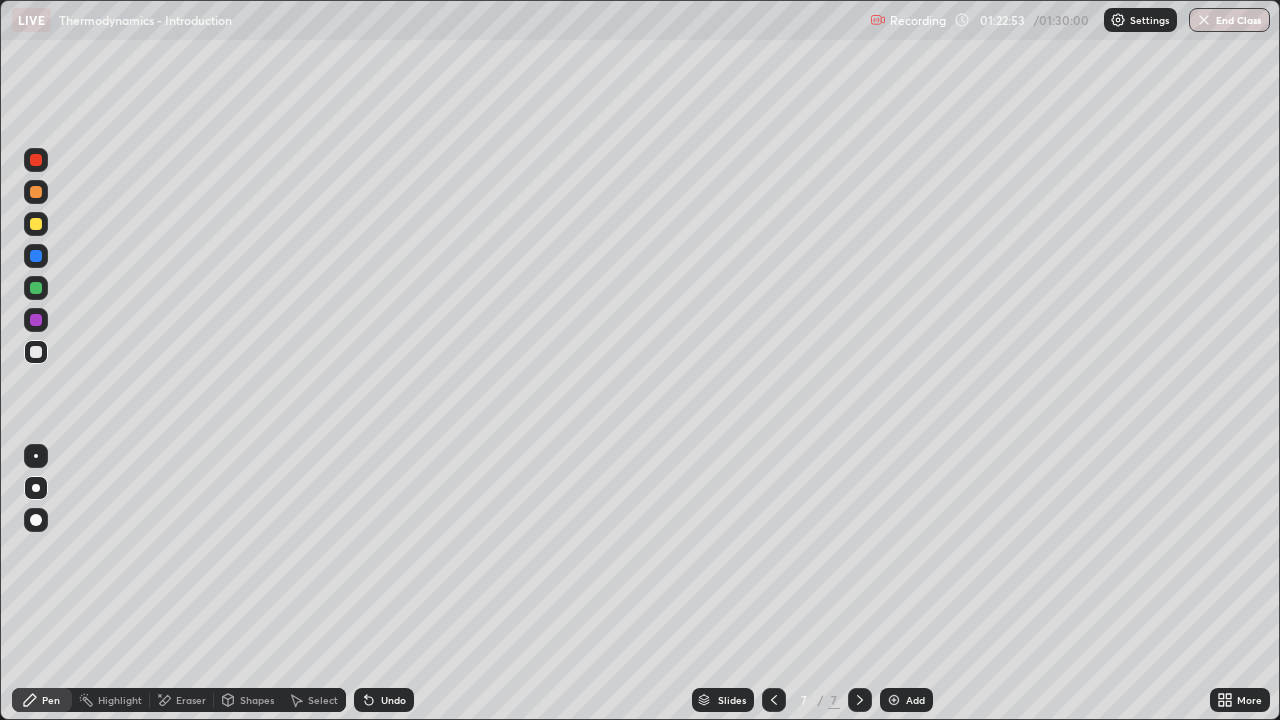 click at bounding box center (36, 224) 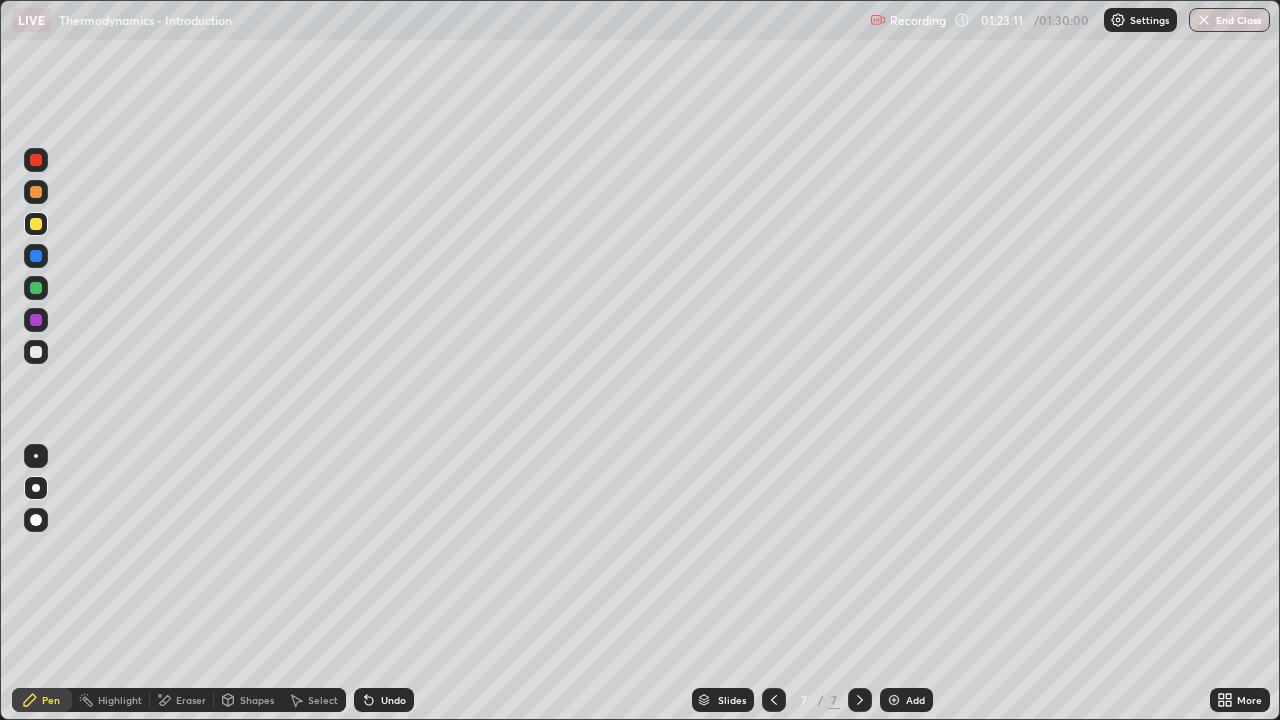 click at bounding box center (36, 288) 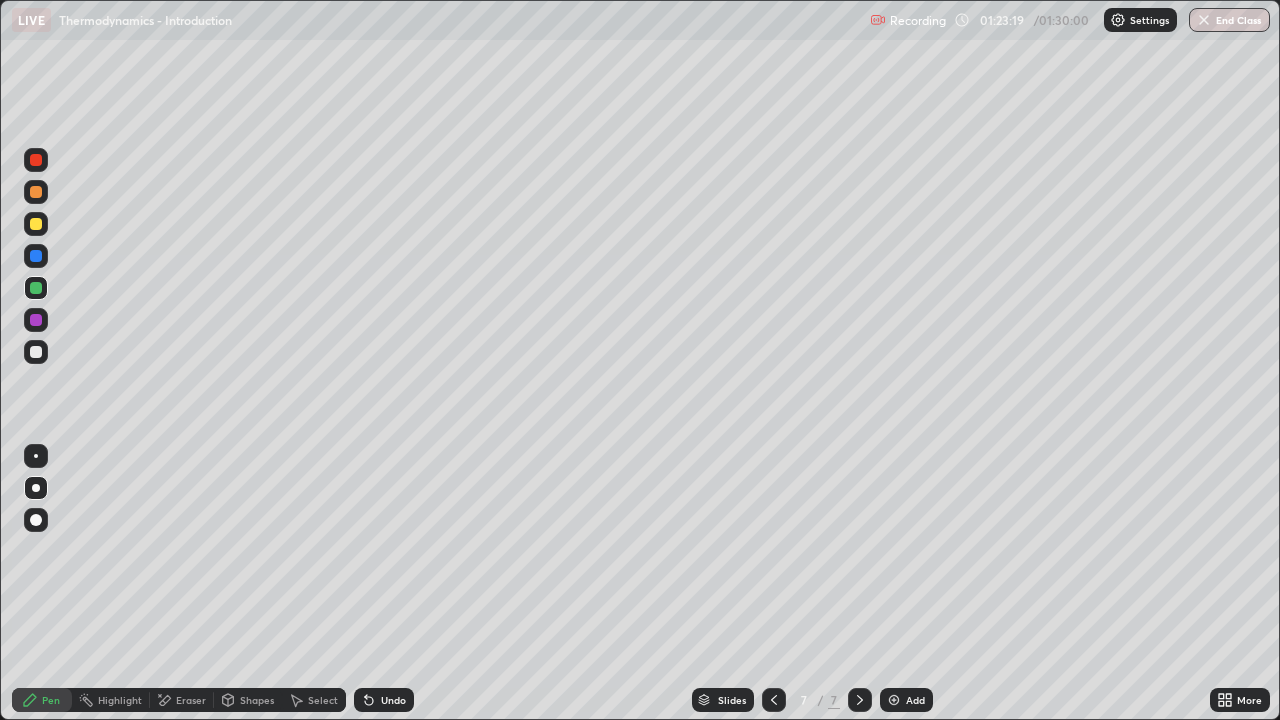click at bounding box center (36, 352) 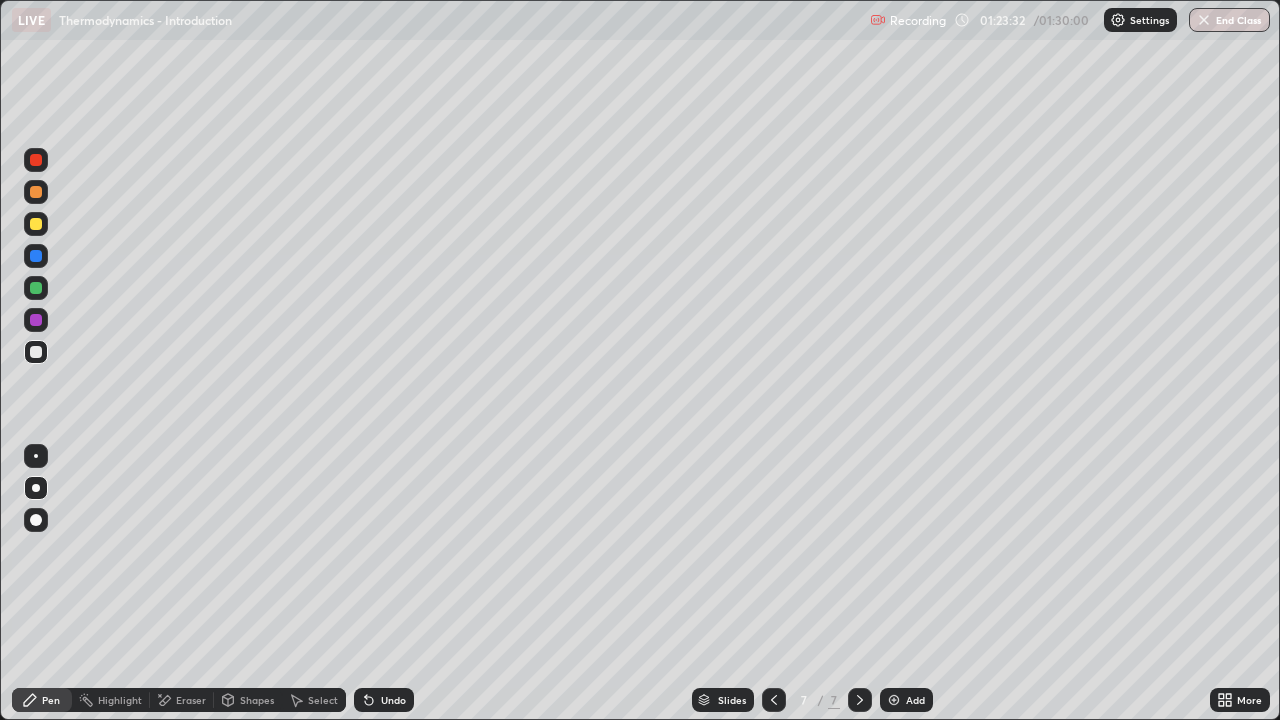click on "More" at bounding box center (1240, 700) 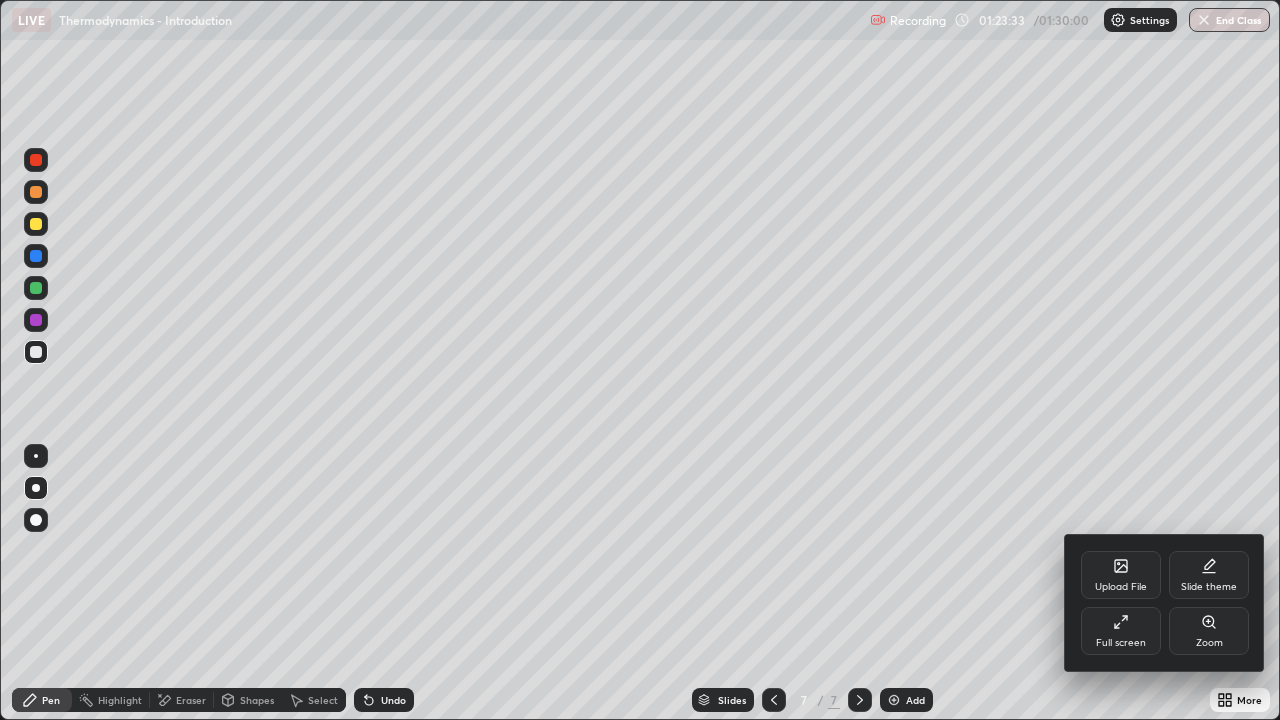 click on "Full screen" at bounding box center [1121, 631] 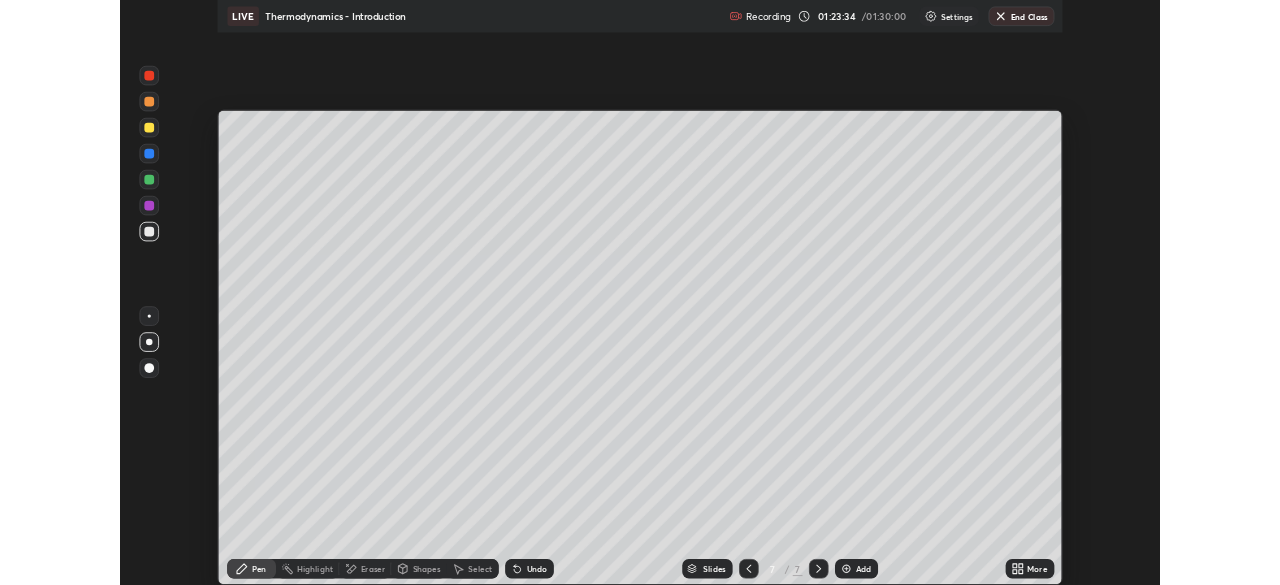 scroll, scrollTop: 585, scrollLeft: 1280, axis: both 